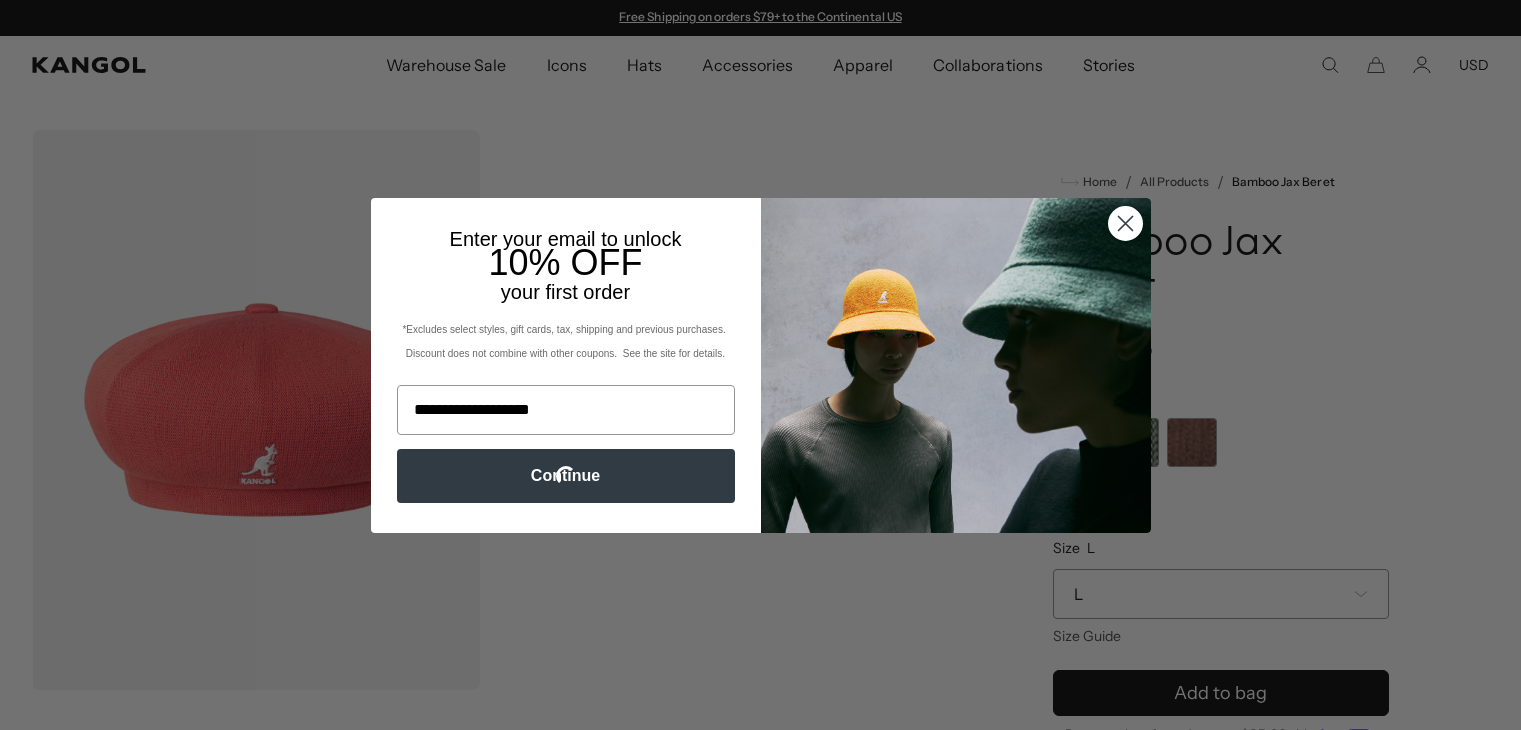 scroll, scrollTop: 0, scrollLeft: 0, axis: both 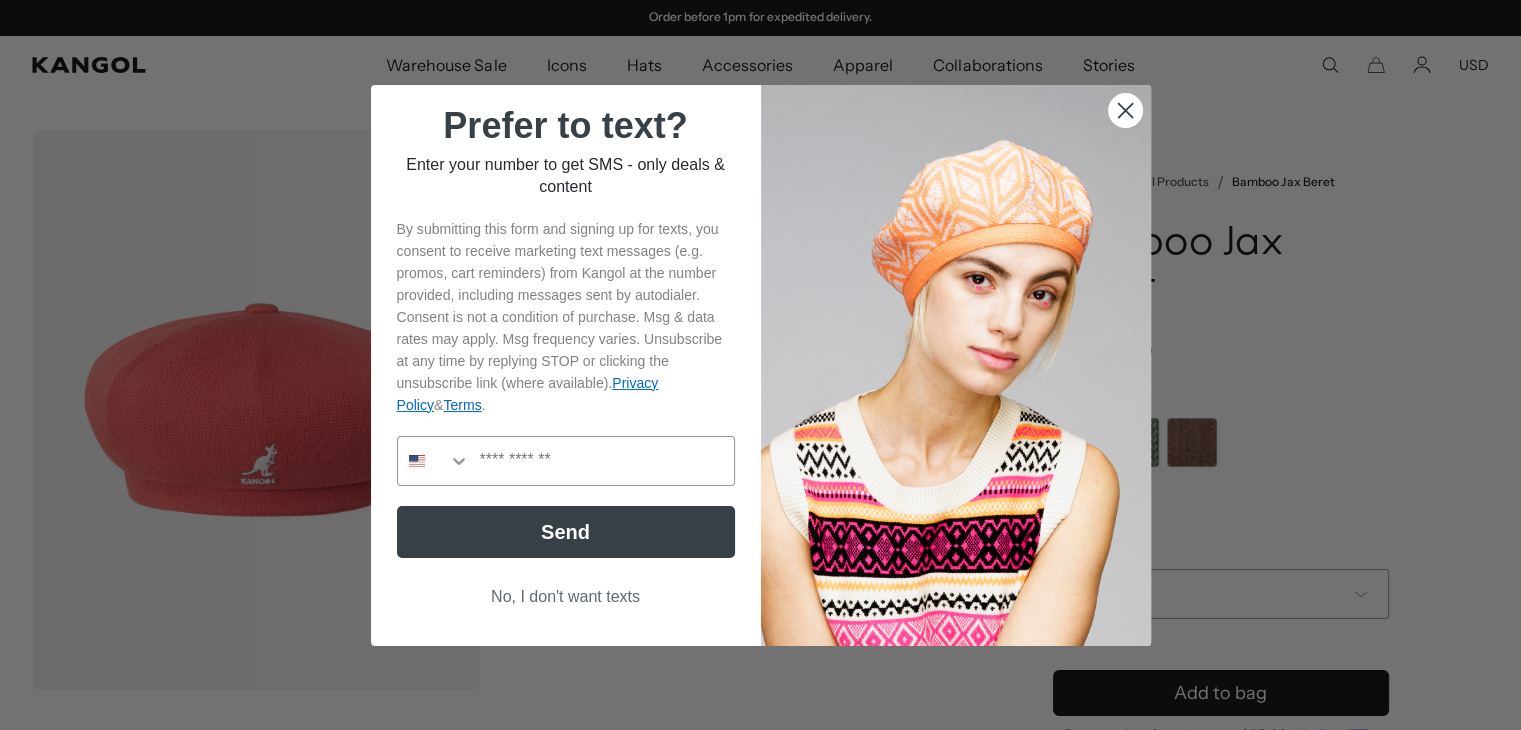 click 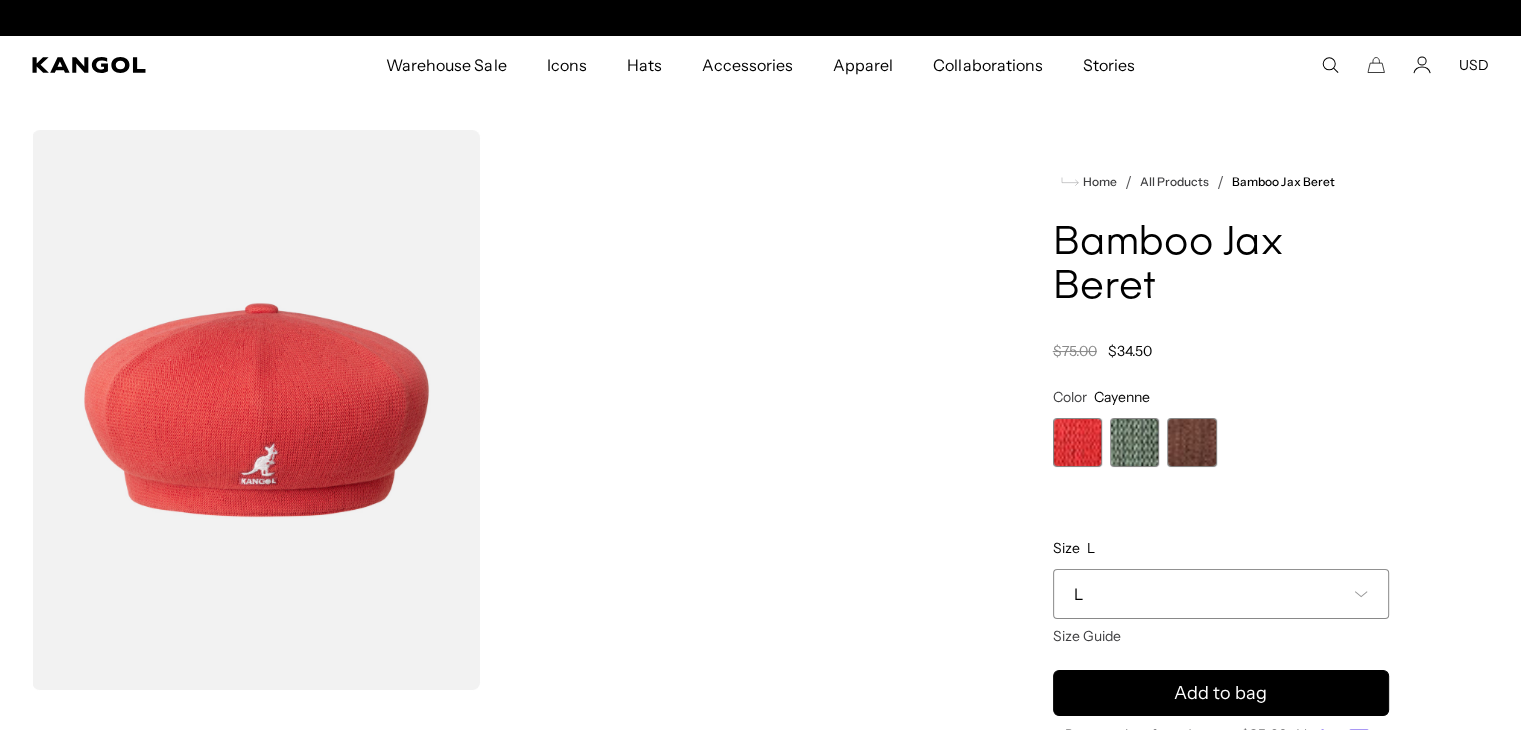 scroll, scrollTop: 0, scrollLeft: 0, axis: both 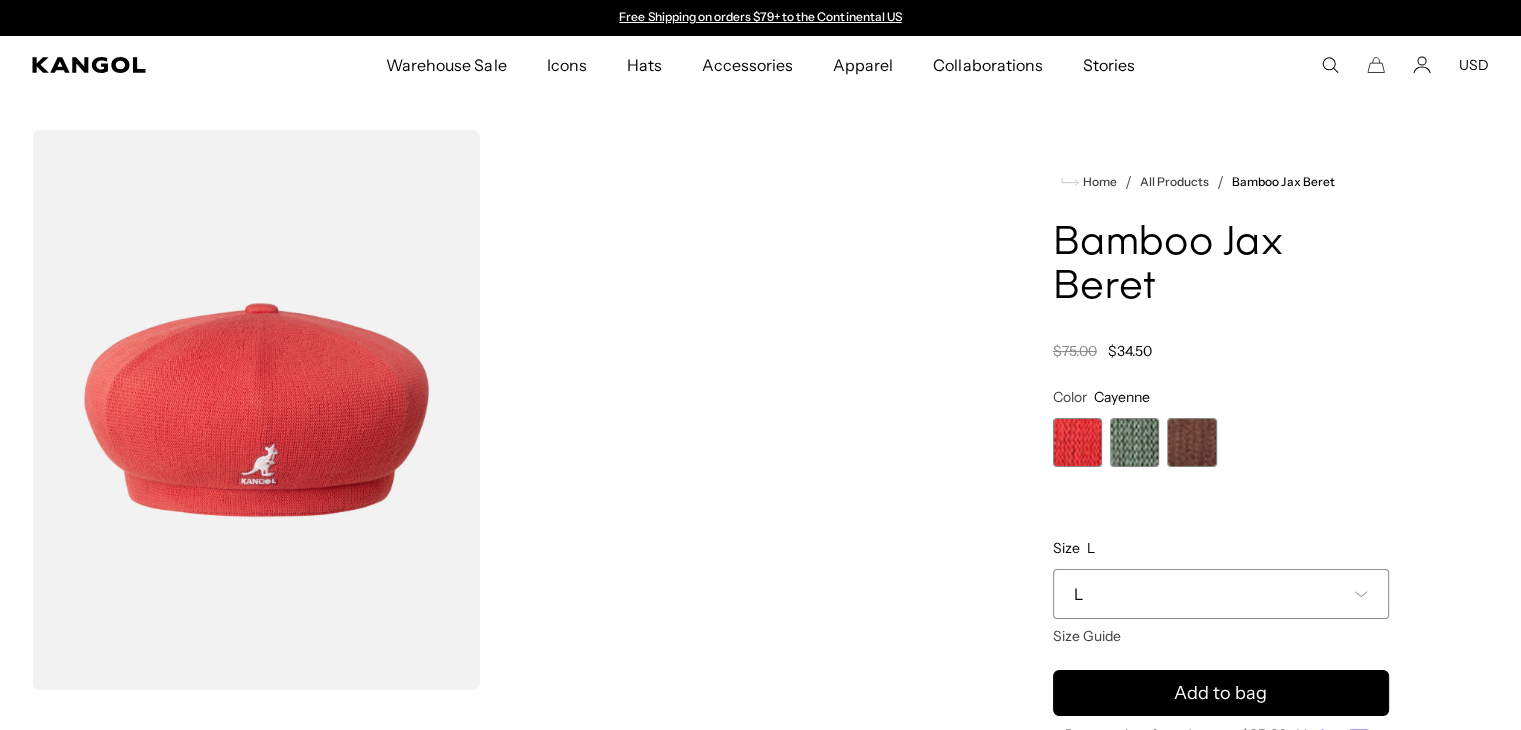 click at bounding box center [1134, 442] 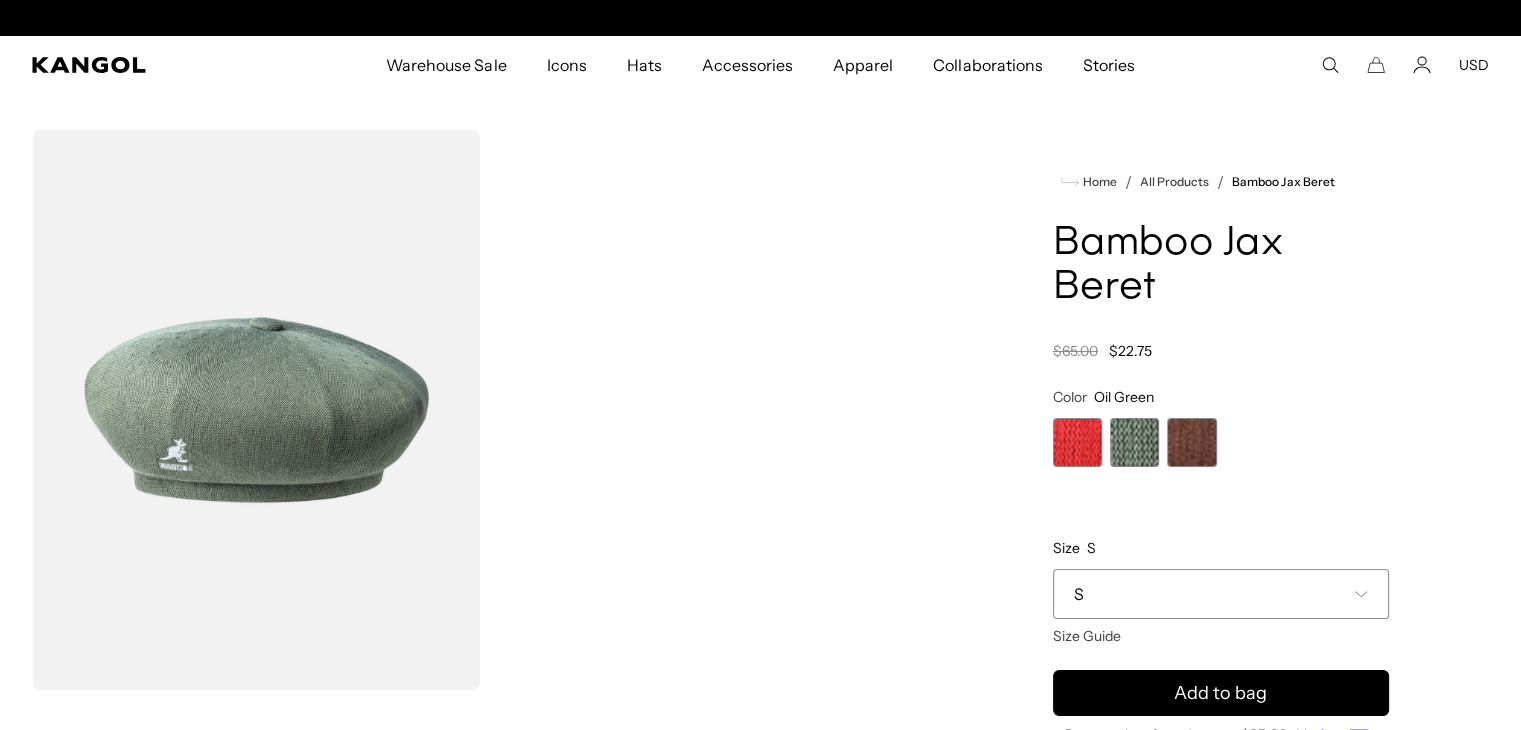 scroll, scrollTop: 0, scrollLeft: 412, axis: horizontal 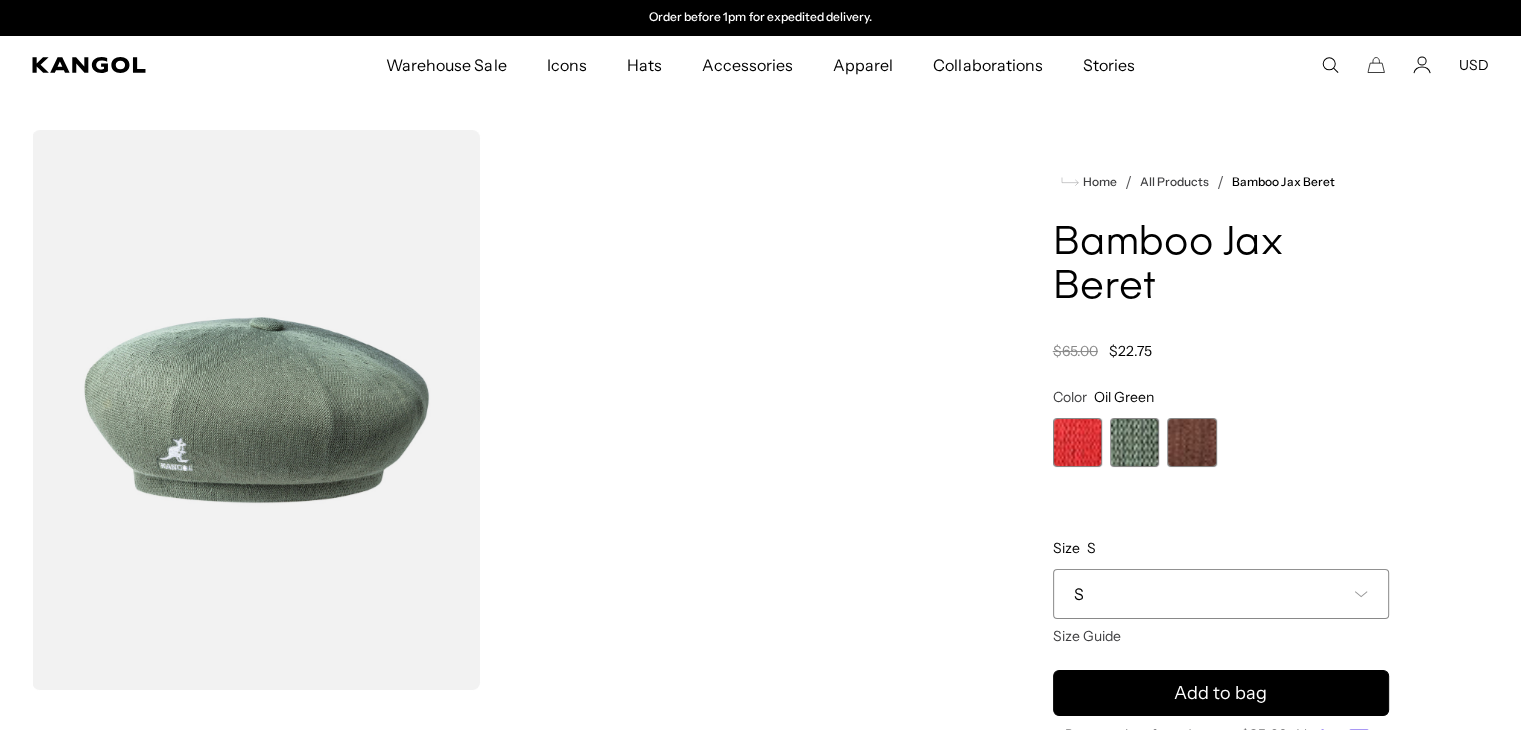click at bounding box center [1191, 442] 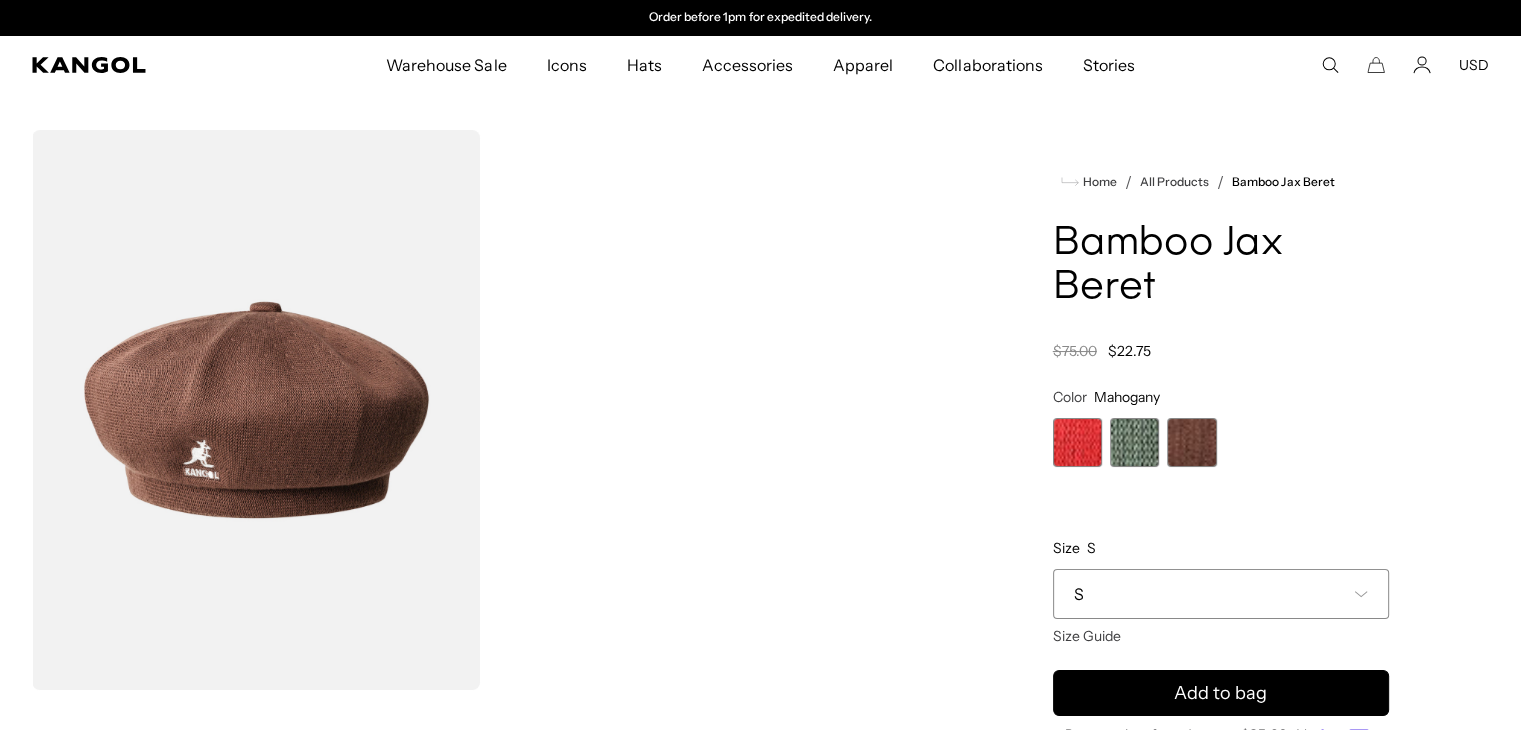click at bounding box center [1077, 442] 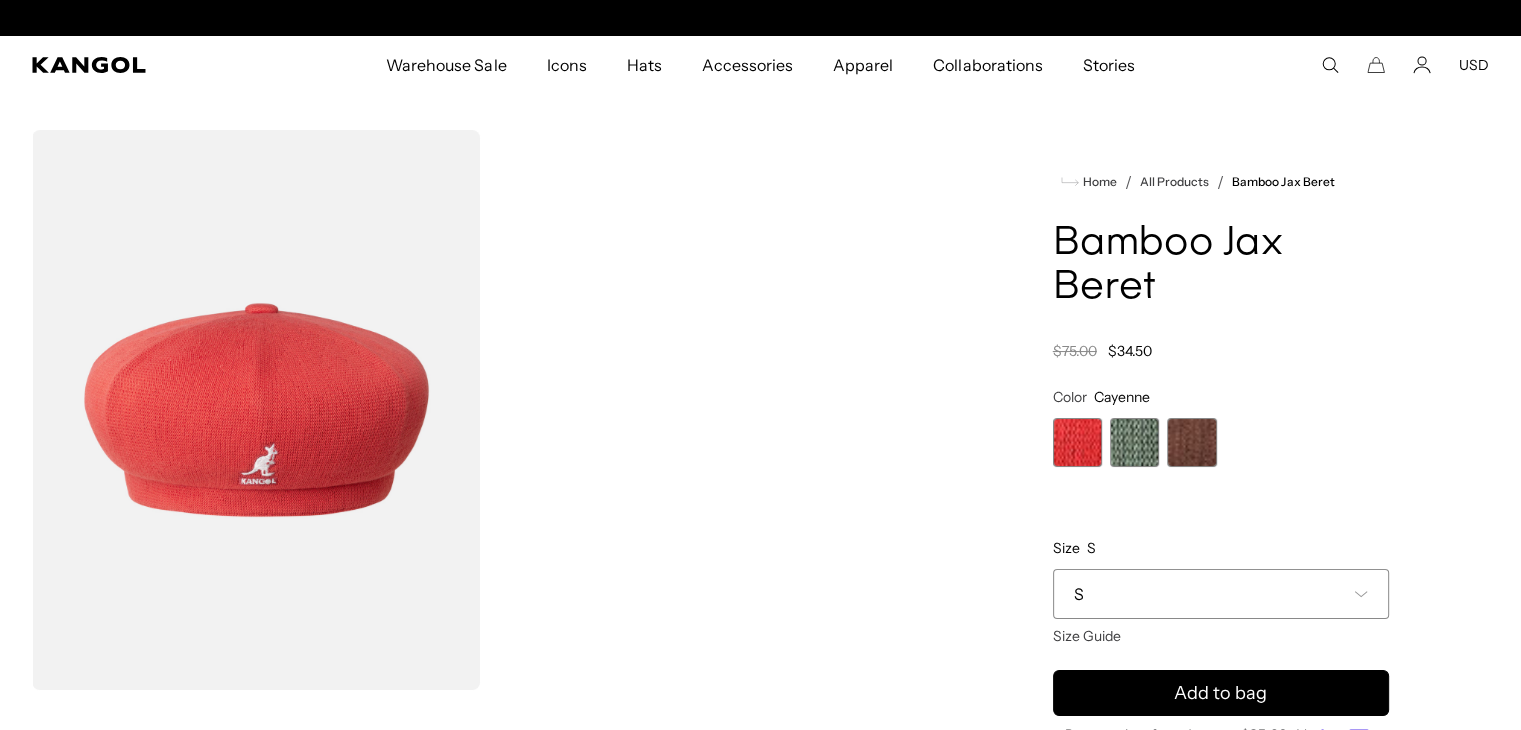 scroll, scrollTop: 103, scrollLeft: 0, axis: vertical 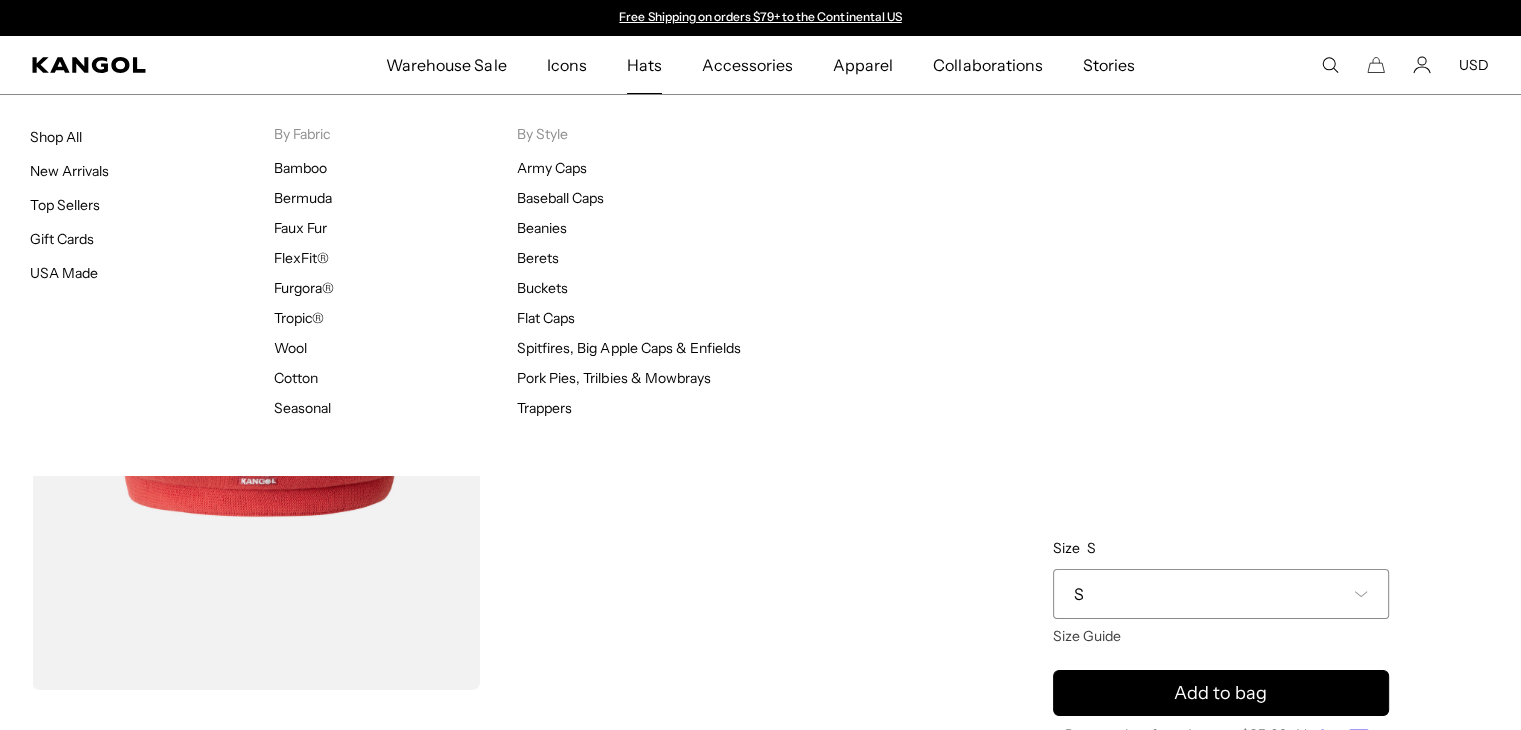 click on "Hats" at bounding box center (644, 65) 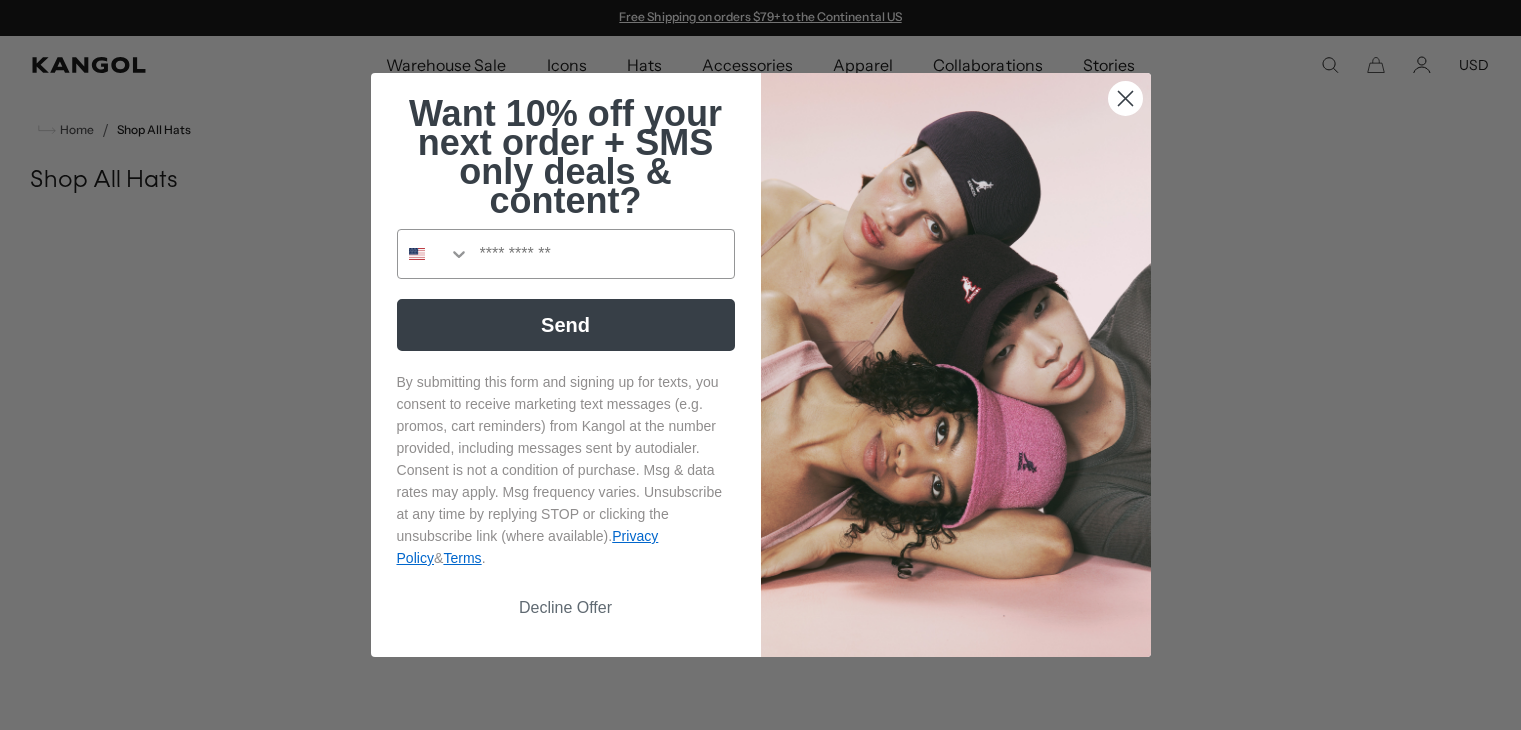scroll, scrollTop: 0, scrollLeft: 0, axis: both 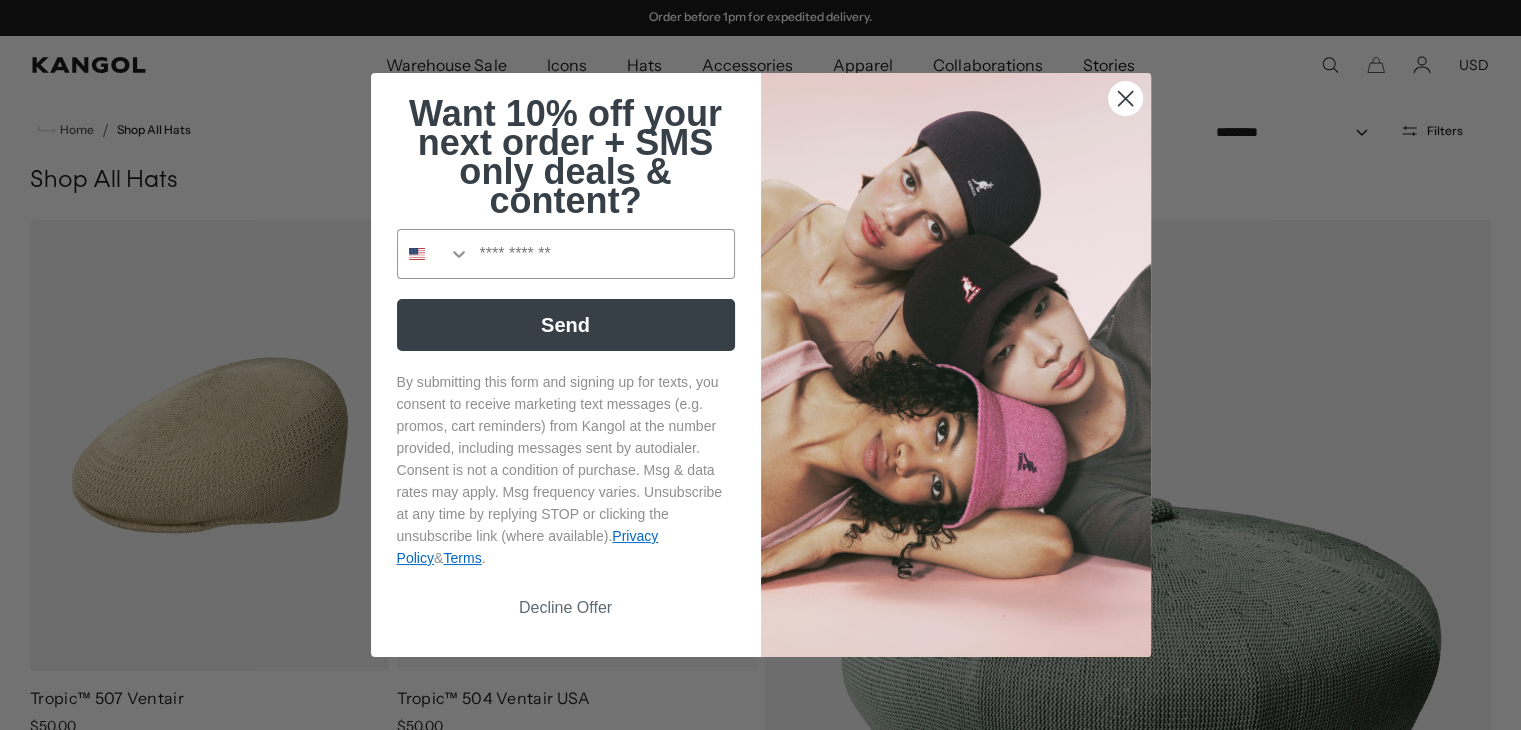 click 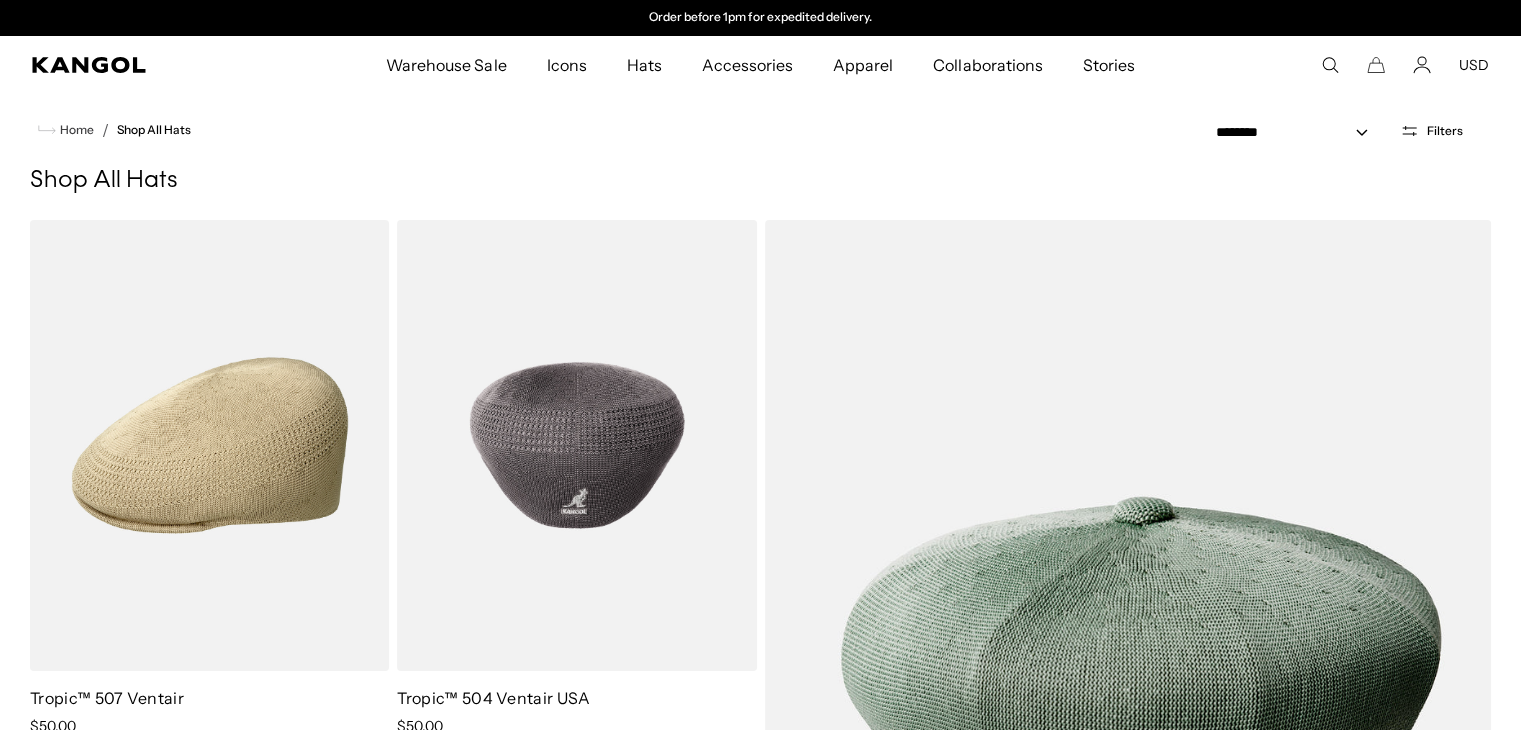 scroll, scrollTop: 0, scrollLeft: 0, axis: both 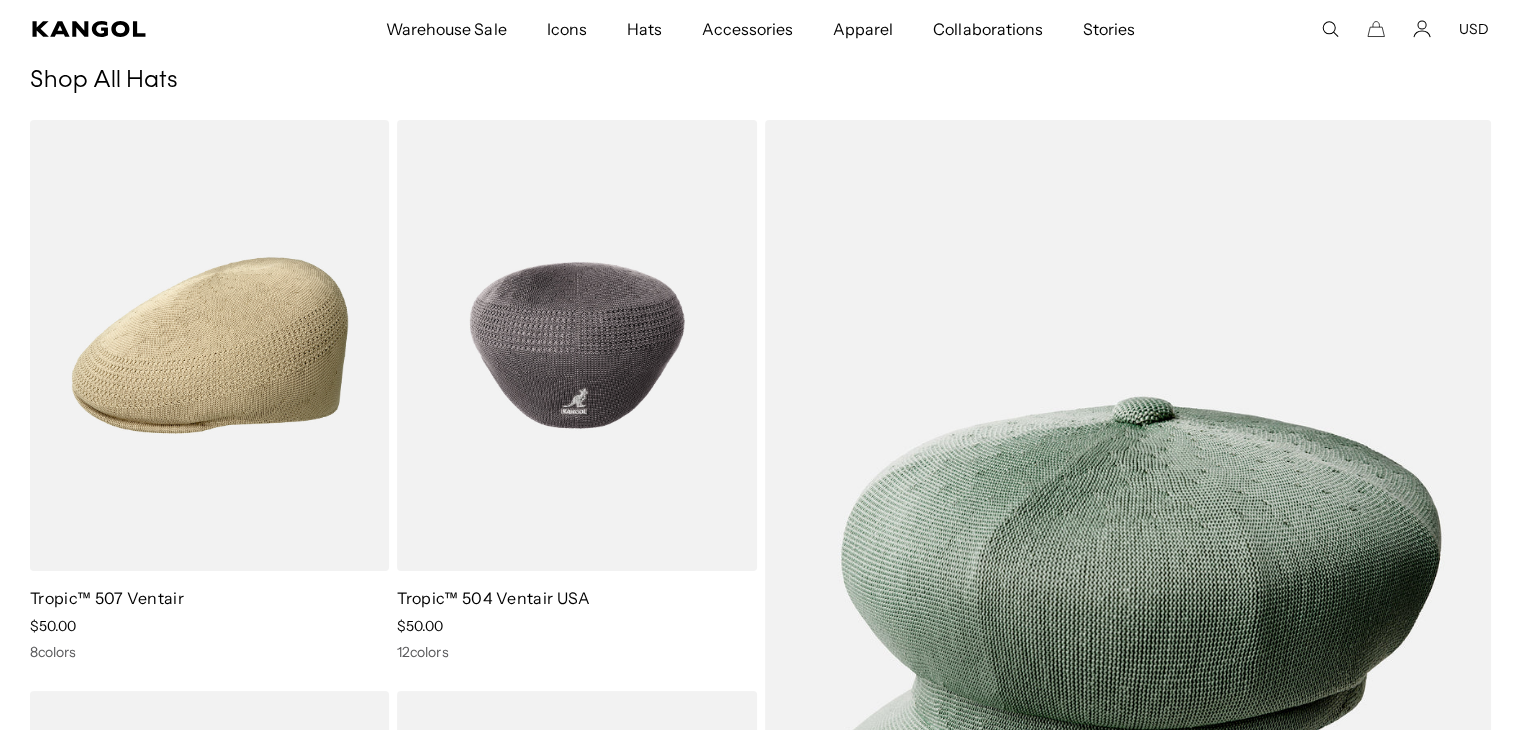 click at bounding box center [576, 345] 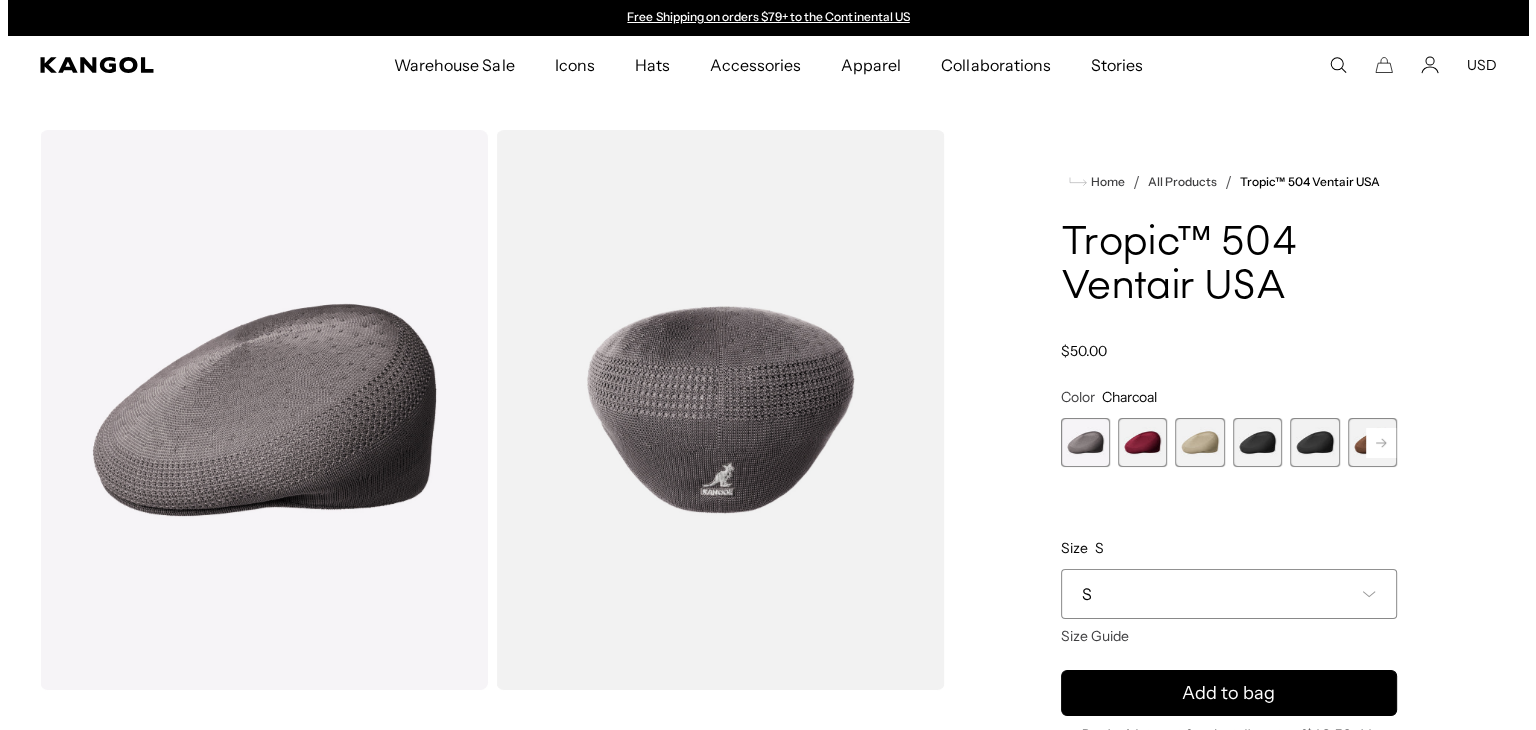 scroll, scrollTop: 0, scrollLeft: 0, axis: both 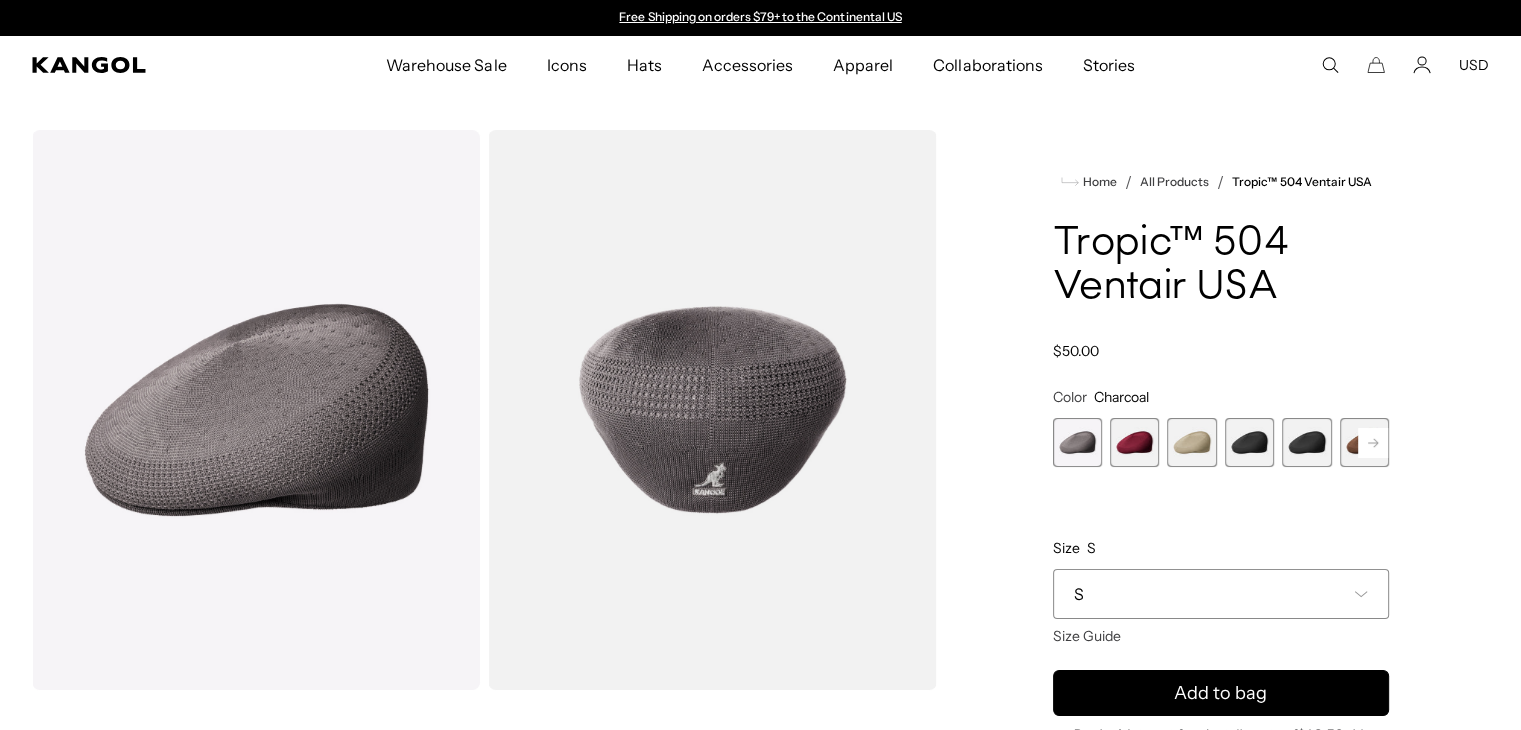 click at bounding box center (712, 410) 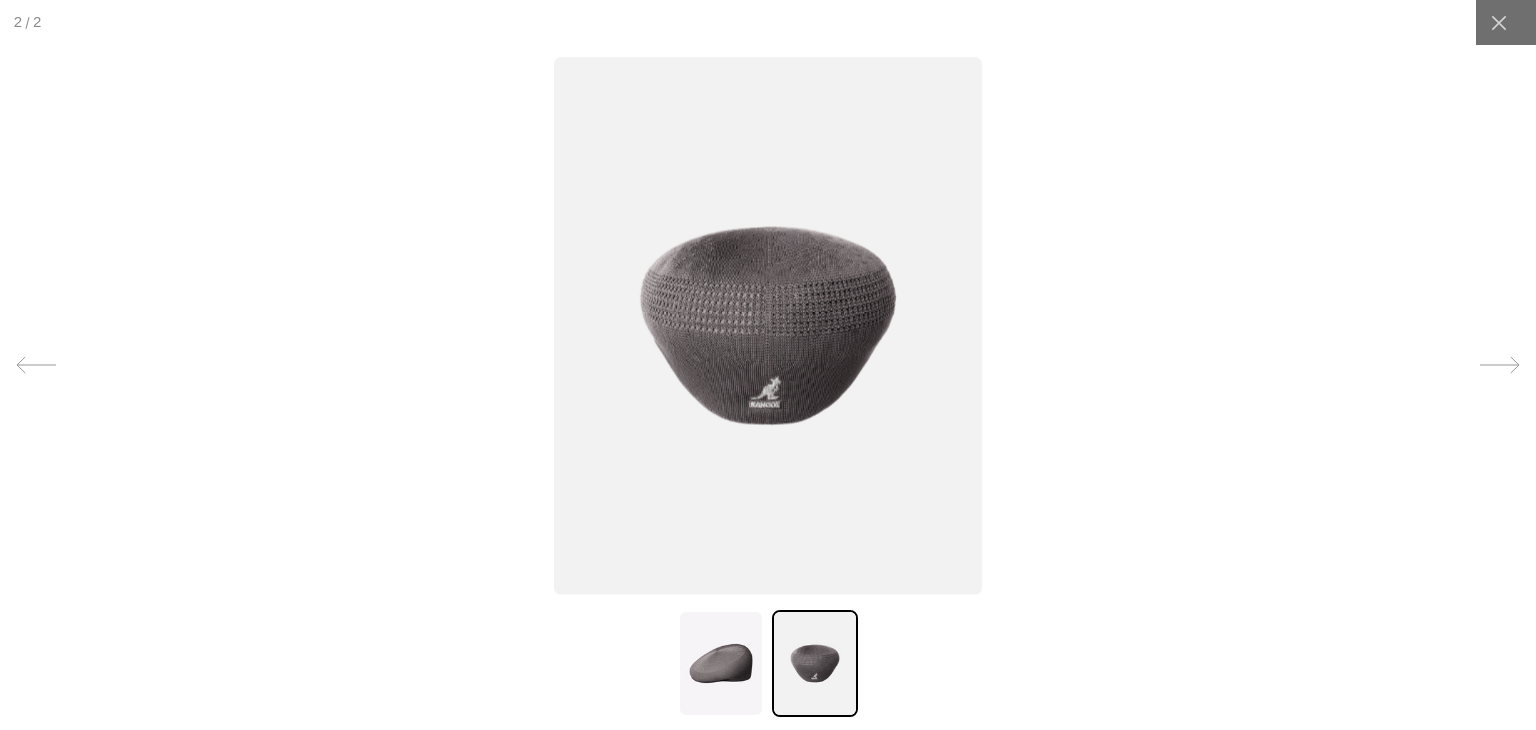 scroll, scrollTop: 0, scrollLeft: 412, axis: horizontal 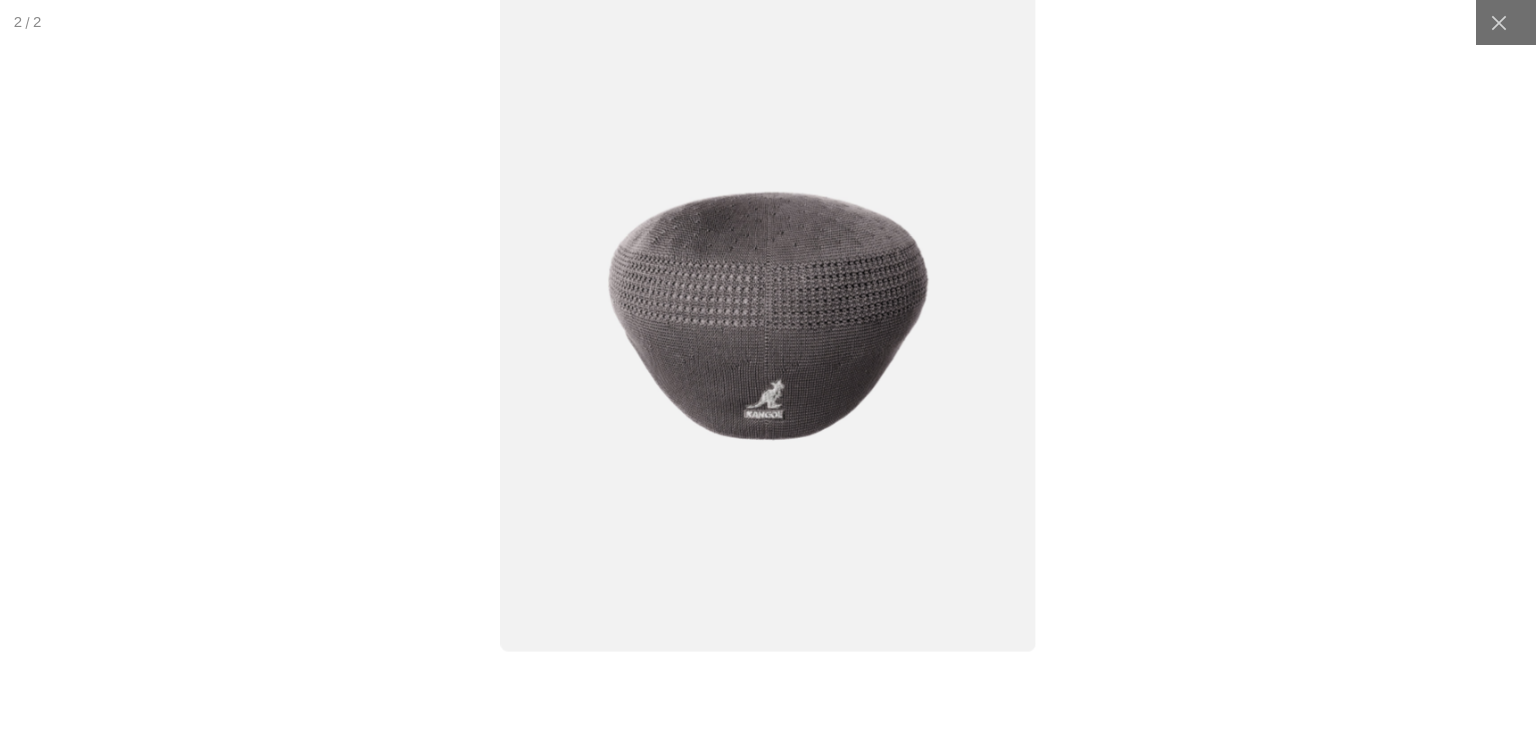 click at bounding box center [768, 315] 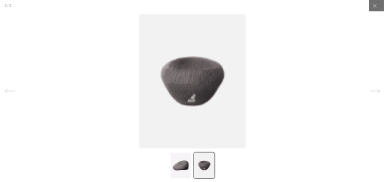 scroll, scrollTop: 0, scrollLeft: 0, axis: both 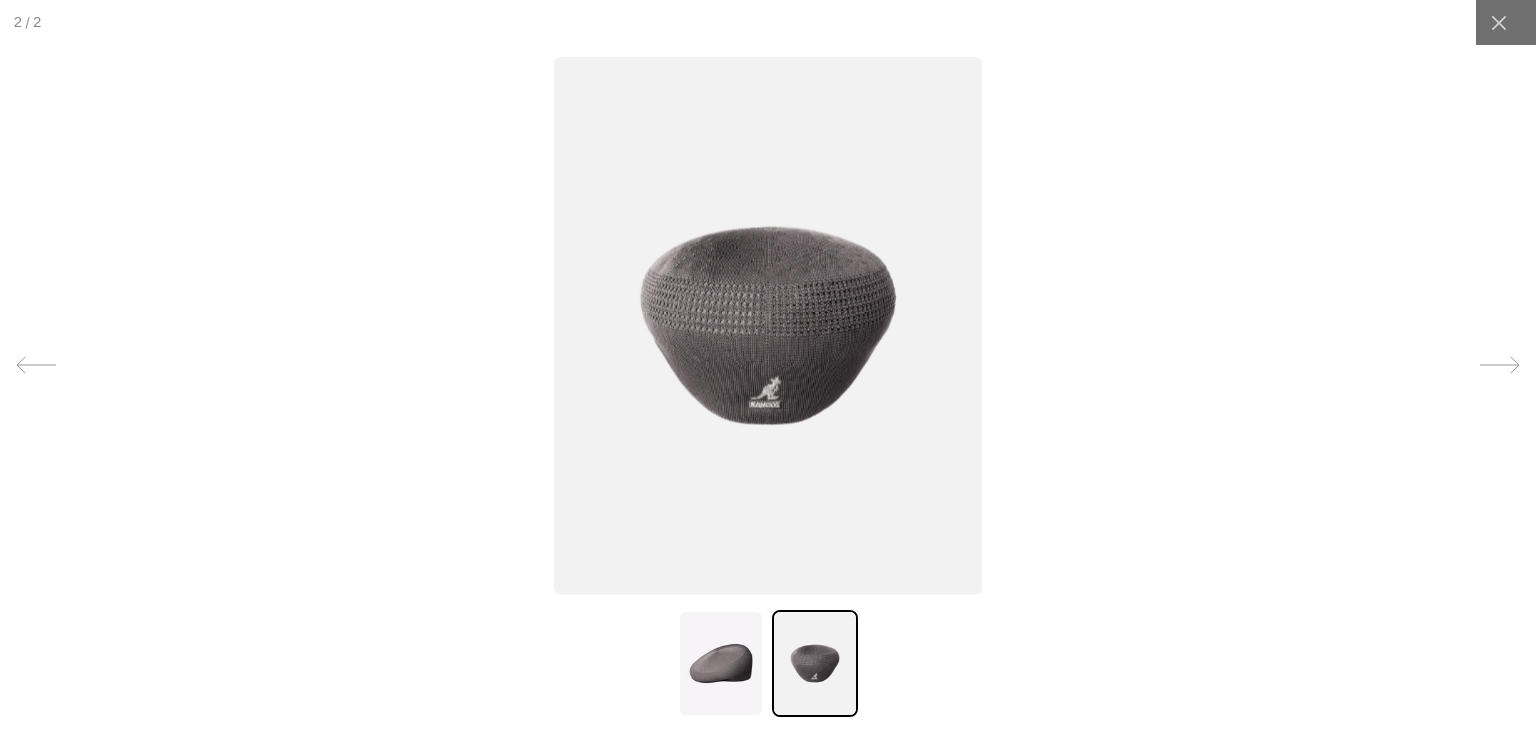 click at bounding box center (768, 325) 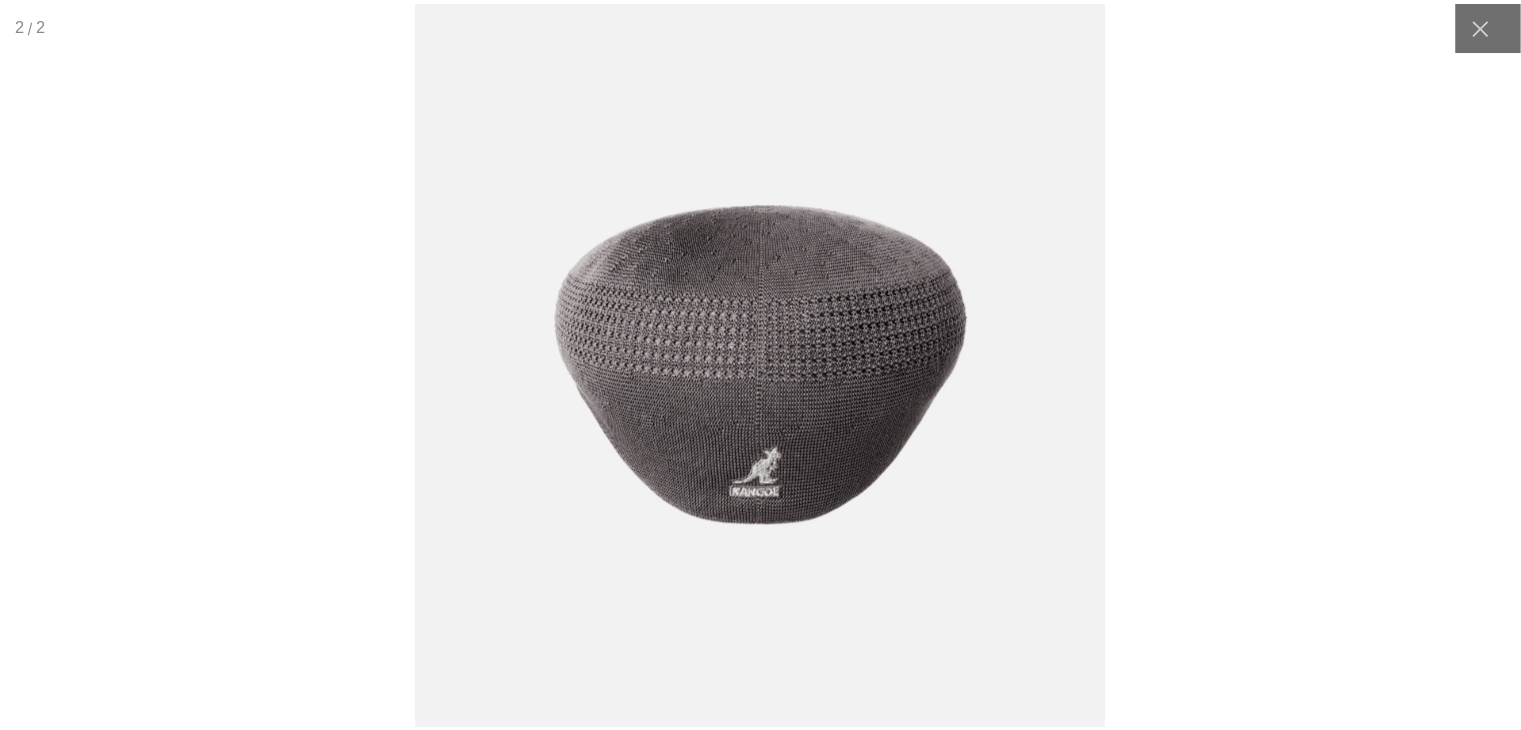 scroll, scrollTop: 0, scrollLeft: 412, axis: horizontal 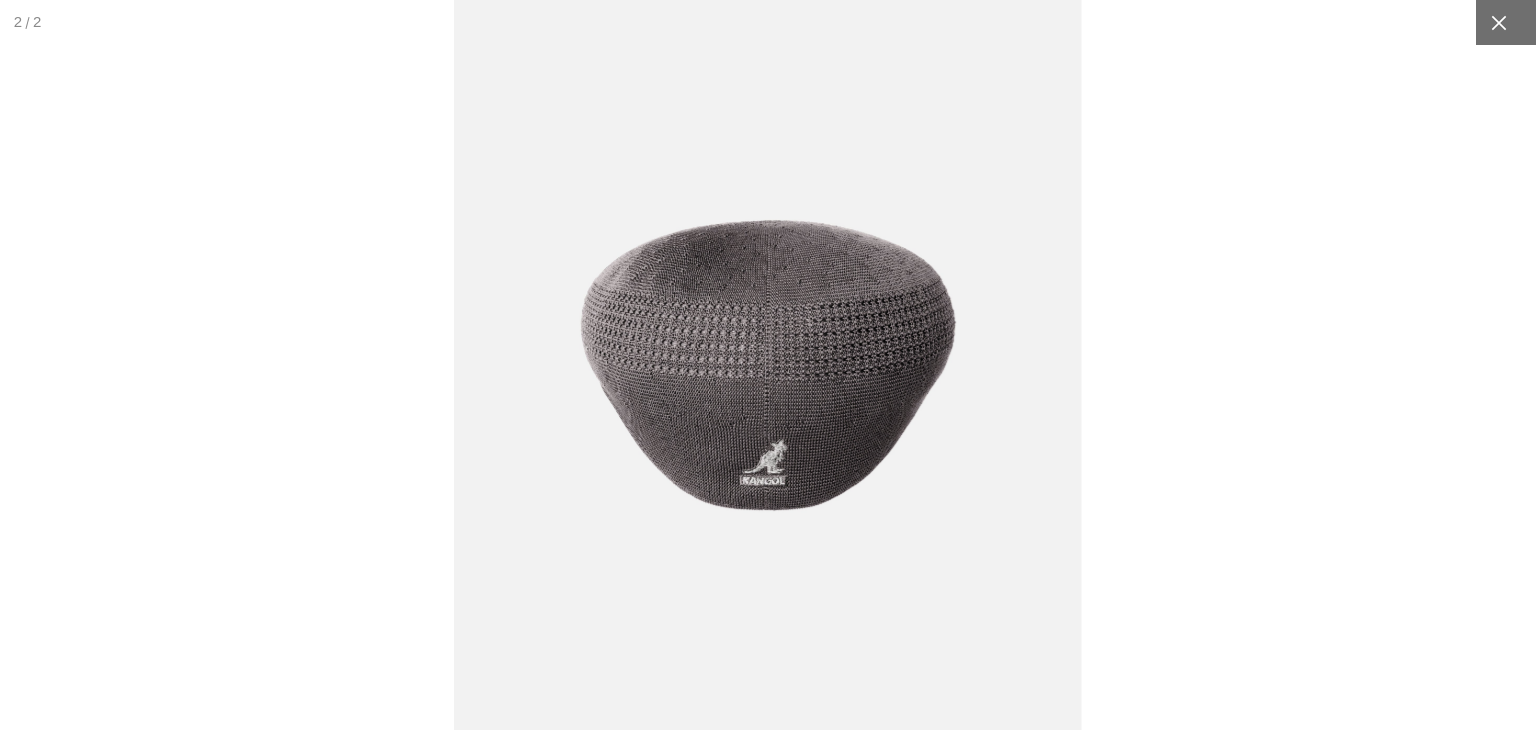 click at bounding box center (1498, 22) 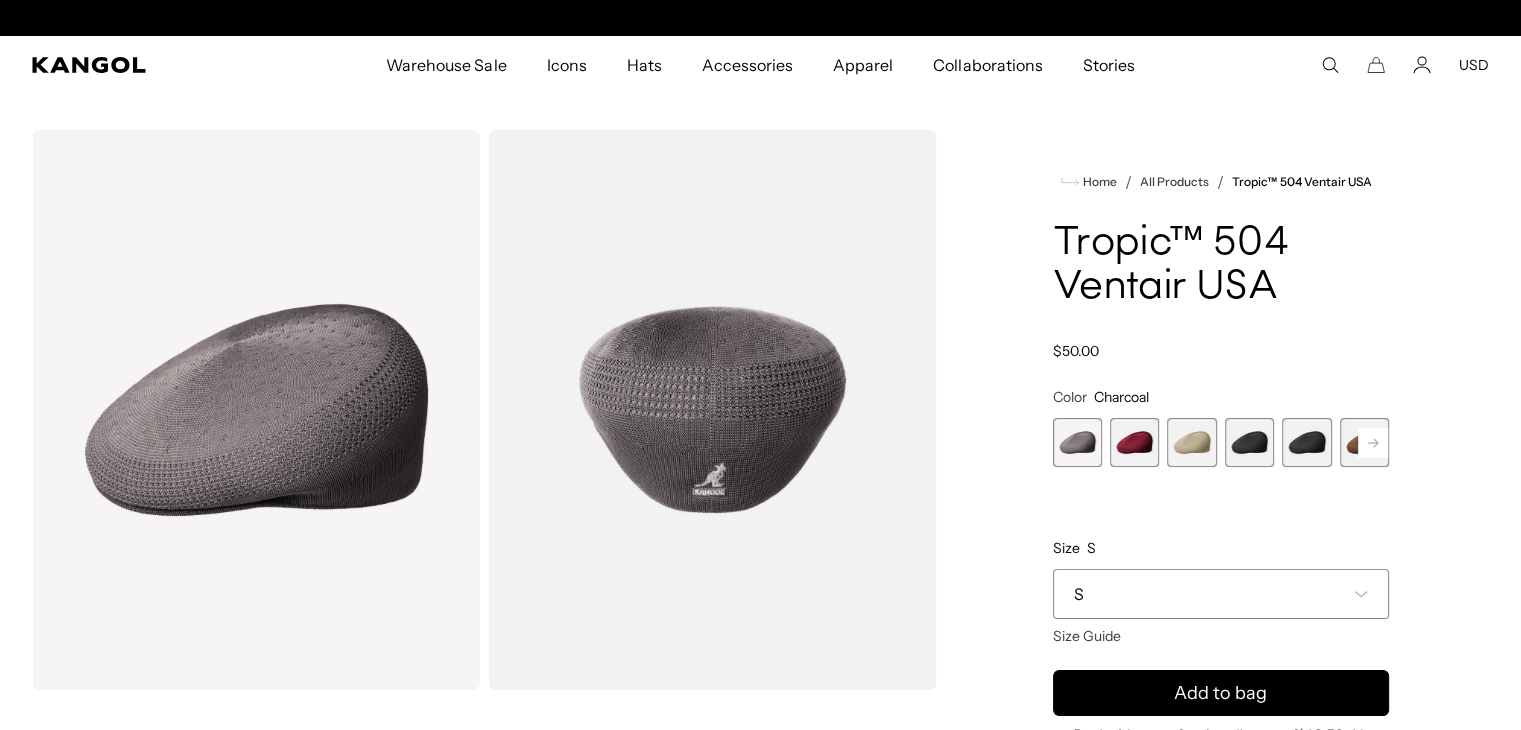 scroll, scrollTop: 0, scrollLeft: 0, axis: both 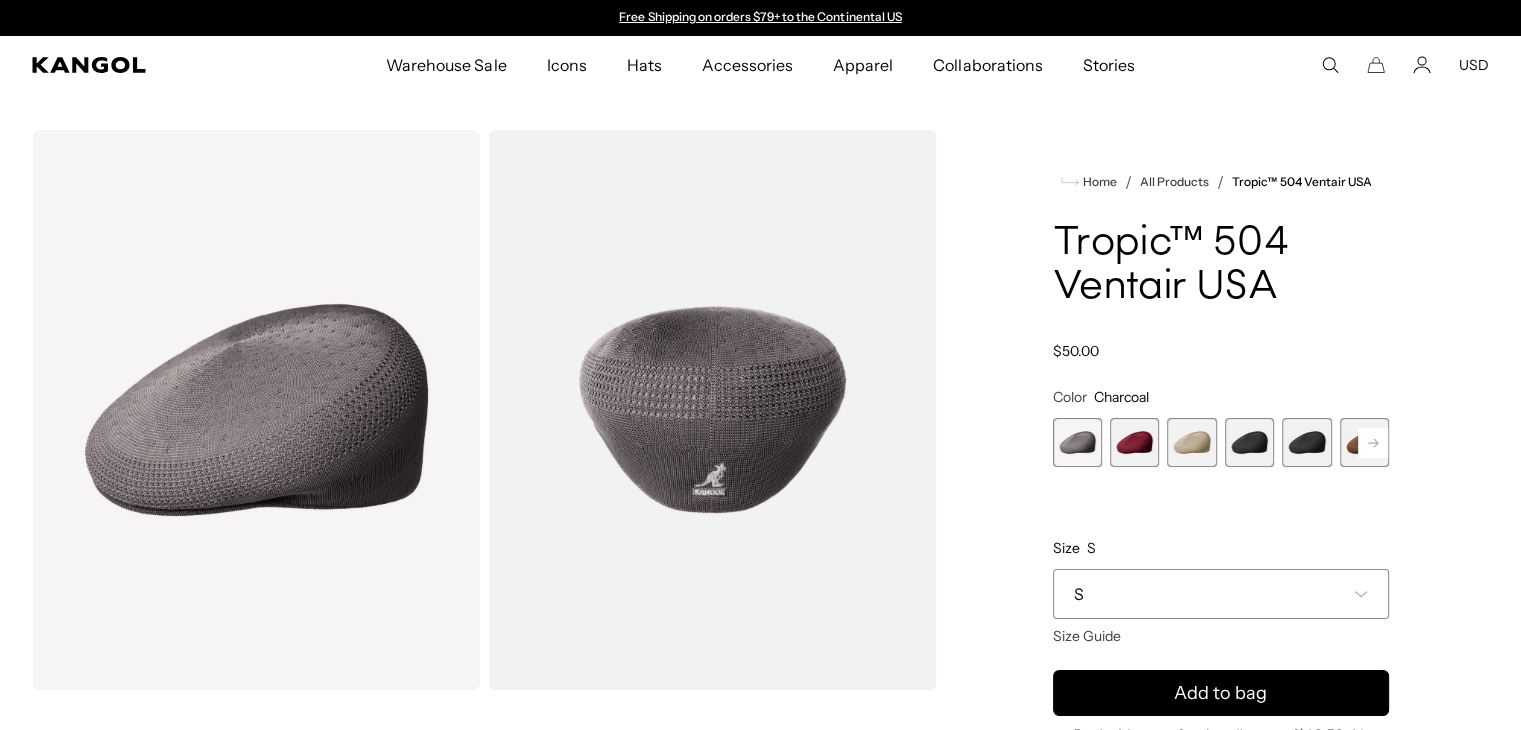 click at bounding box center [1134, 442] 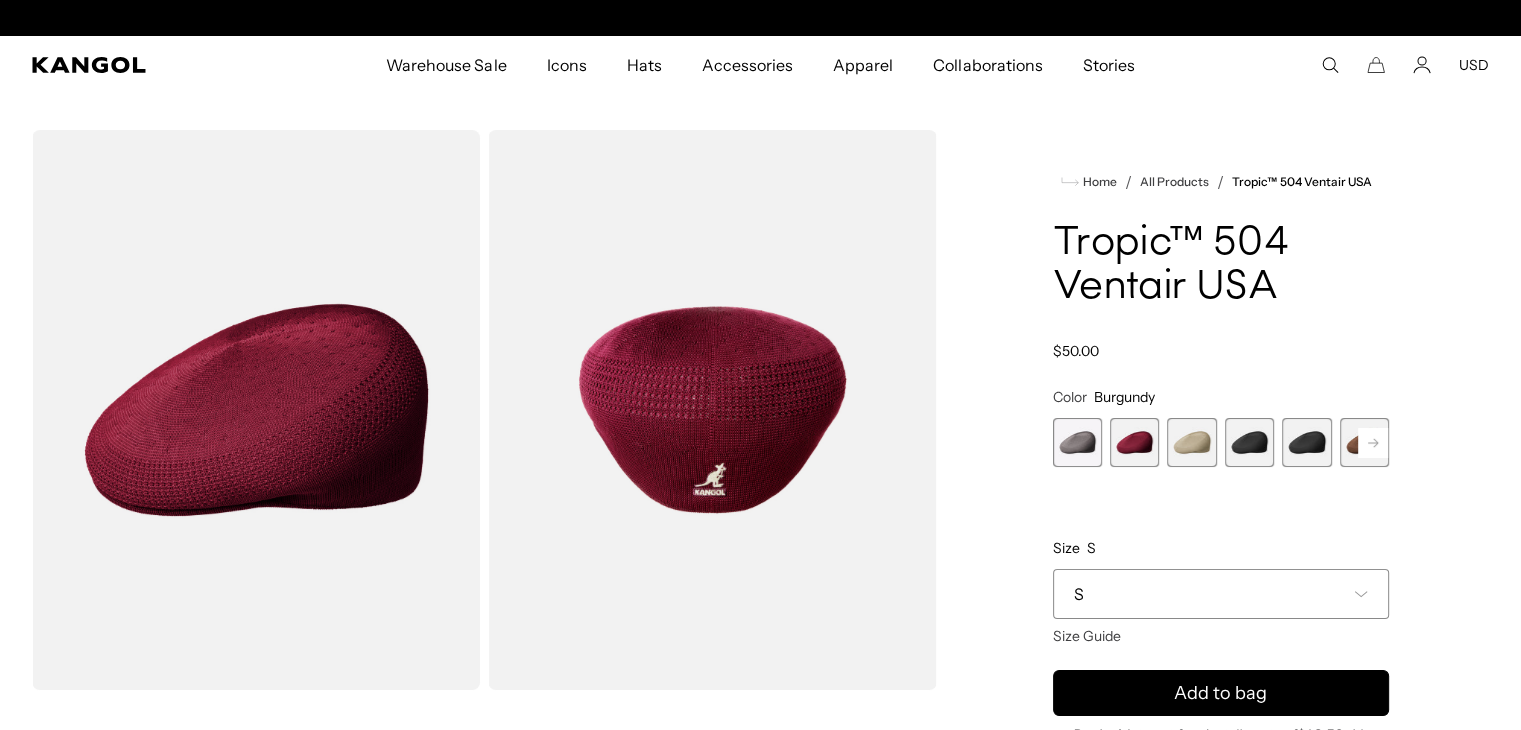 scroll, scrollTop: 0, scrollLeft: 412, axis: horizontal 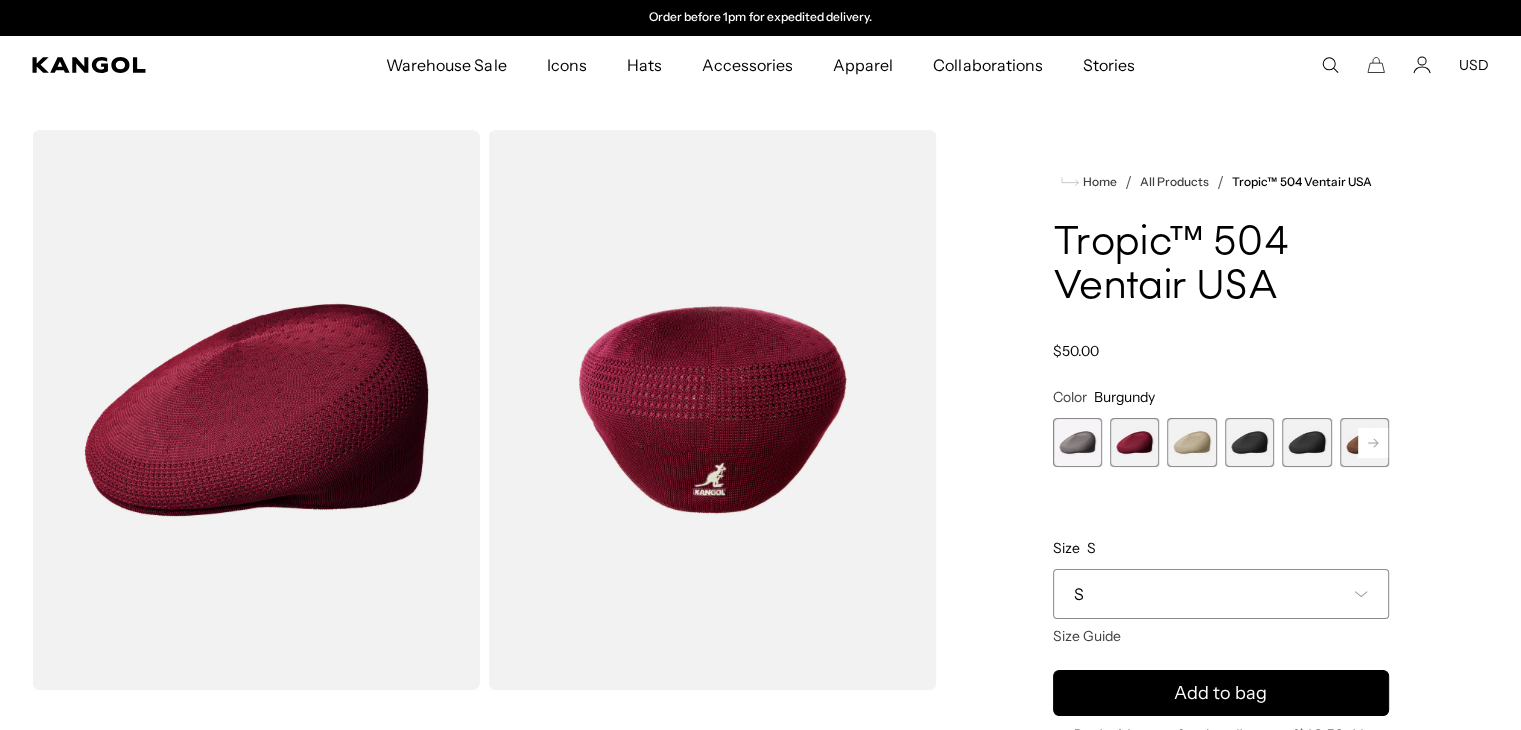 click at bounding box center [1191, 442] 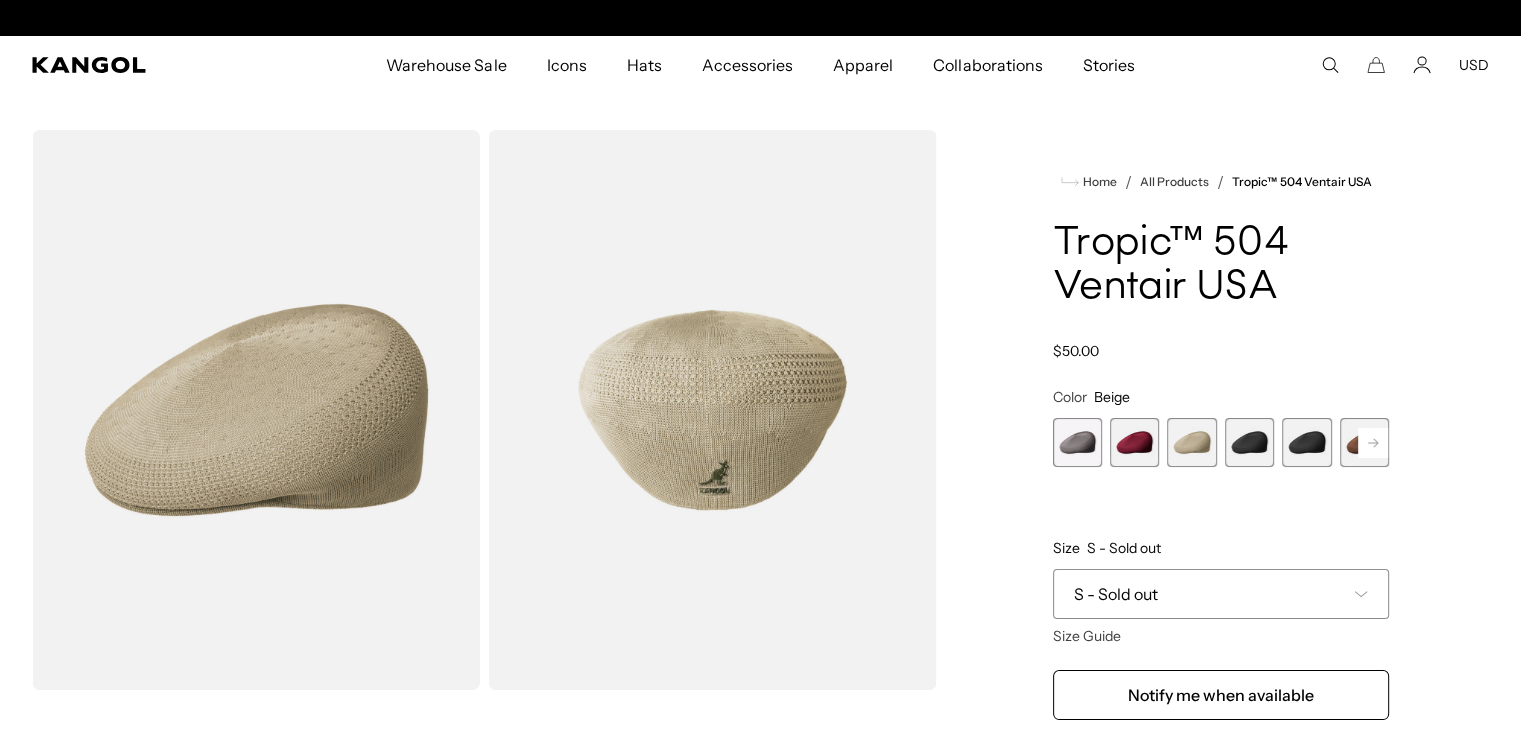 scroll, scrollTop: 0, scrollLeft: 0, axis: both 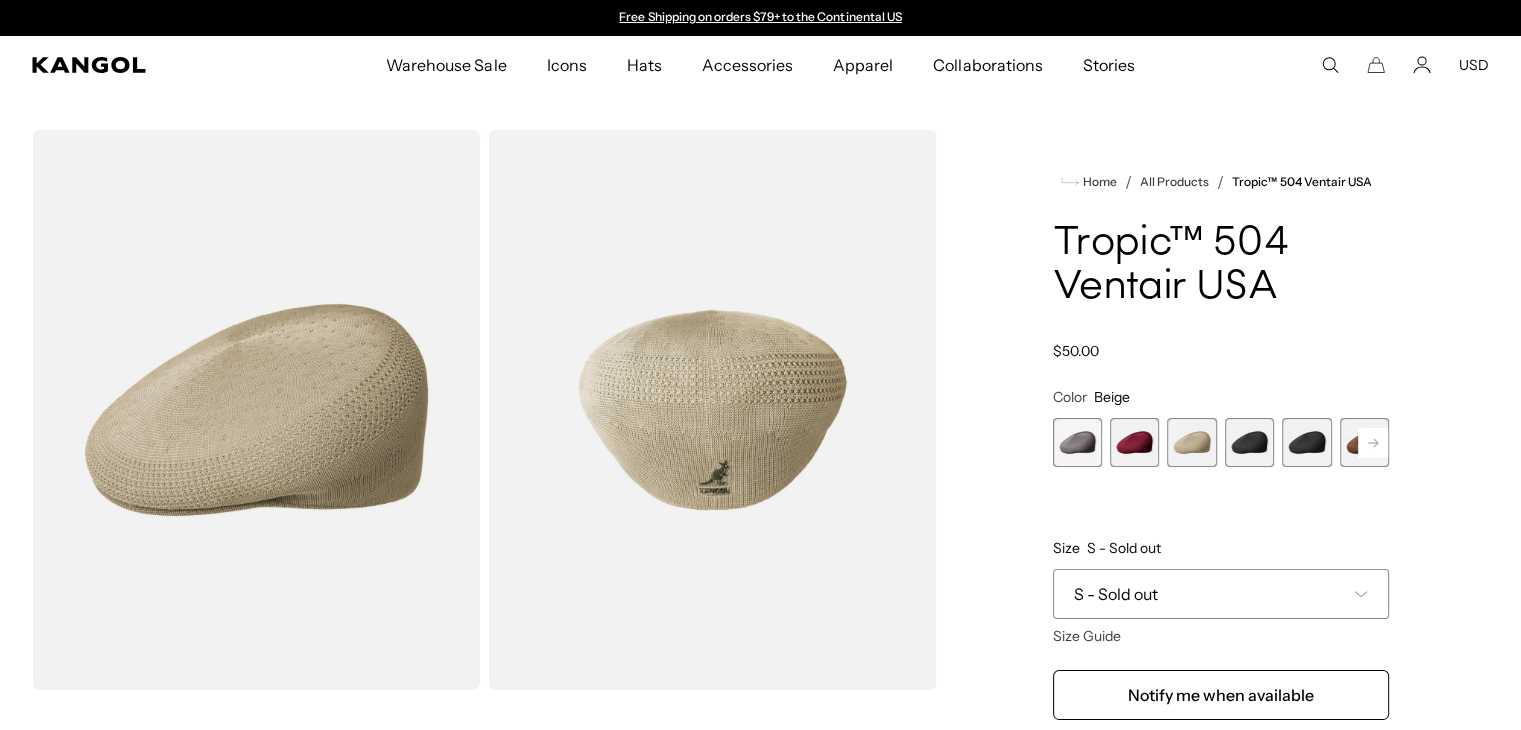 click at bounding box center [1249, 442] 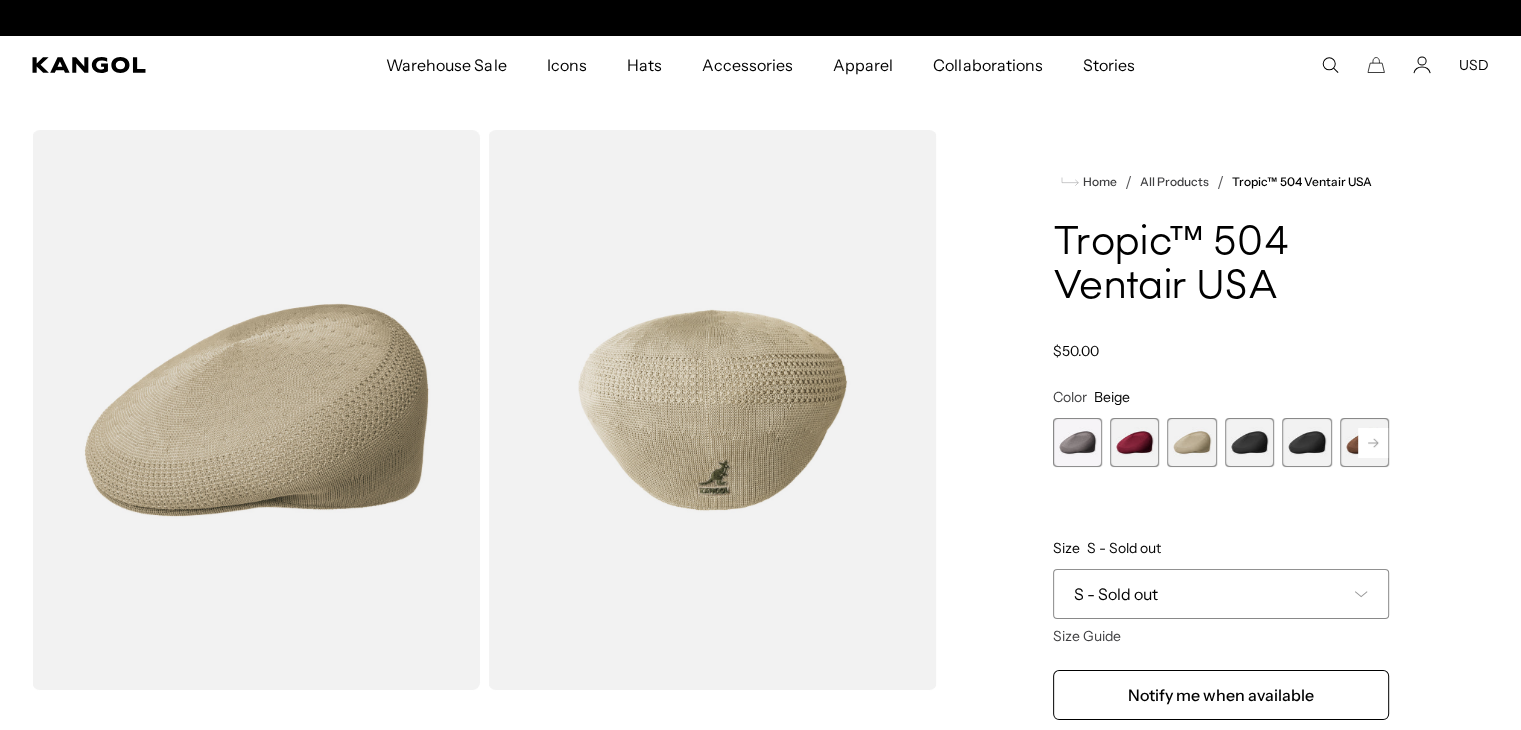 scroll, scrollTop: 0, scrollLeft: 412, axis: horizontal 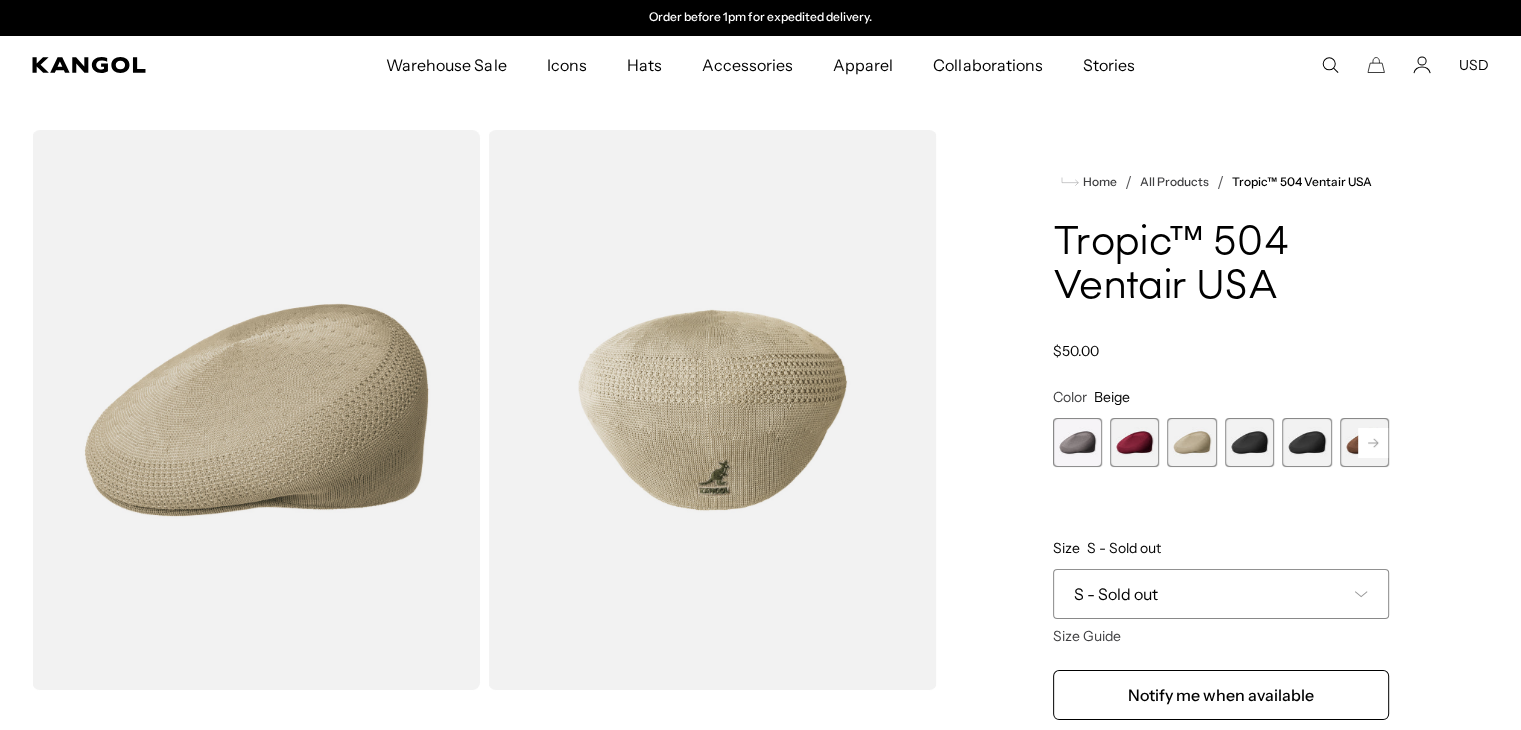 click at bounding box center (1249, 442) 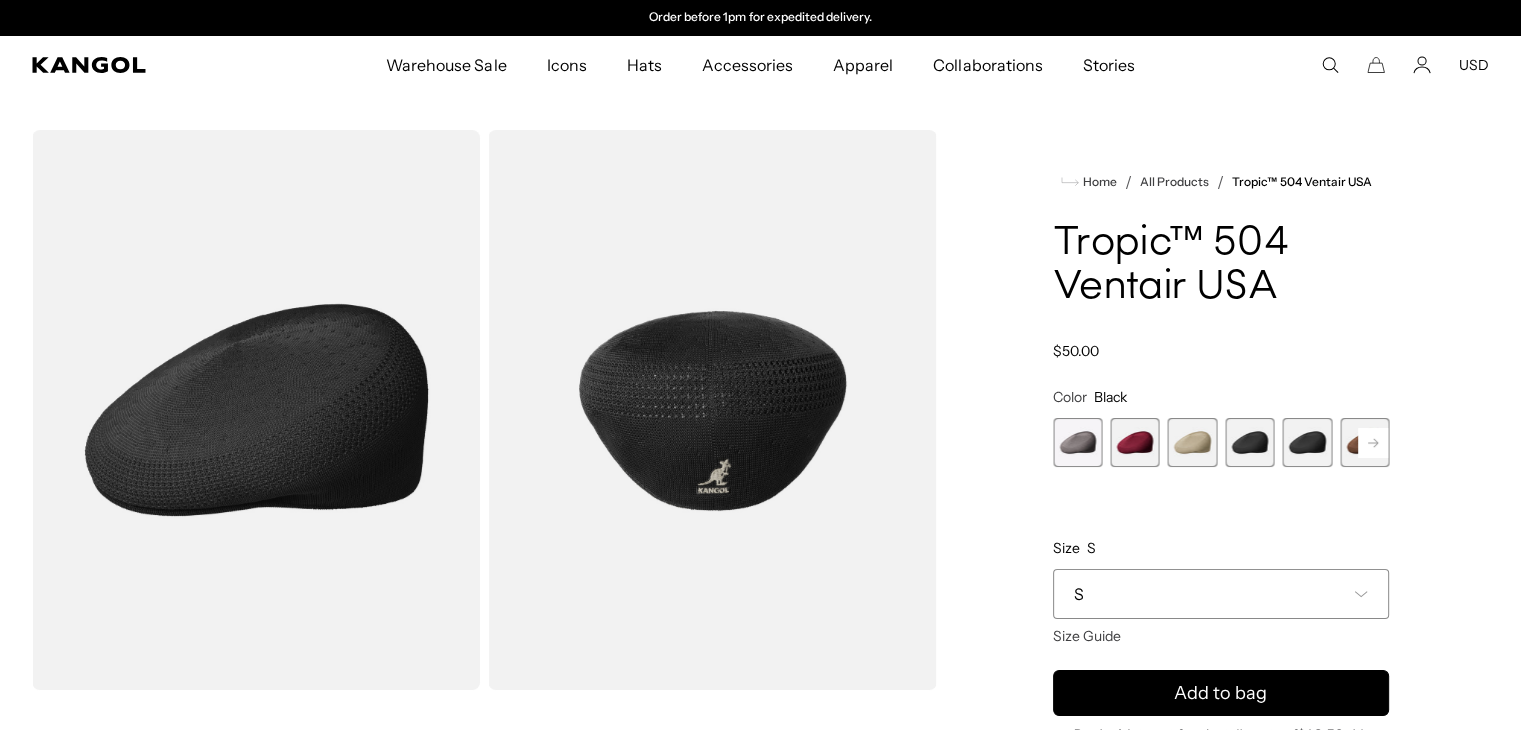 click at bounding box center [1307, 442] 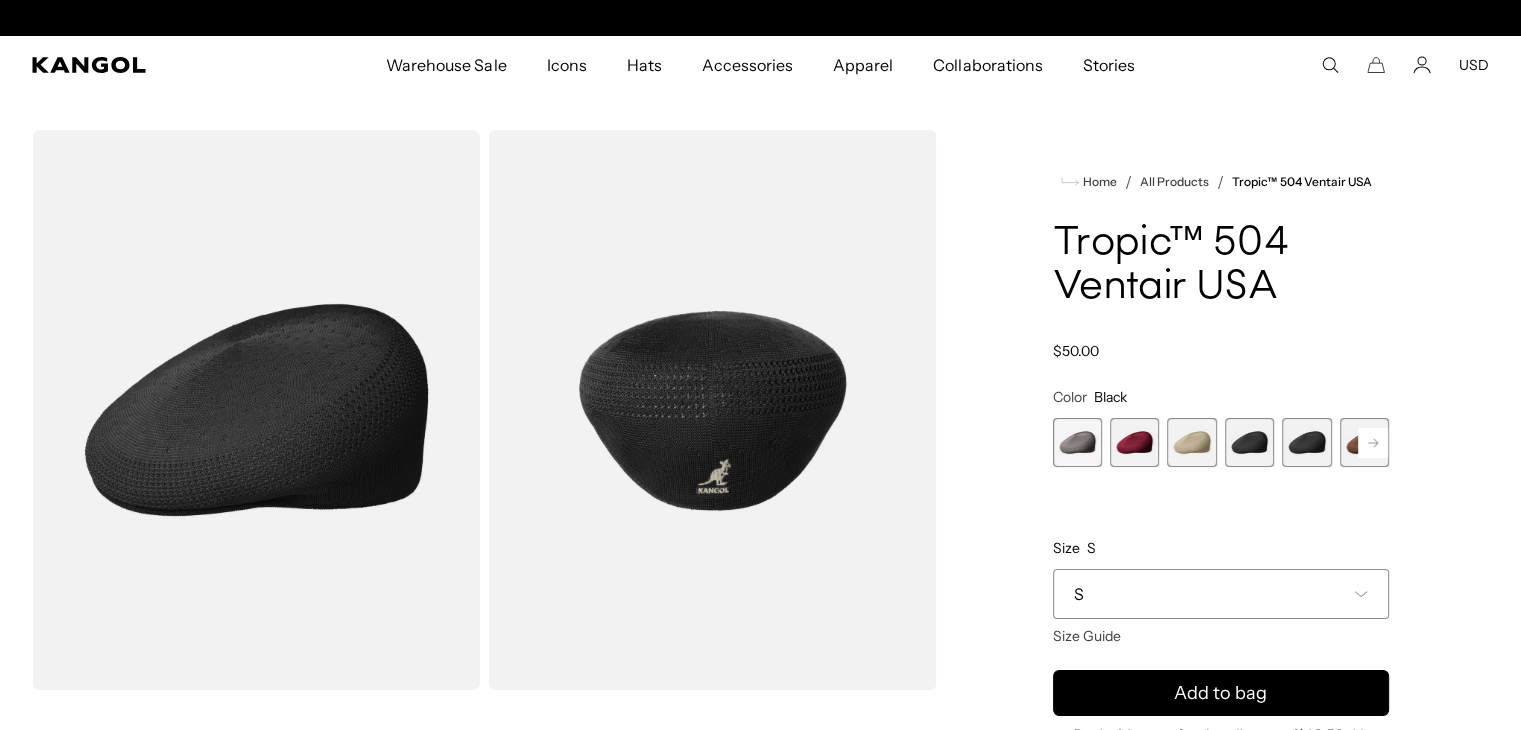 scroll, scrollTop: 0, scrollLeft: 0, axis: both 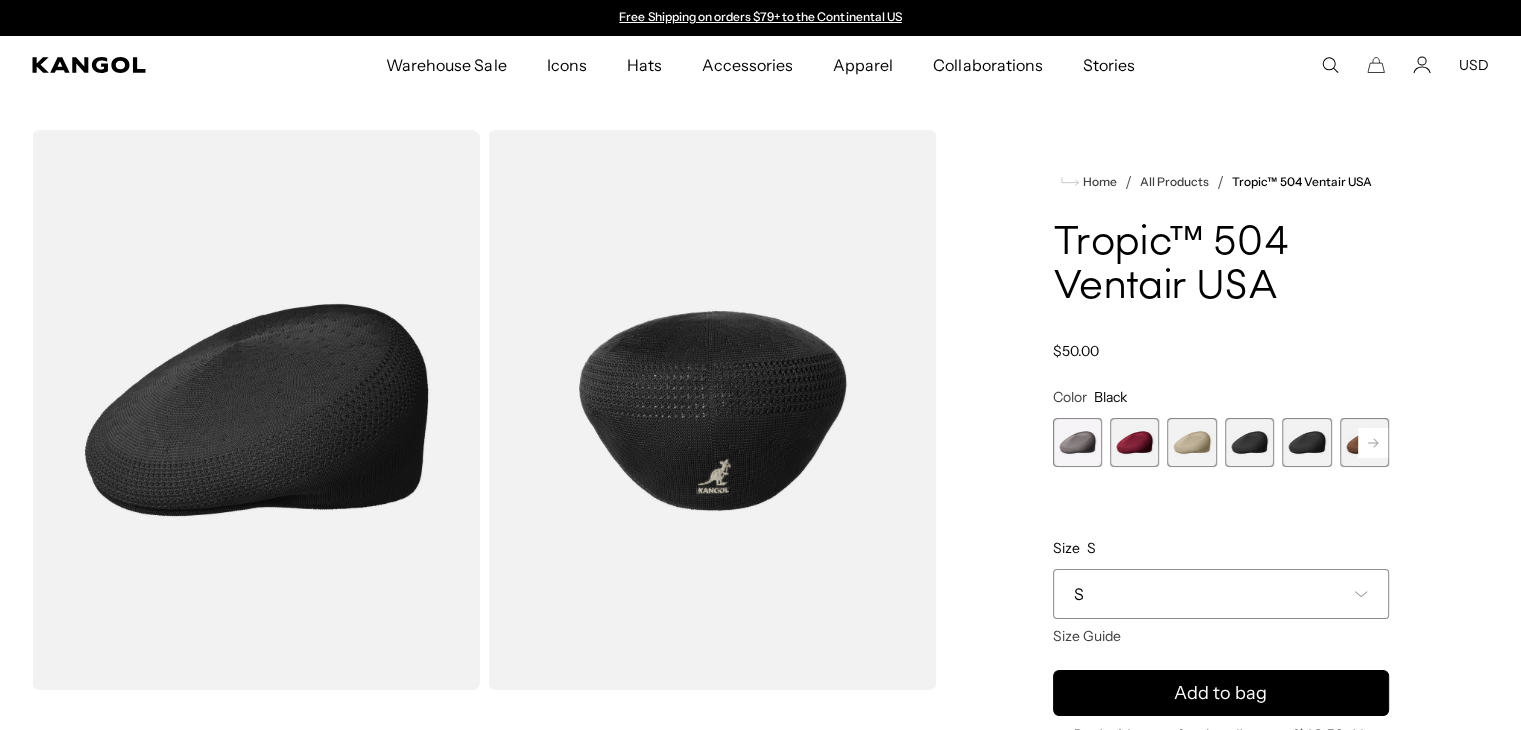 click at bounding box center [1306, 442] 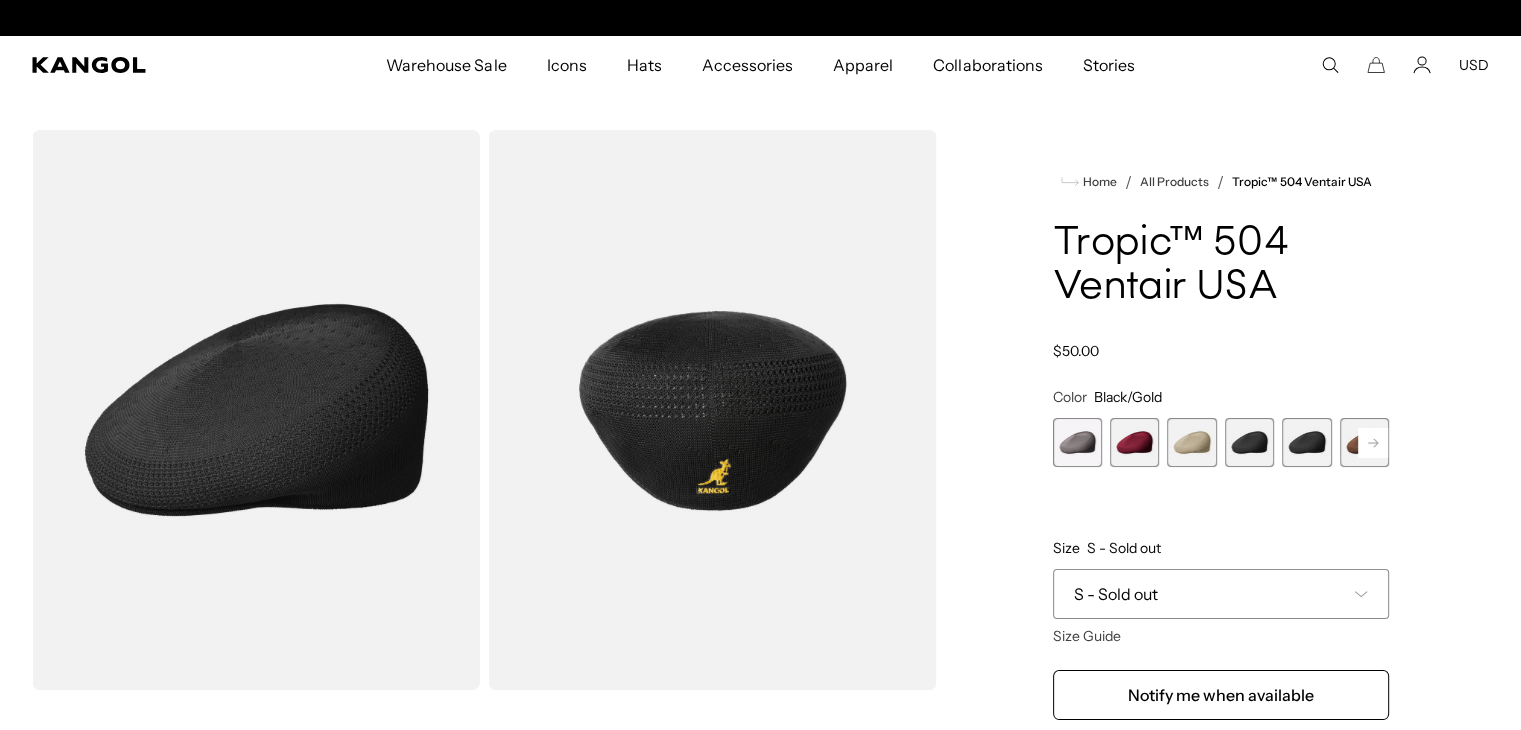 scroll, scrollTop: 0, scrollLeft: 412, axis: horizontal 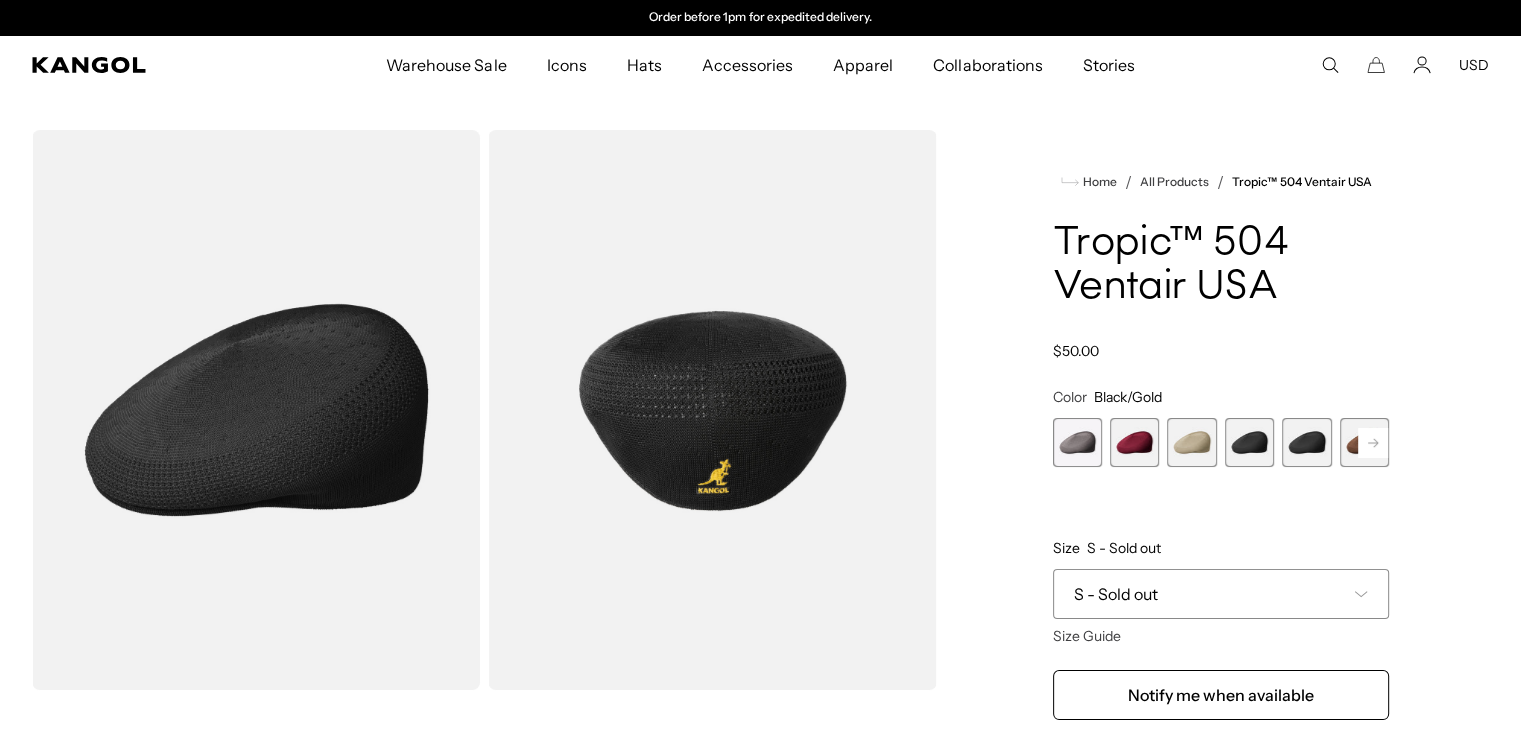 click 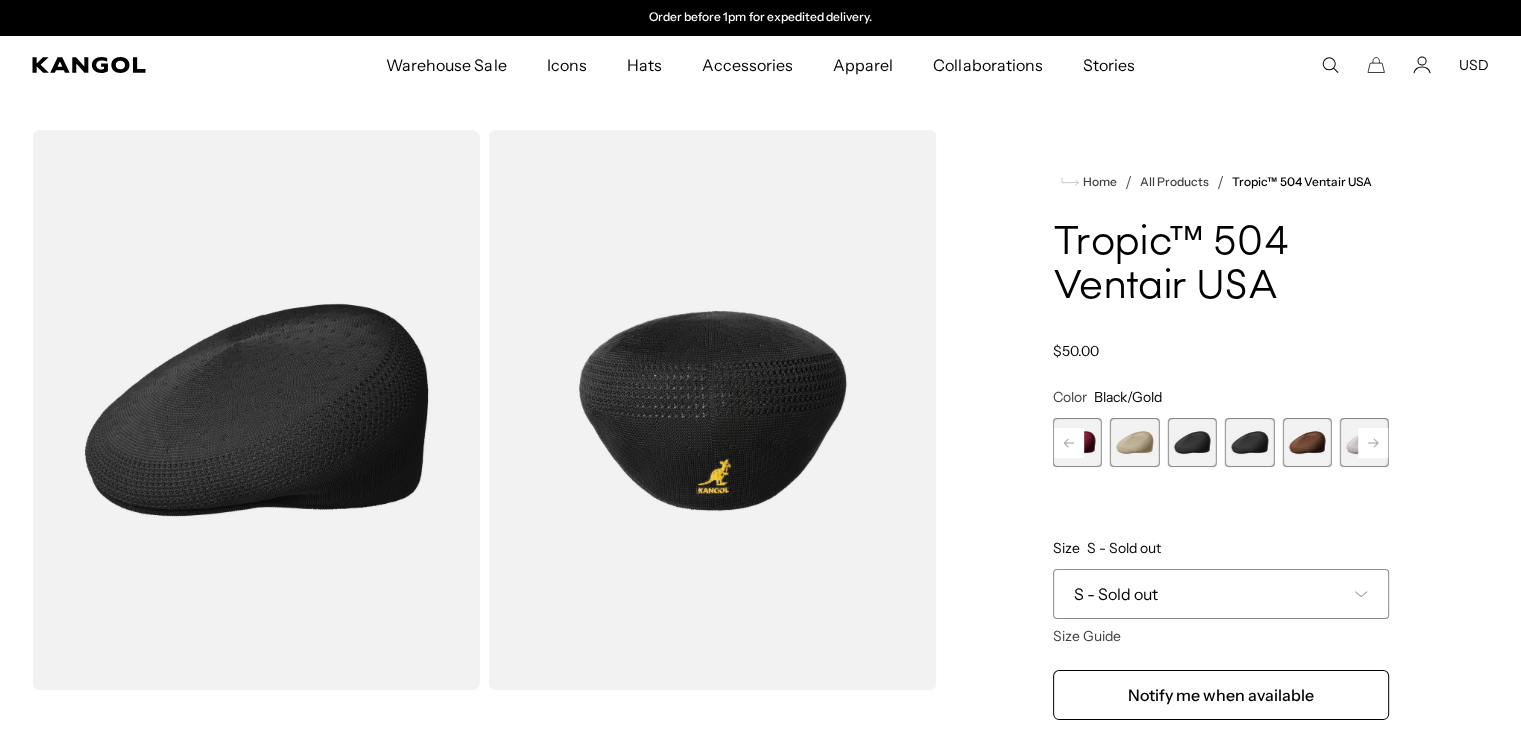click at bounding box center [1306, 442] 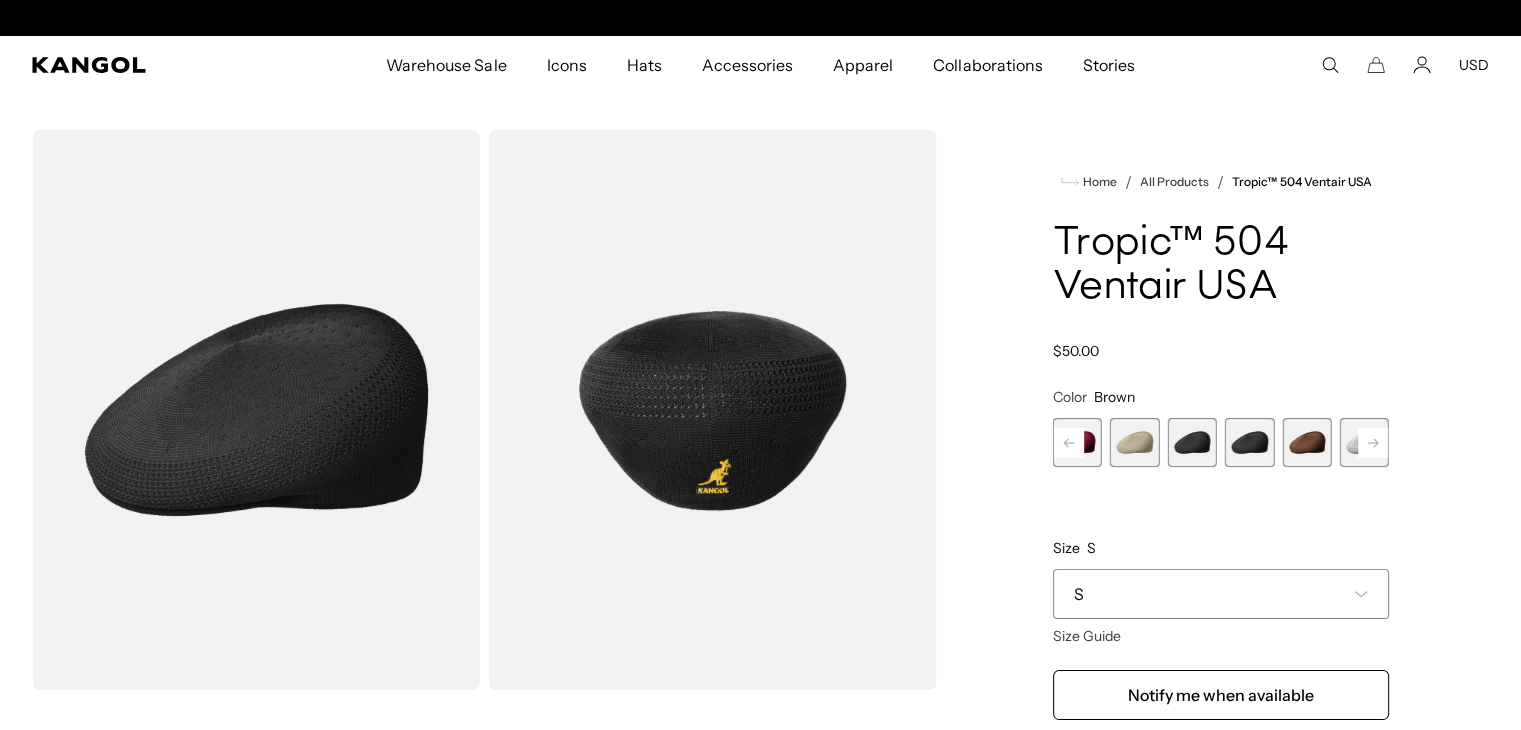 scroll, scrollTop: 0, scrollLeft: 0, axis: both 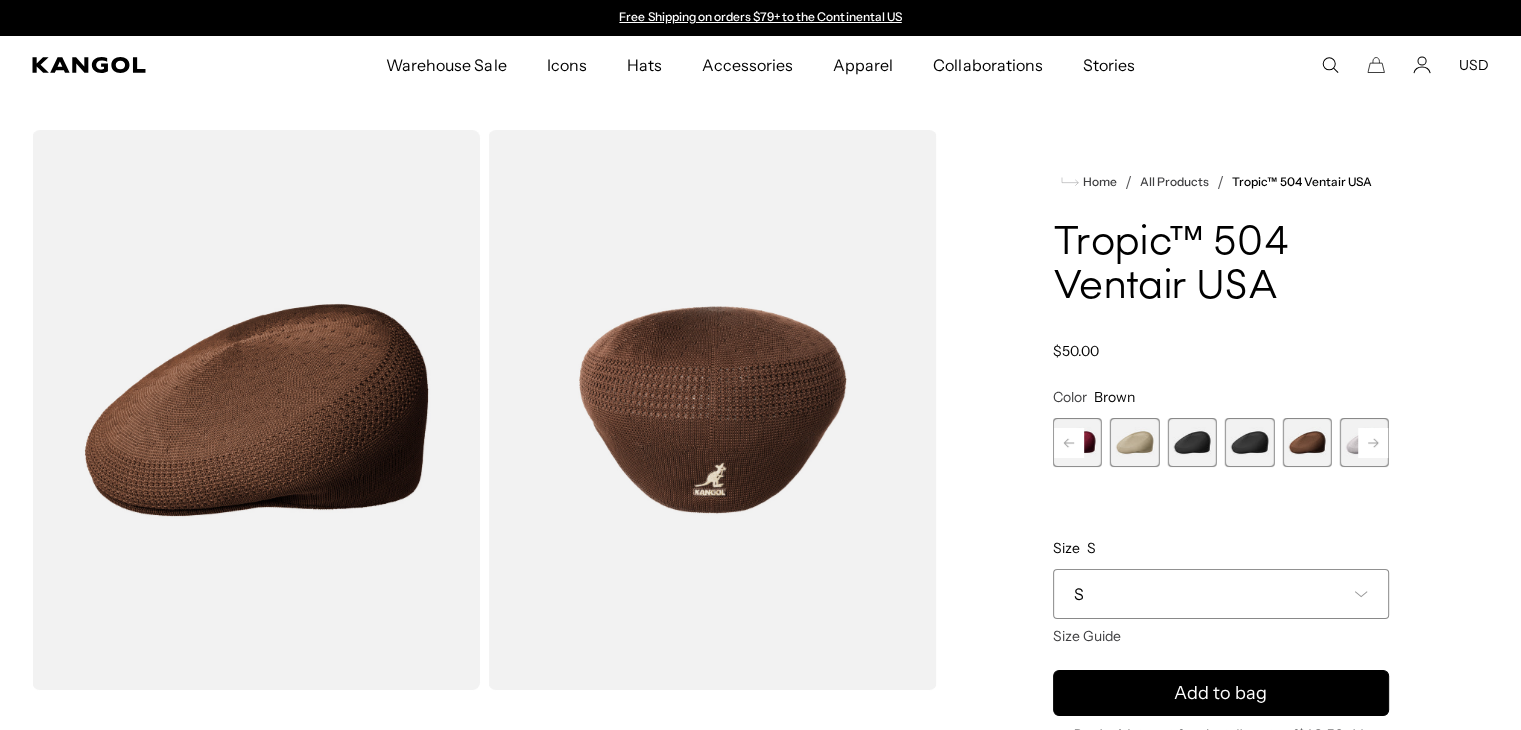 click at bounding box center (1364, 442) 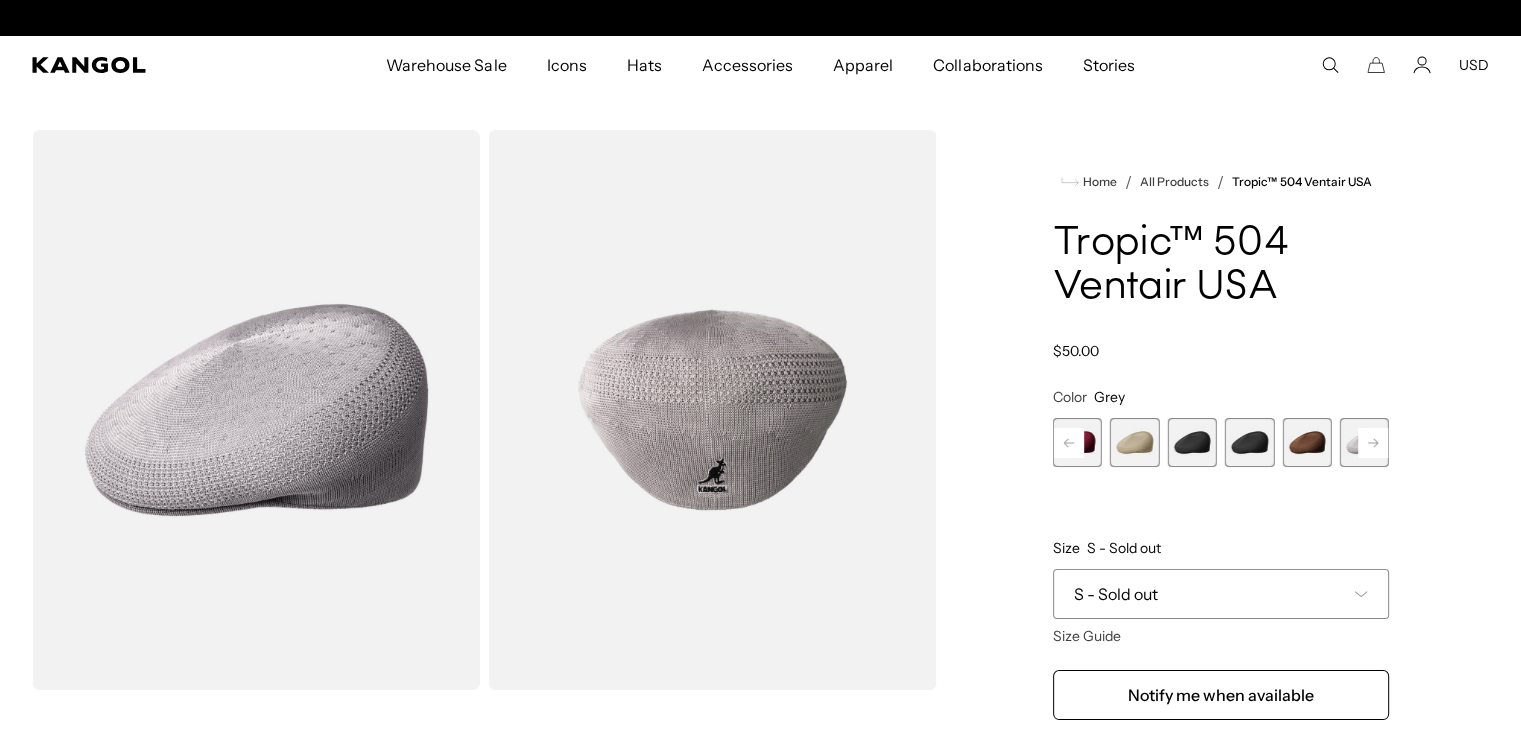 scroll, scrollTop: 0, scrollLeft: 0, axis: both 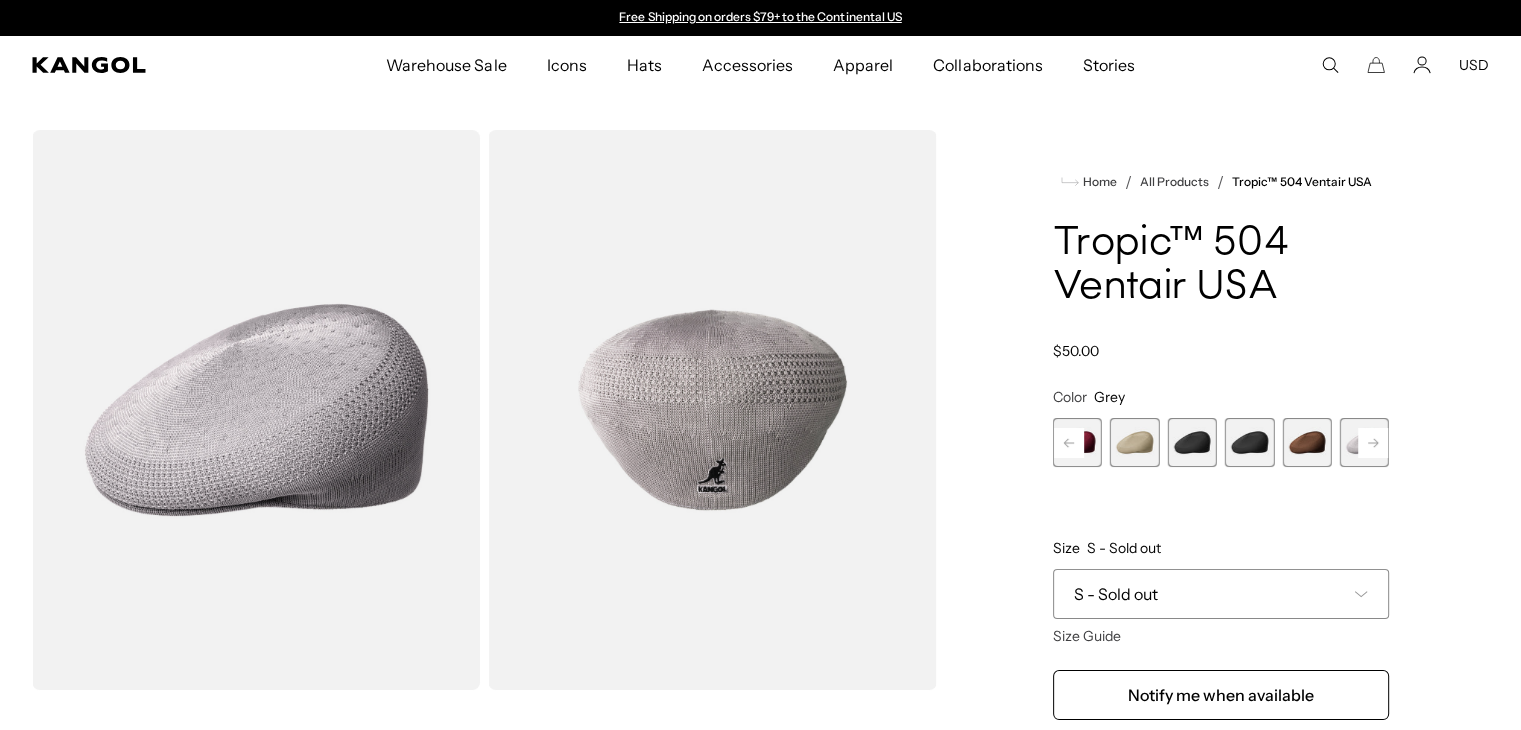 click 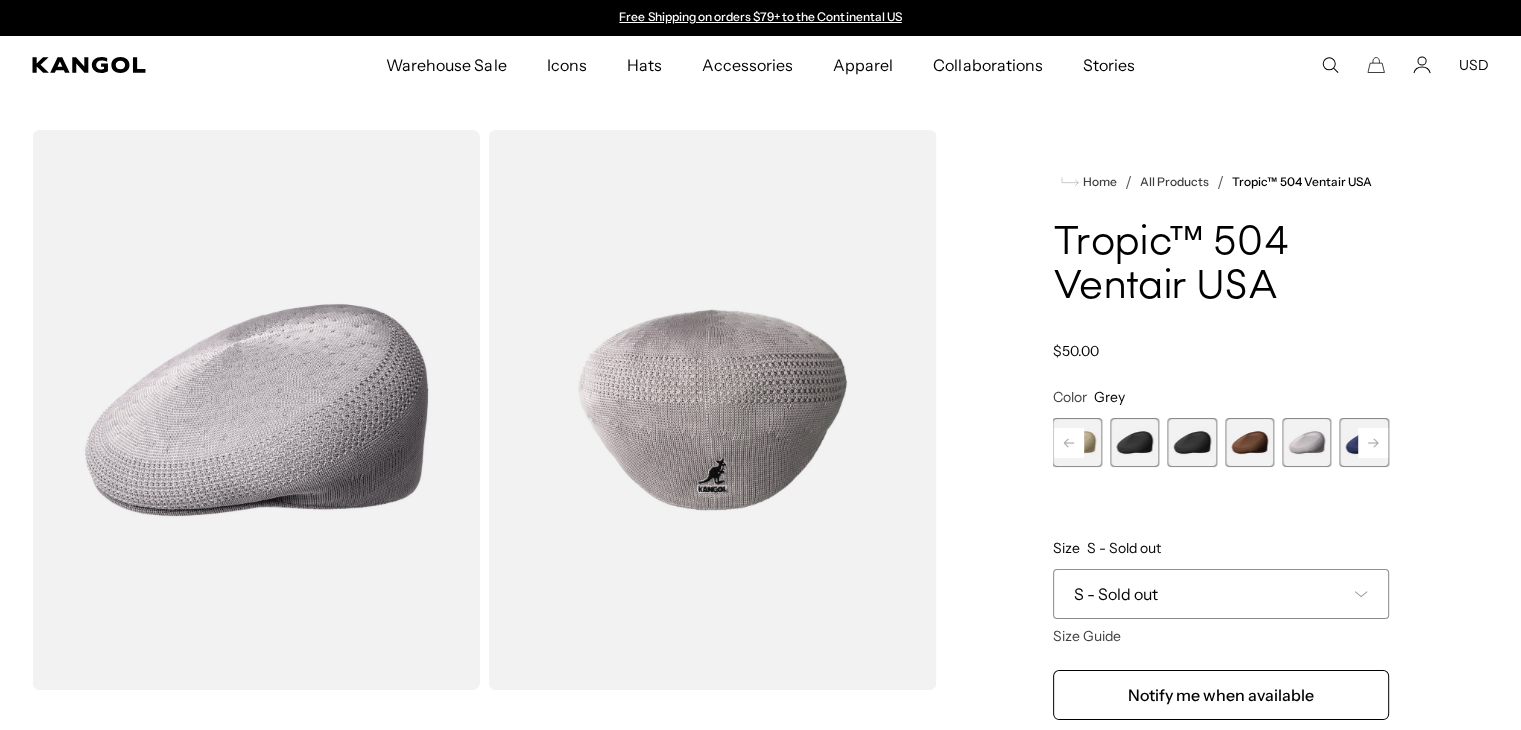 click 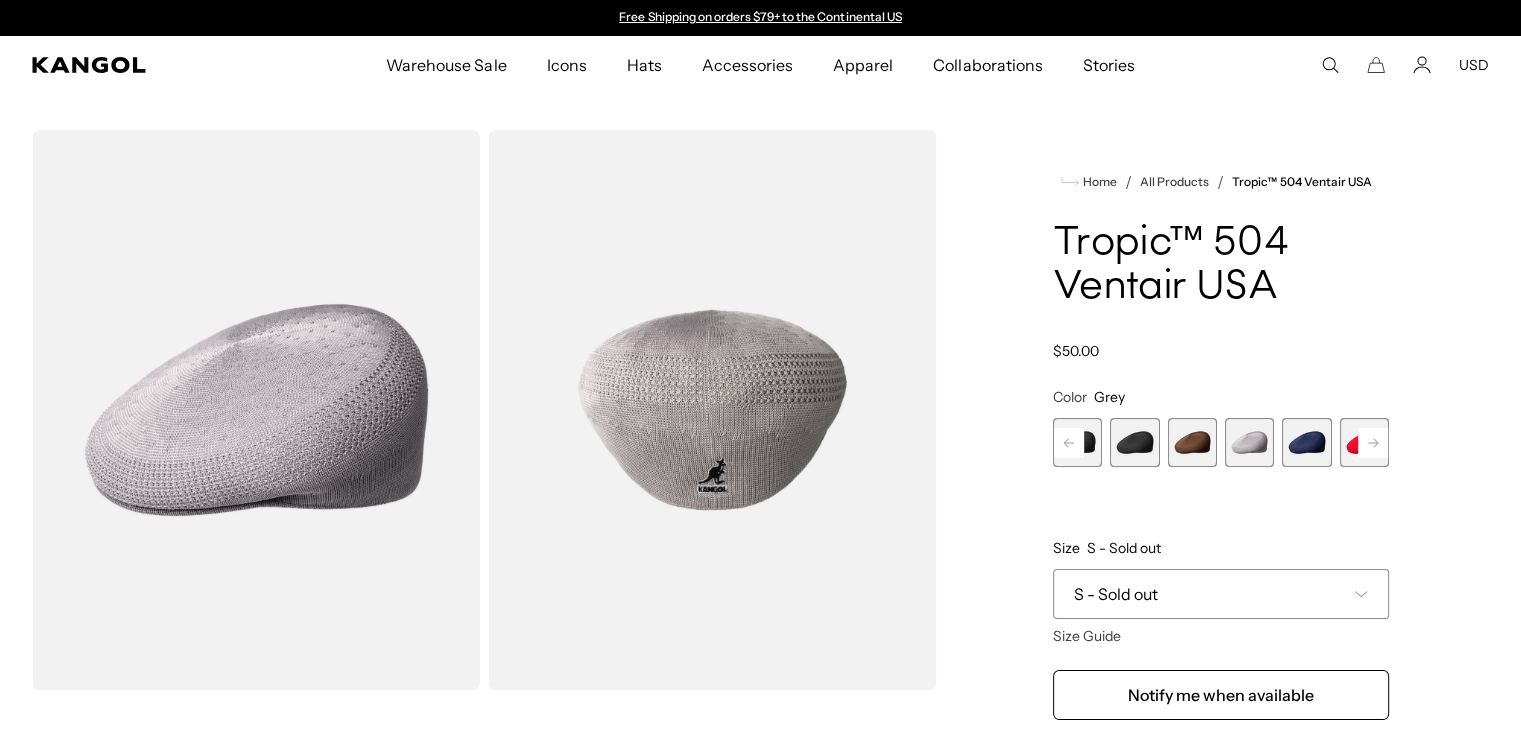 click 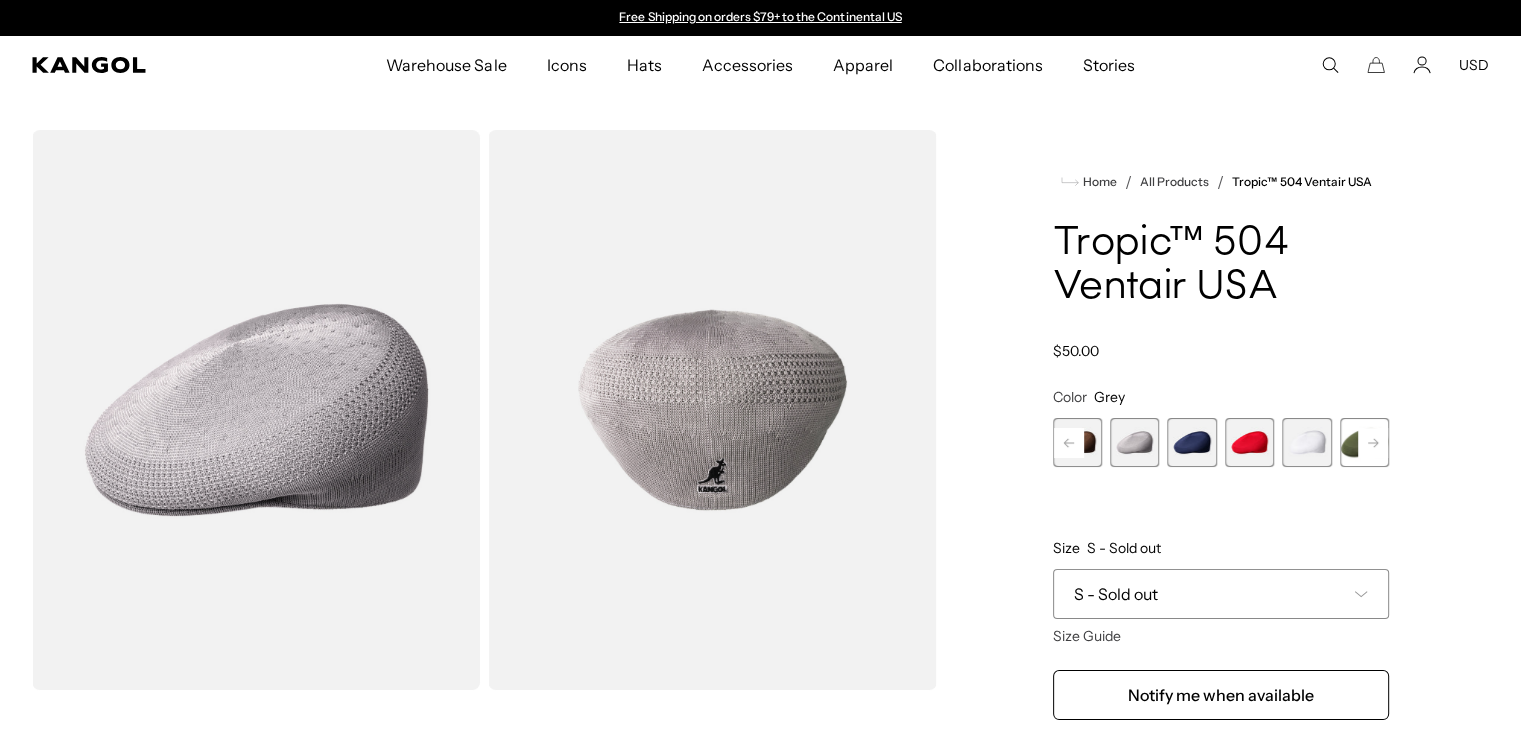 click 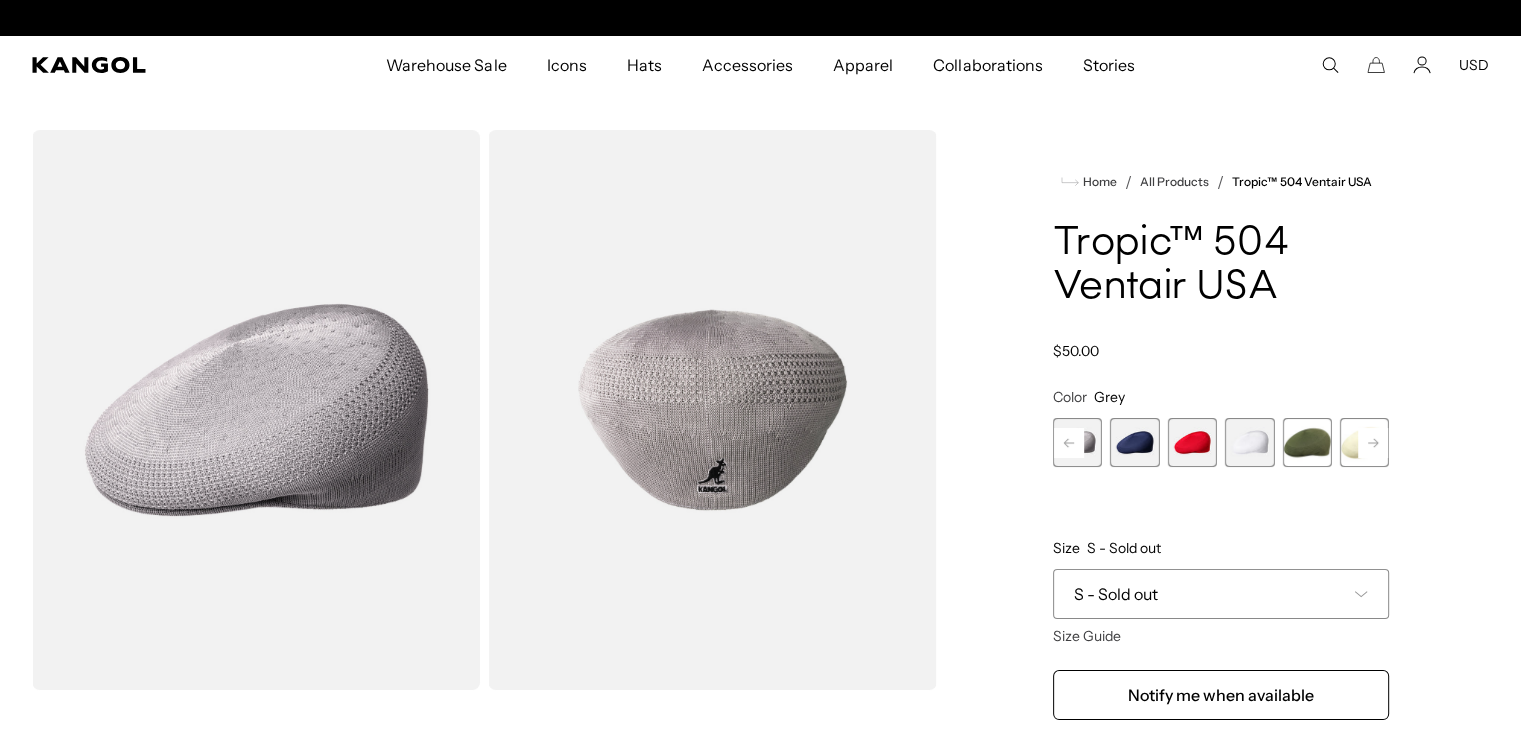 scroll, scrollTop: 0, scrollLeft: 412, axis: horizontal 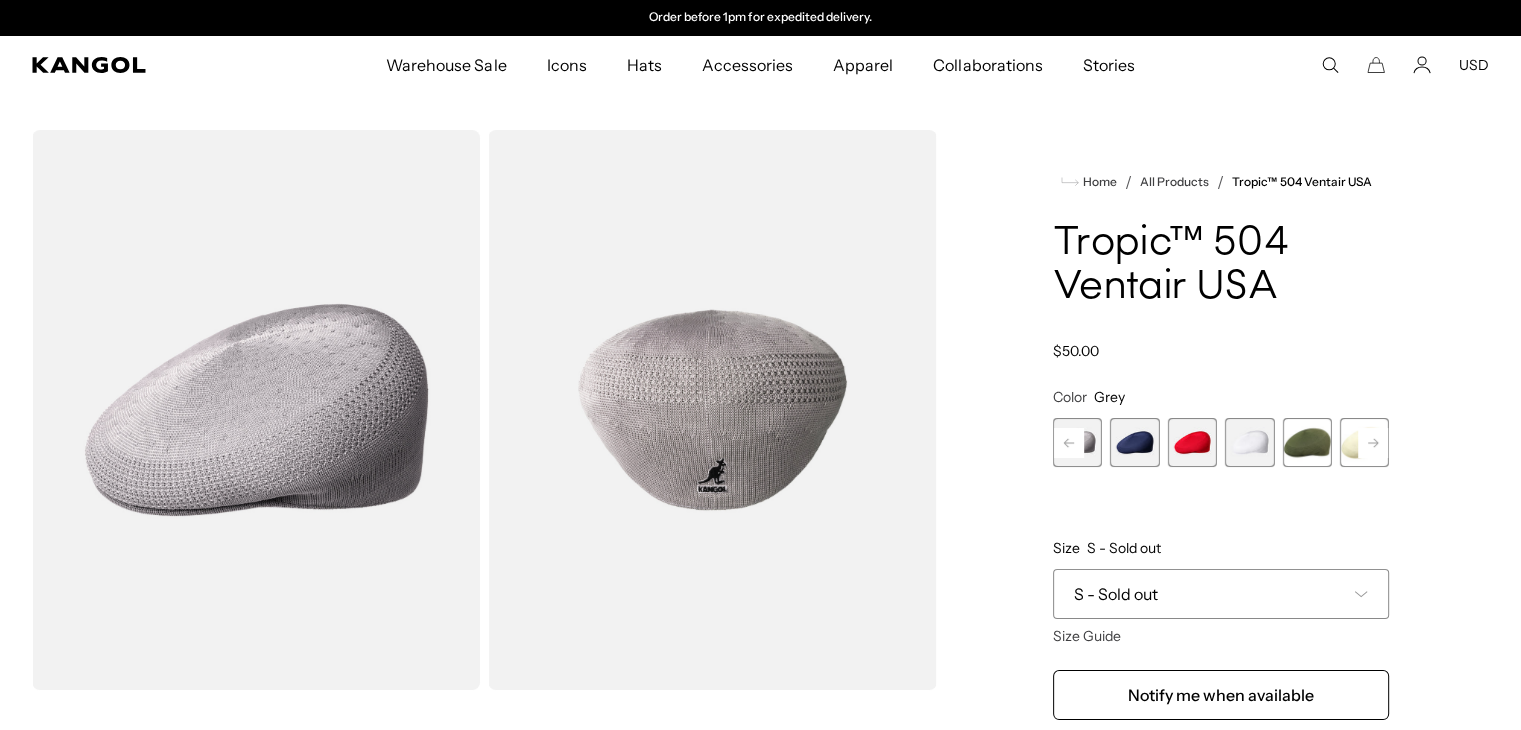 click at bounding box center (1192, 442) 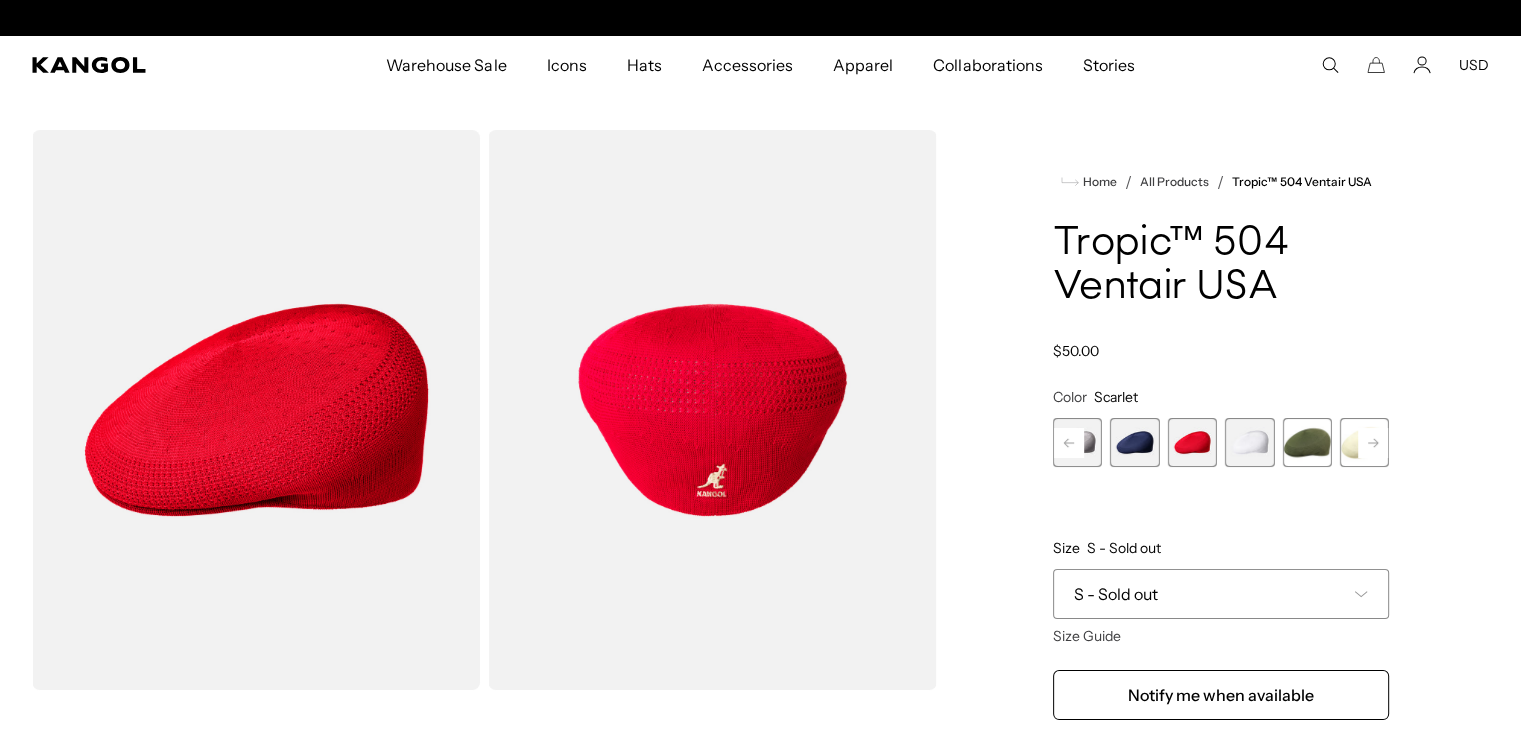 click at bounding box center (1249, 442) 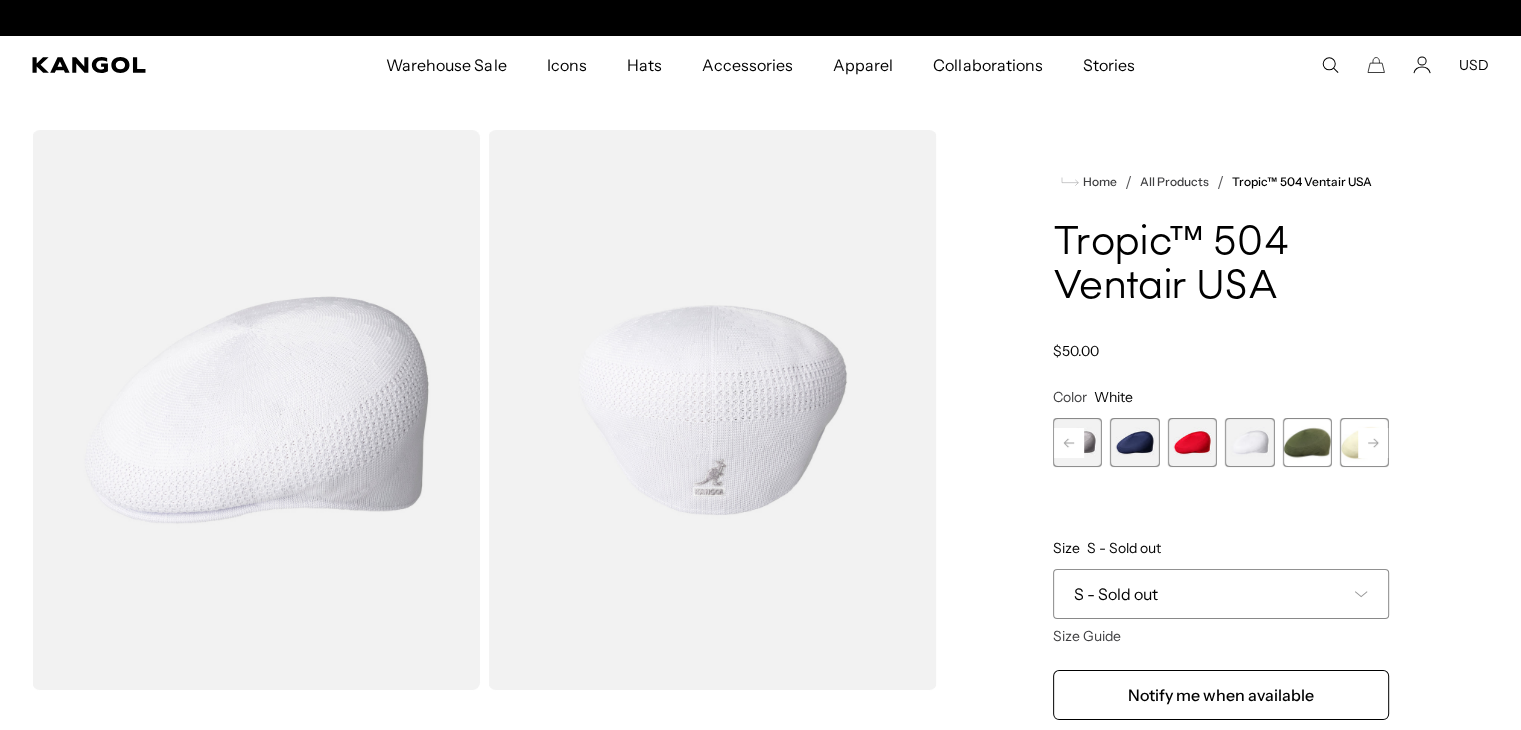 scroll, scrollTop: 0, scrollLeft: 412, axis: horizontal 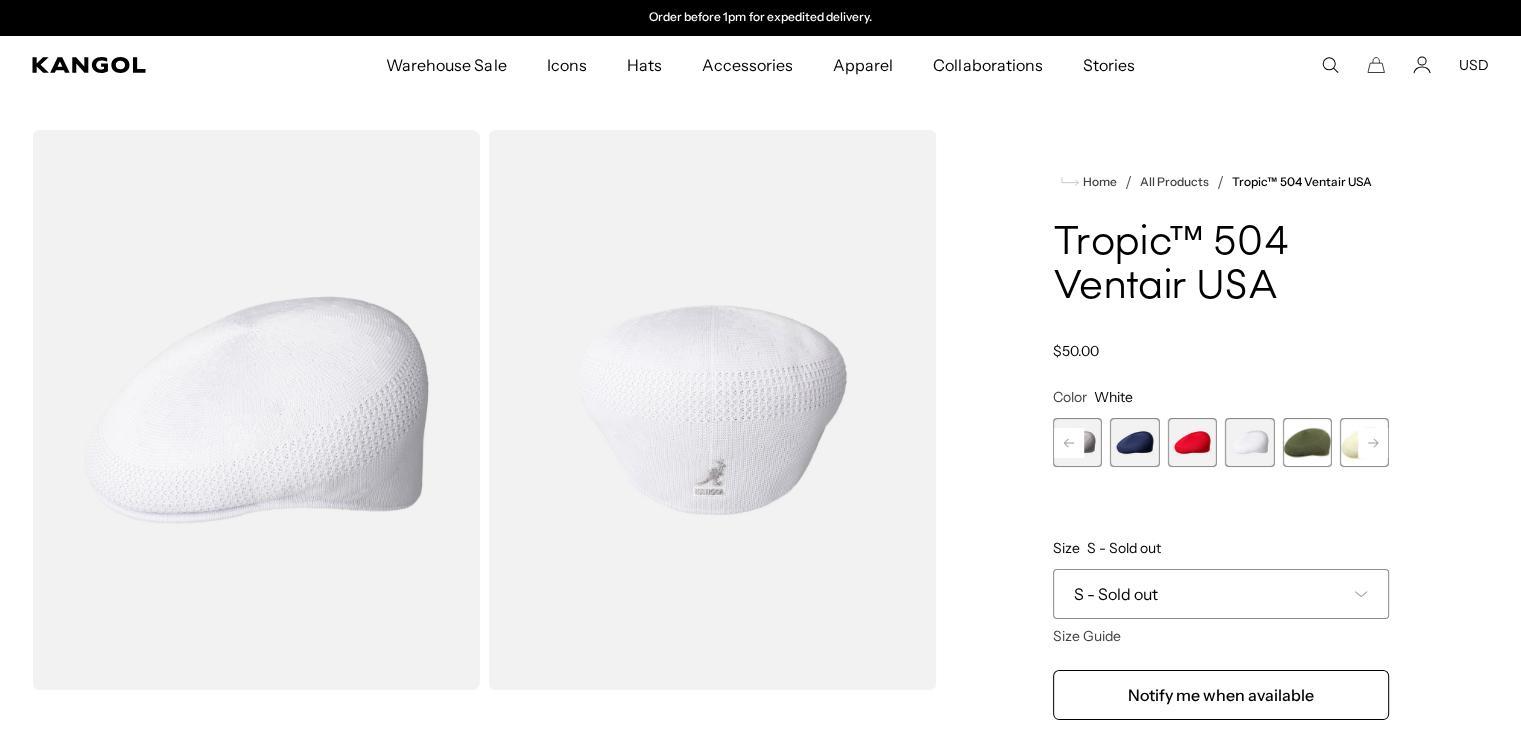 click at bounding box center (1306, 442) 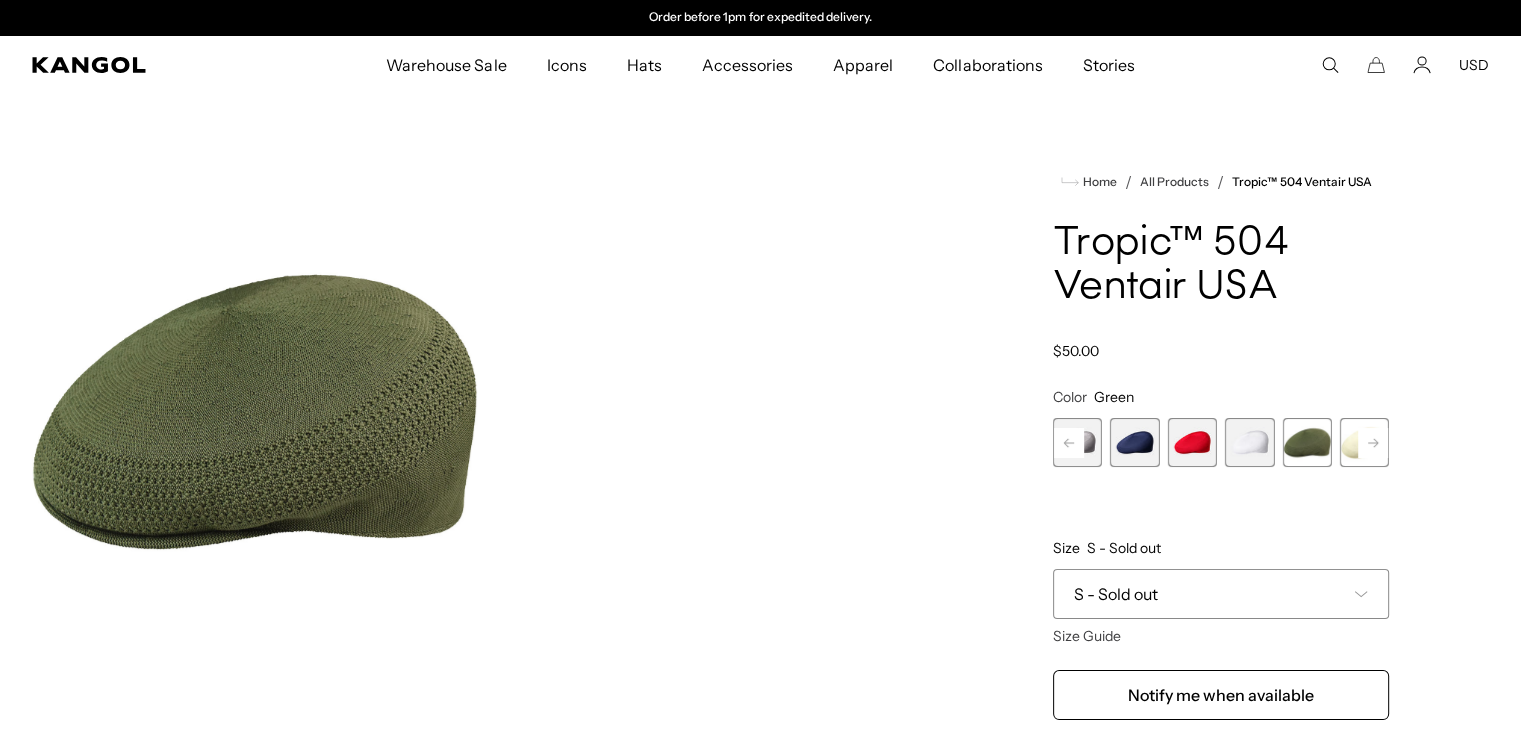 click at bounding box center (1364, 442) 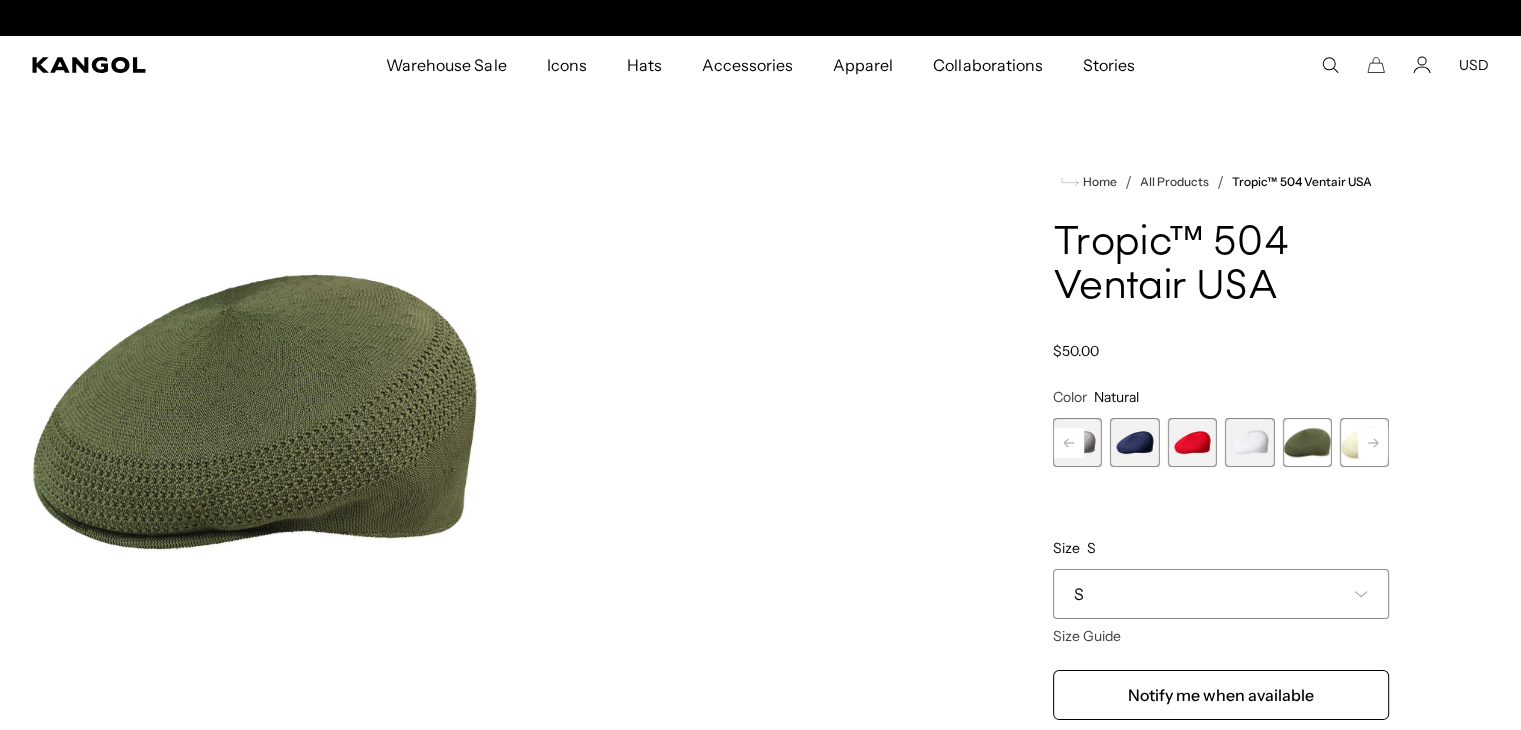 scroll, scrollTop: 0, scrollLeft: 0, axis: both 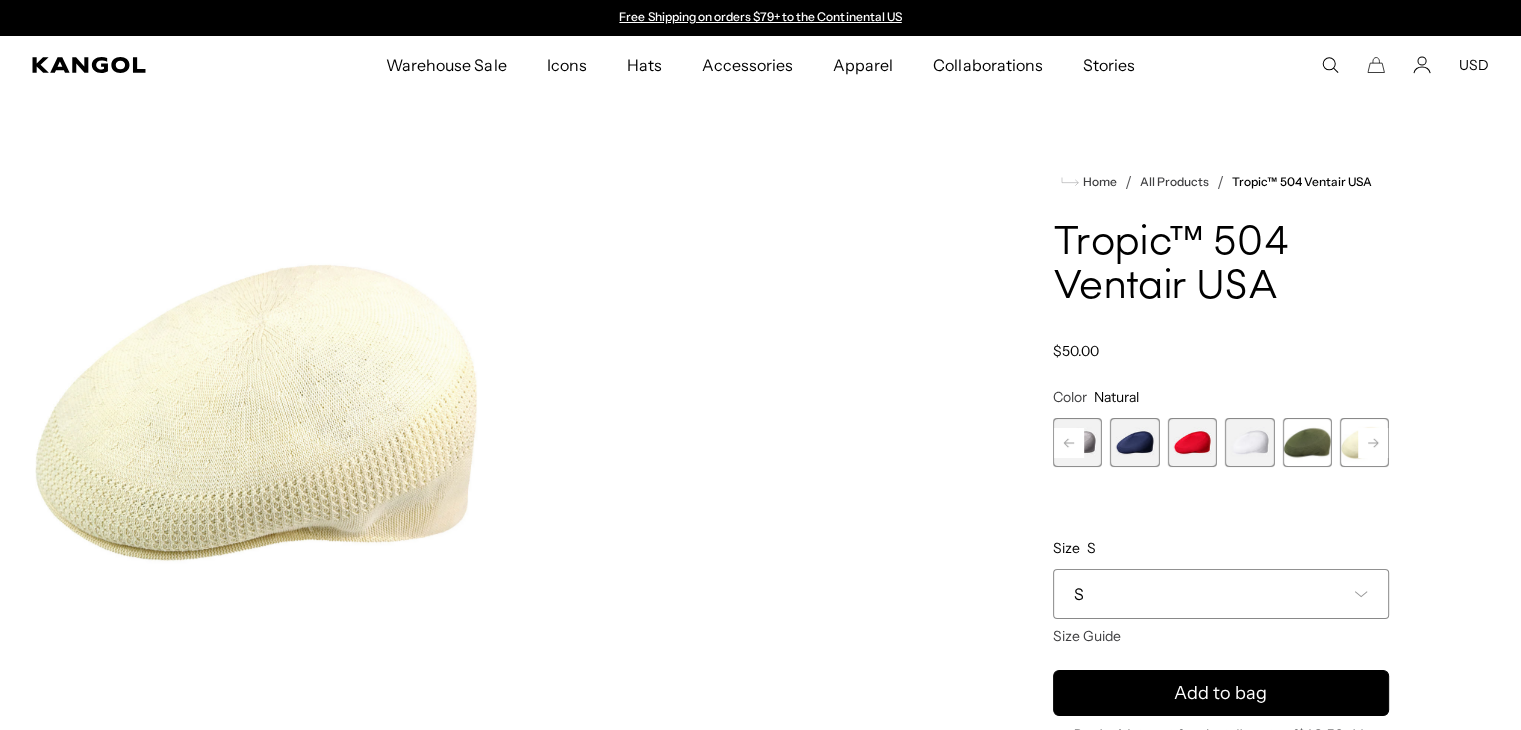click 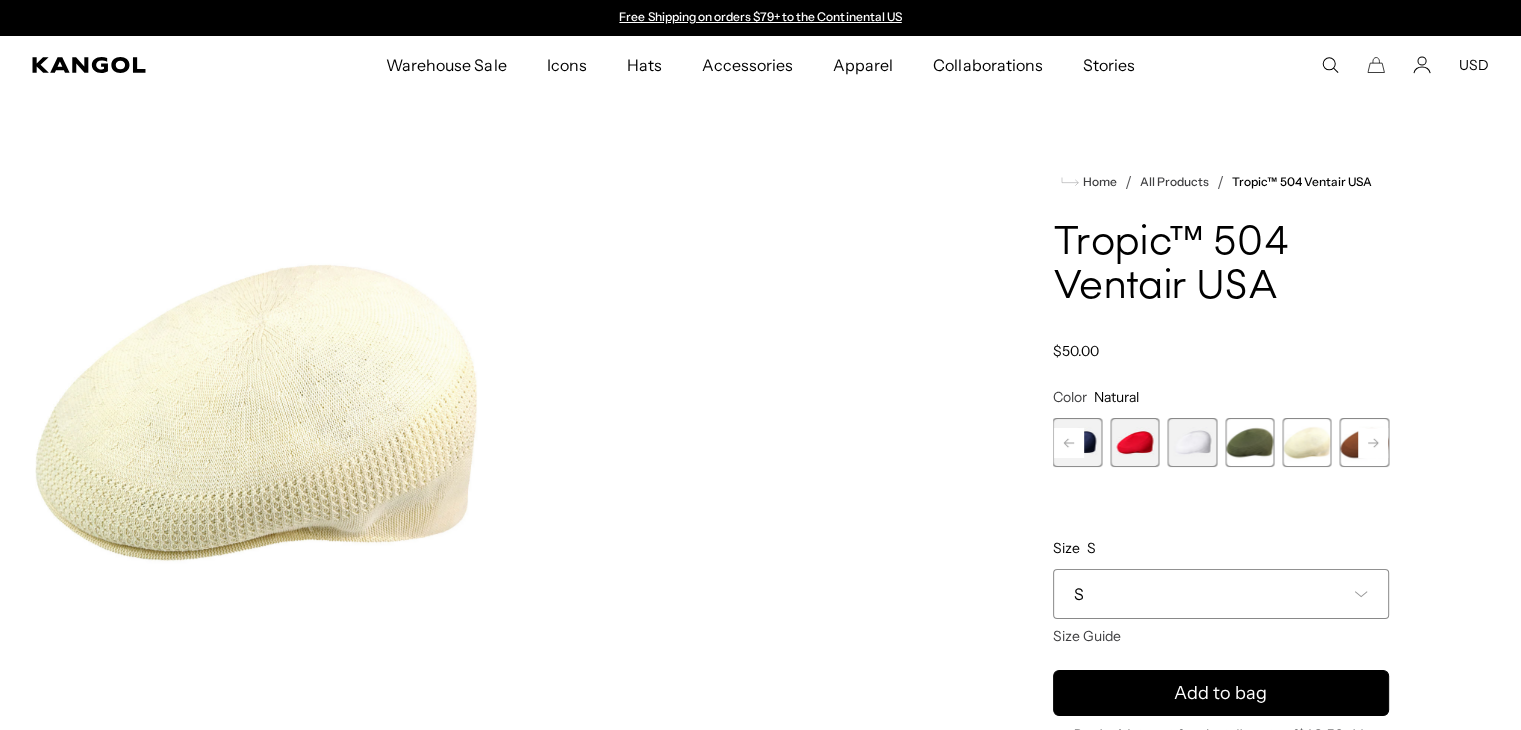 click 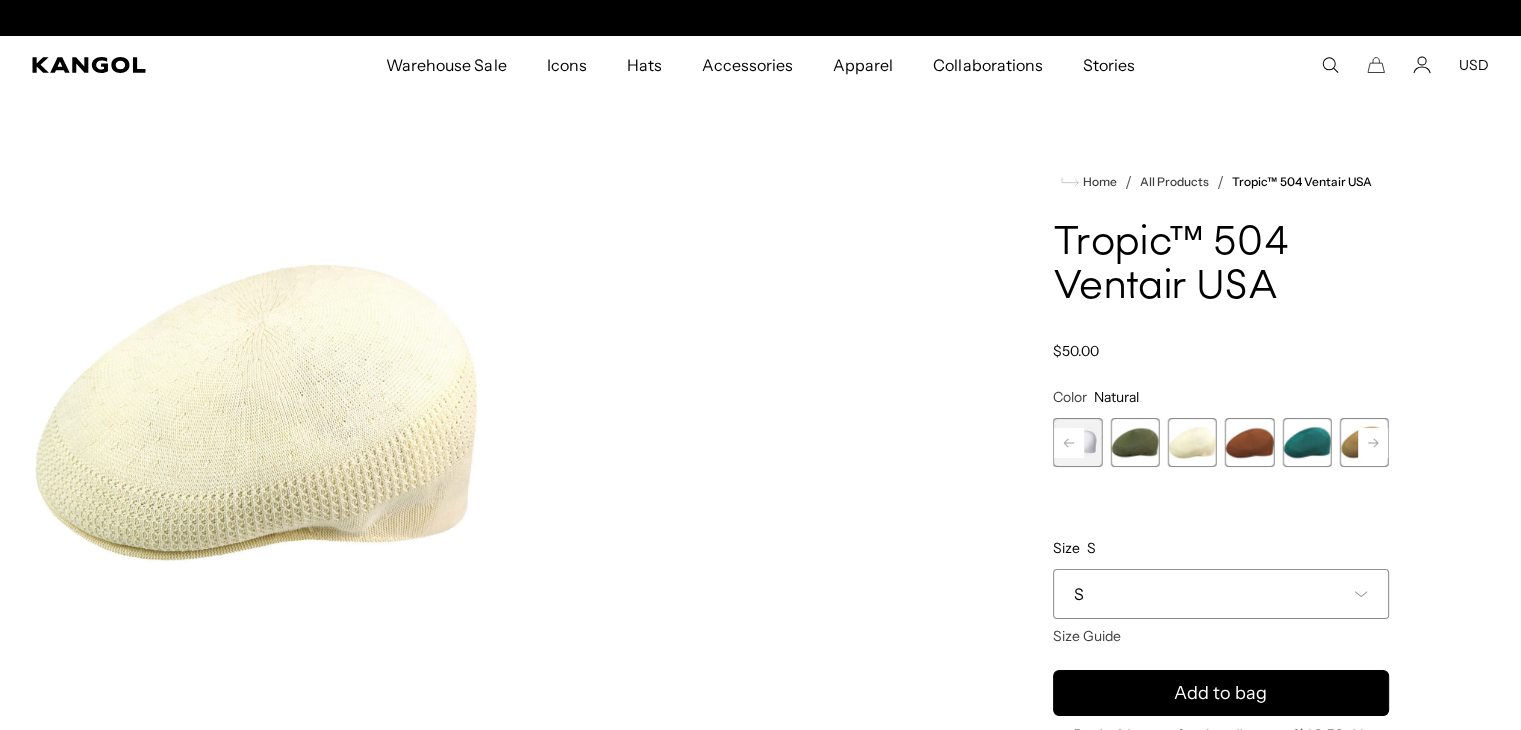 click 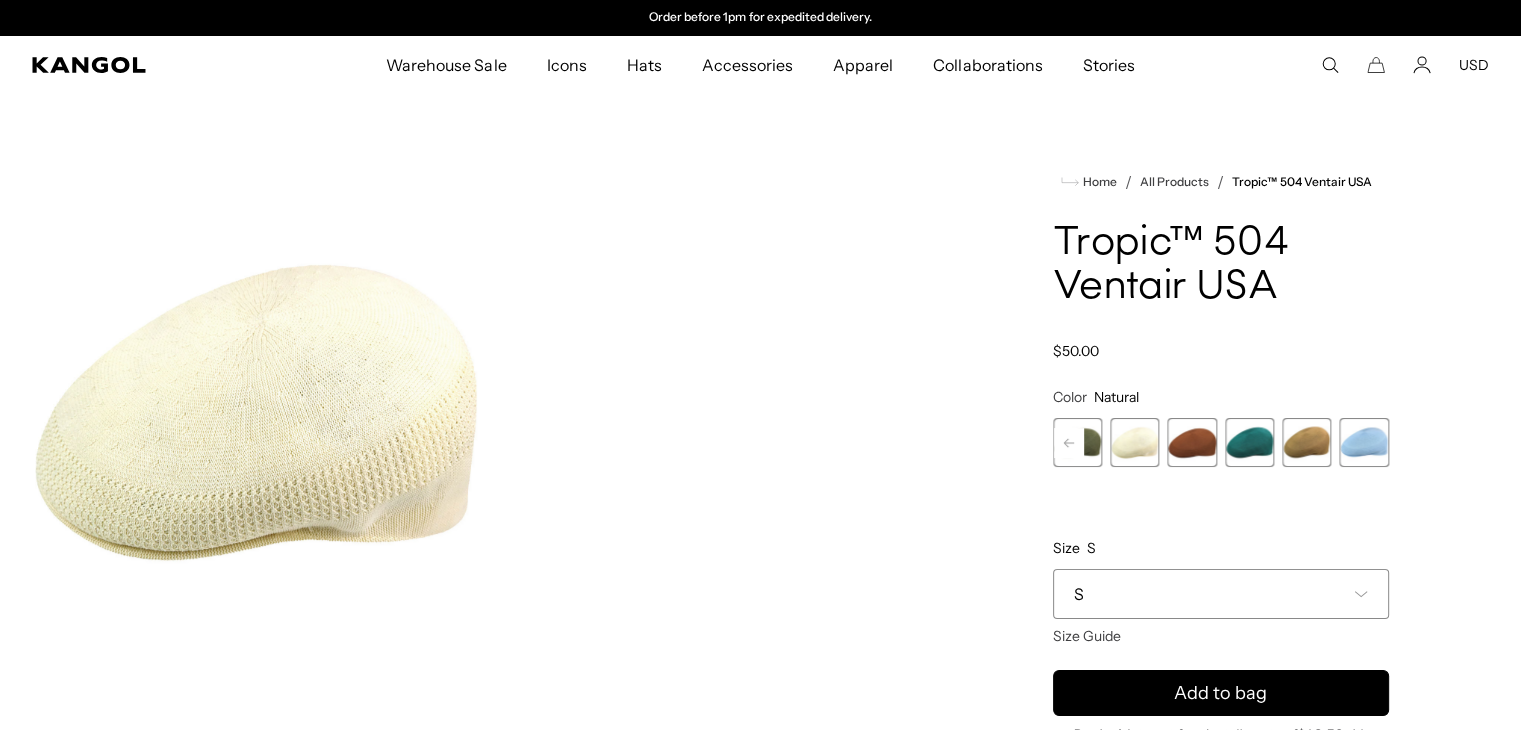 click on "Charcoal
Variant sold out or unavailable
Burgundy
Variant sold out or unavailable
Beige
Variant sold out or unavailable
Black
Variant sold out or unavailable
Black/Gold
Variant sold out or unavailable
Brown
Variant sold out or unavailable
Grey
Variant sold out or unavailable" at bounding box center (1221, 442) 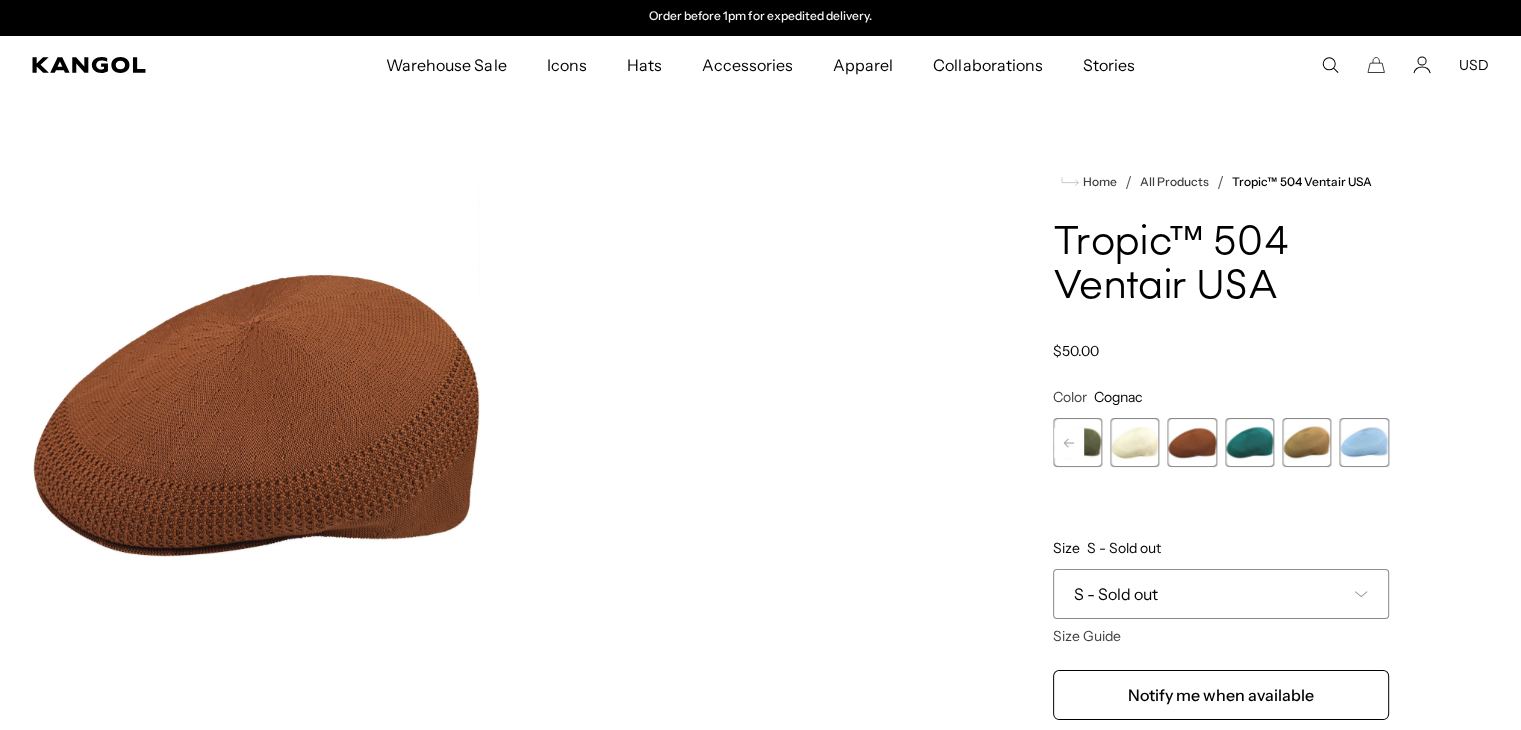 scroll, scrollTop: 0, scrollLeft: 0, axis: both 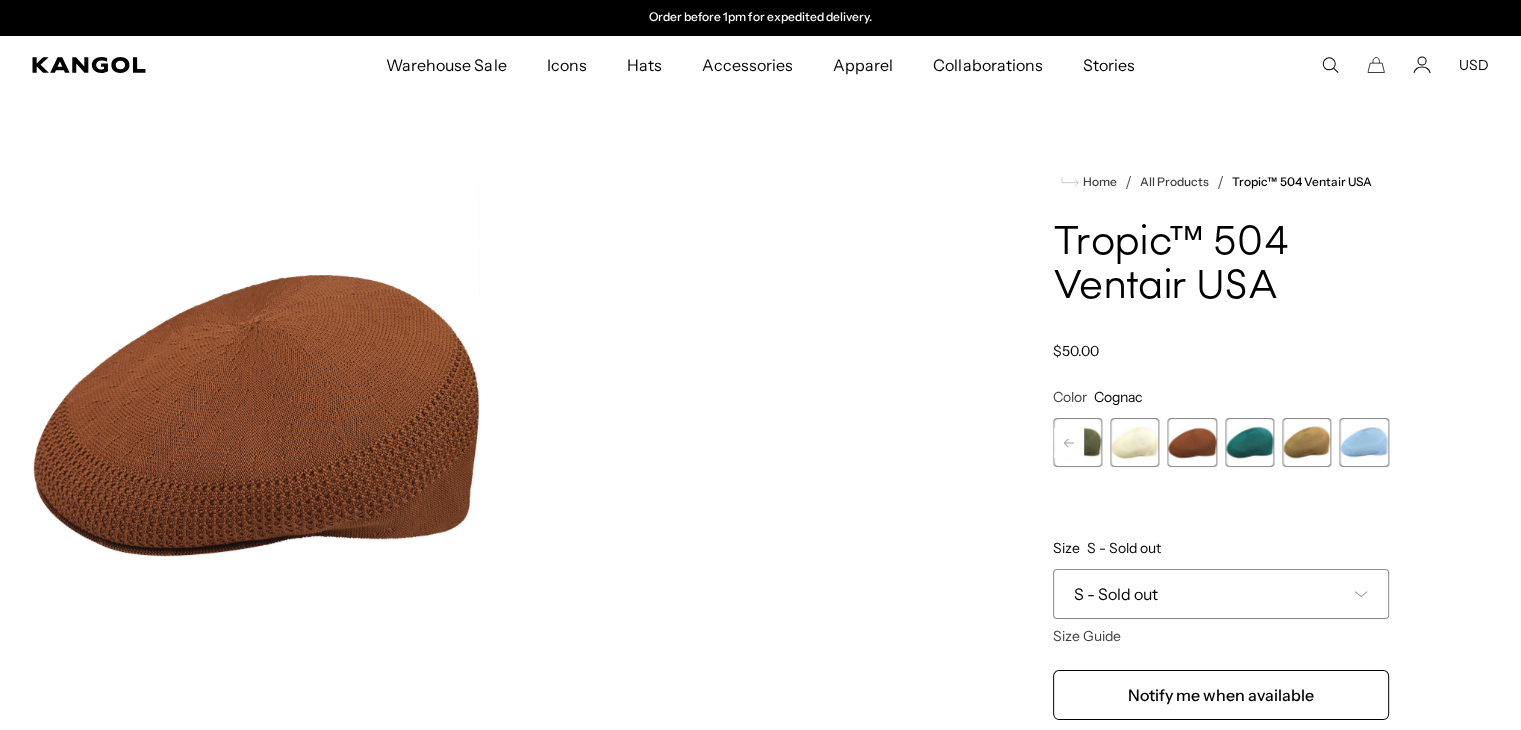 click 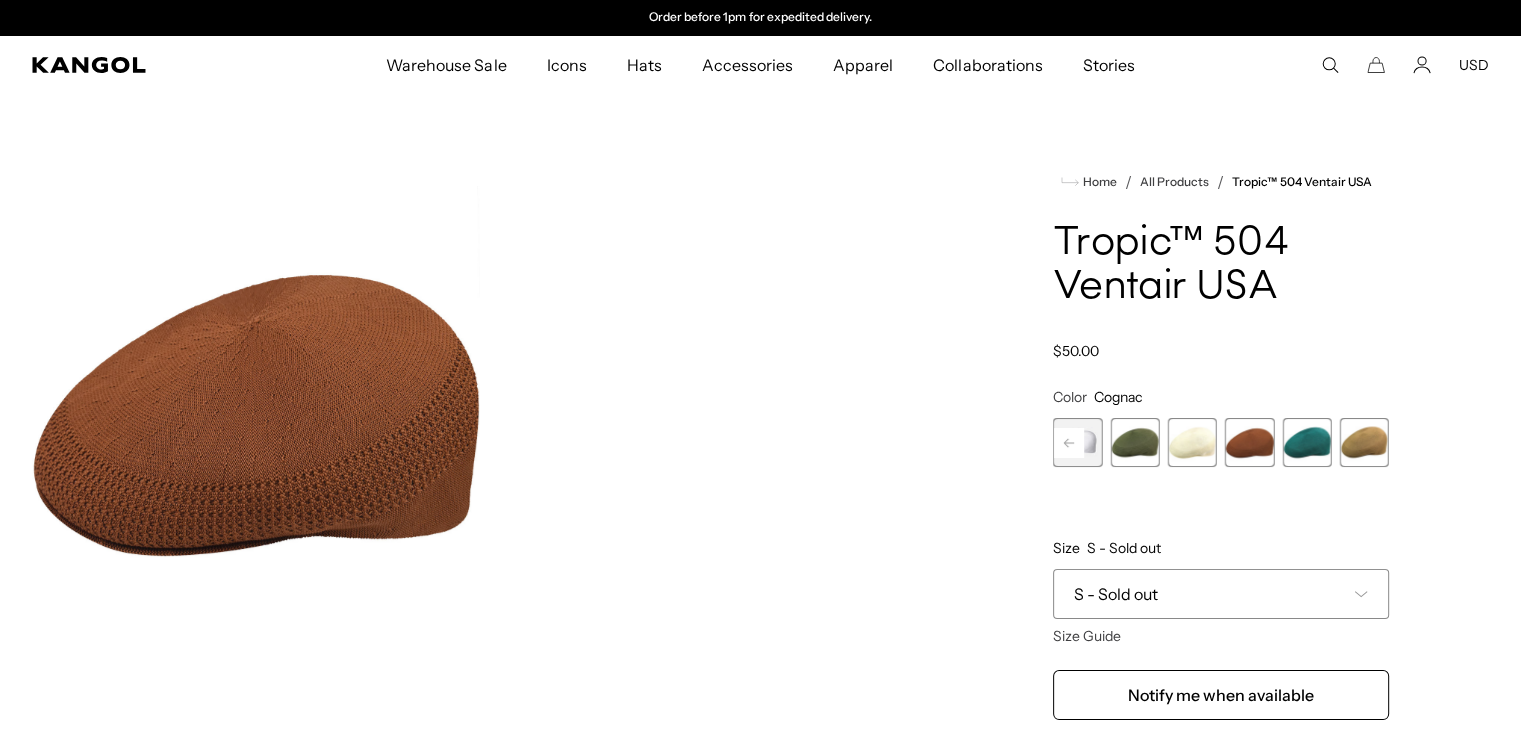 click 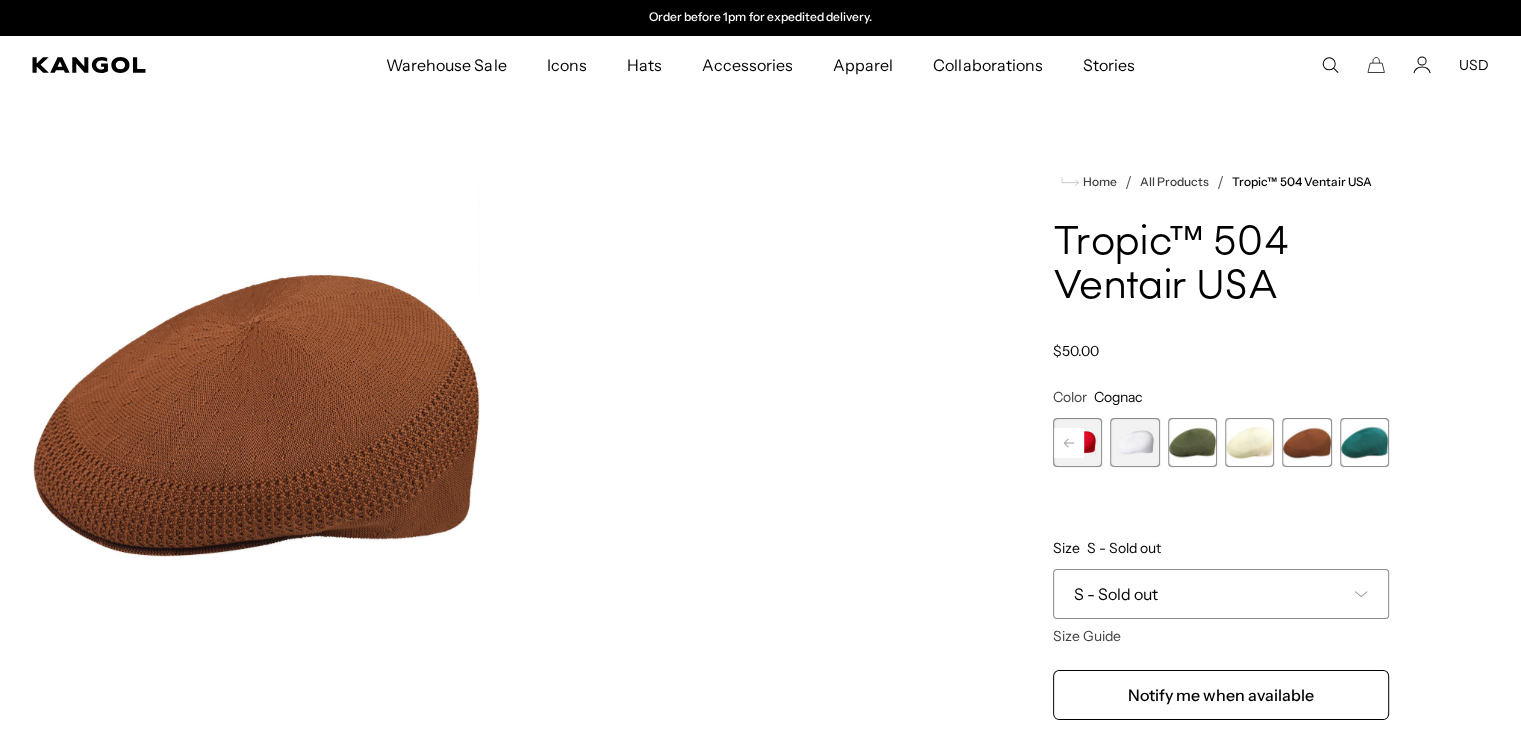 click 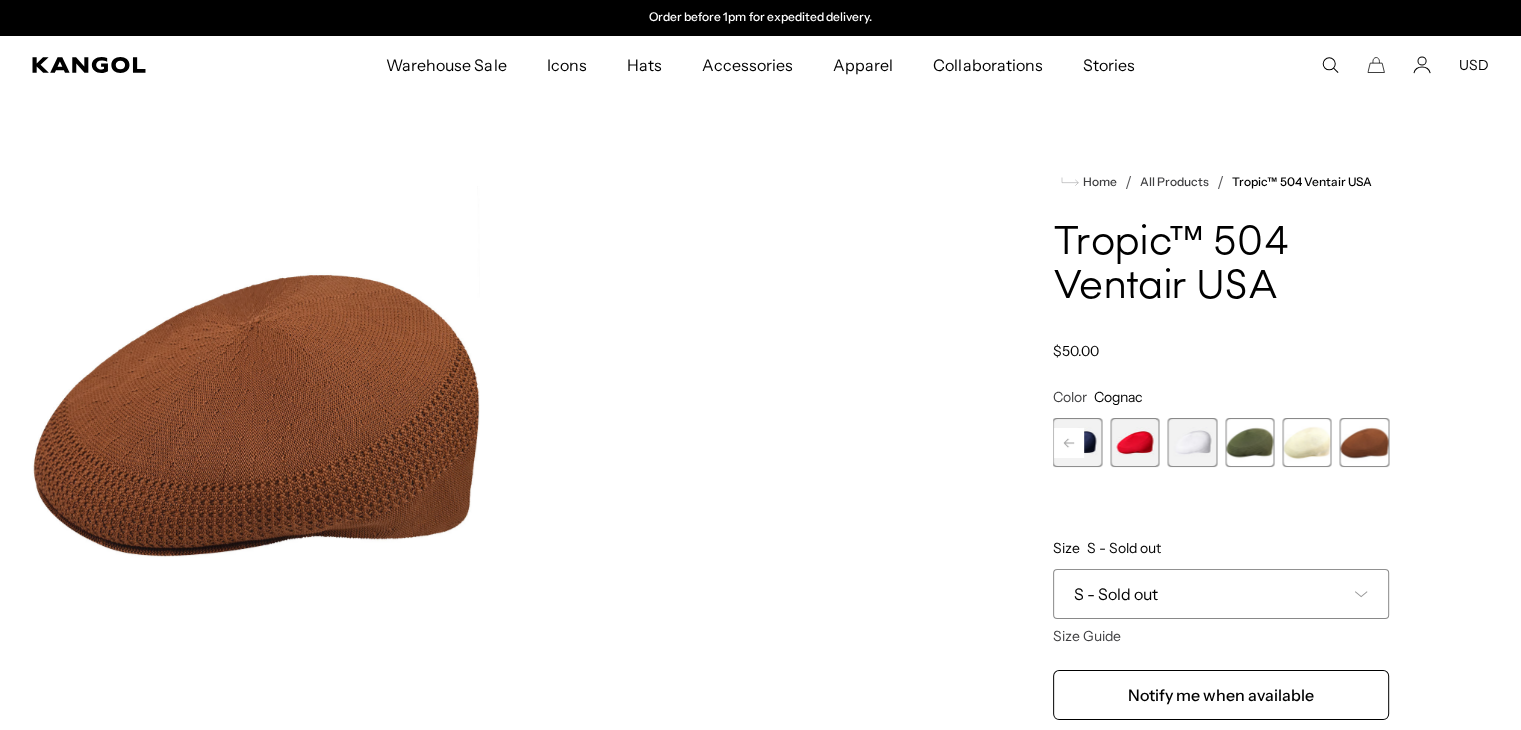 click 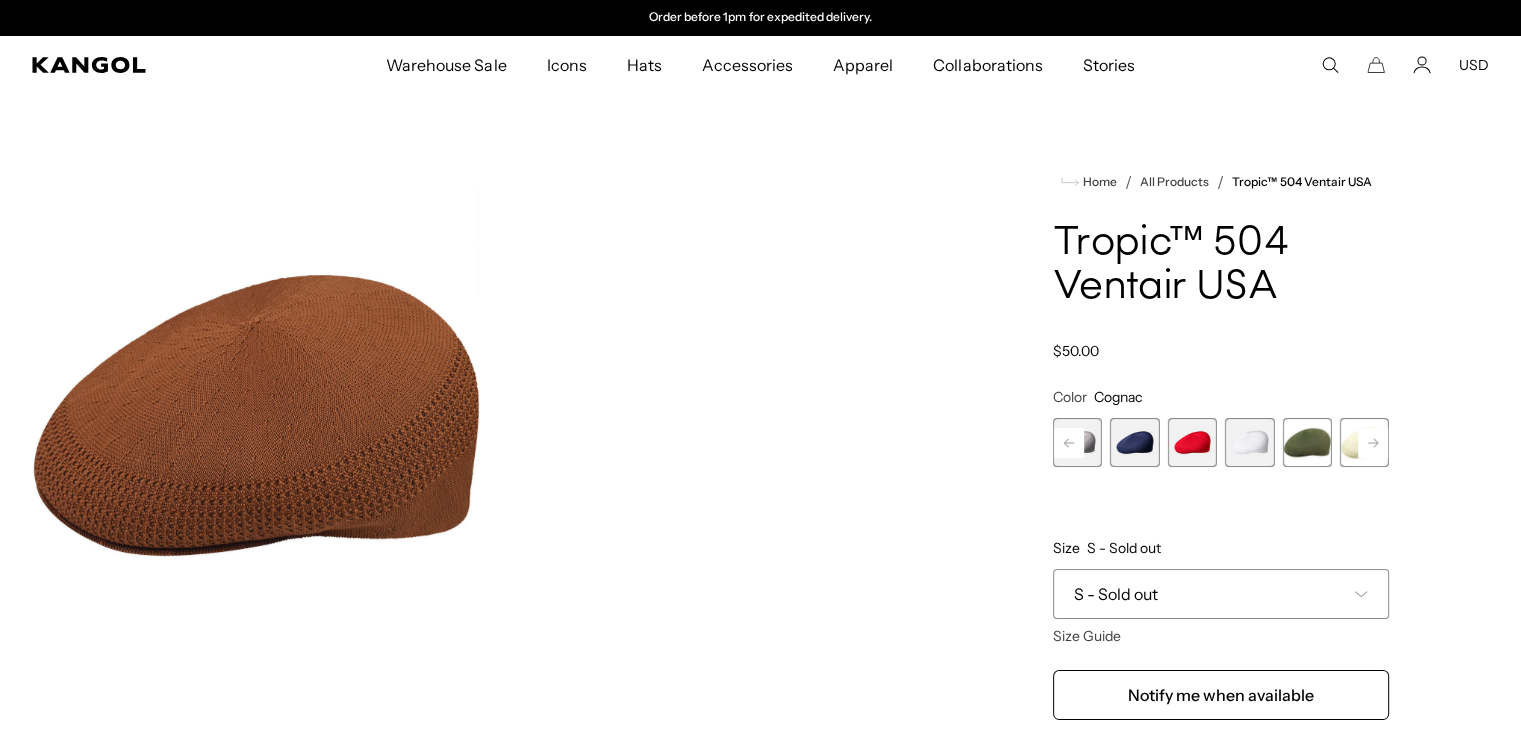 click 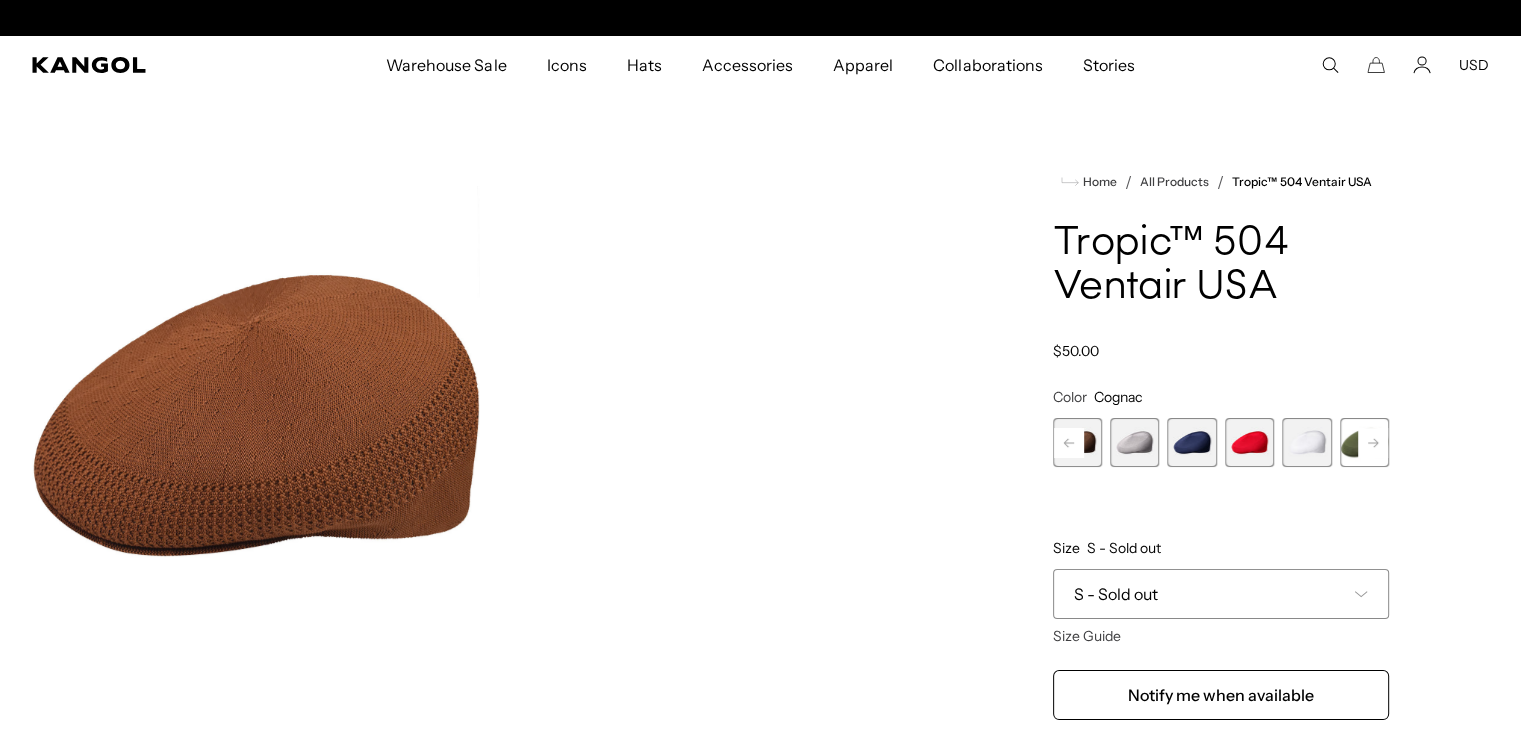 scroll, scrollTop: 0, scrollLeft: 0, axis: both 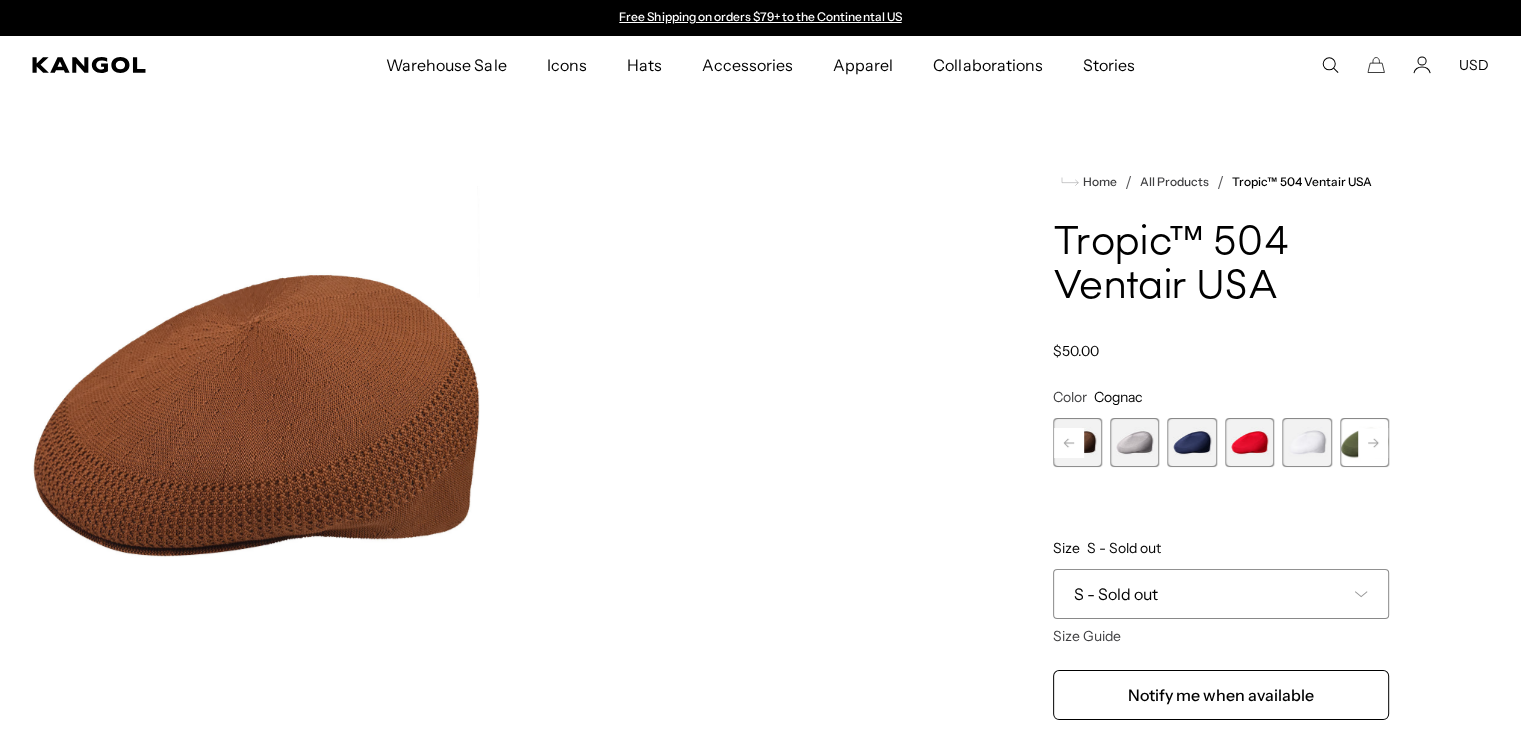 click on "S - Sold out" at bounding box center [1221, 594] 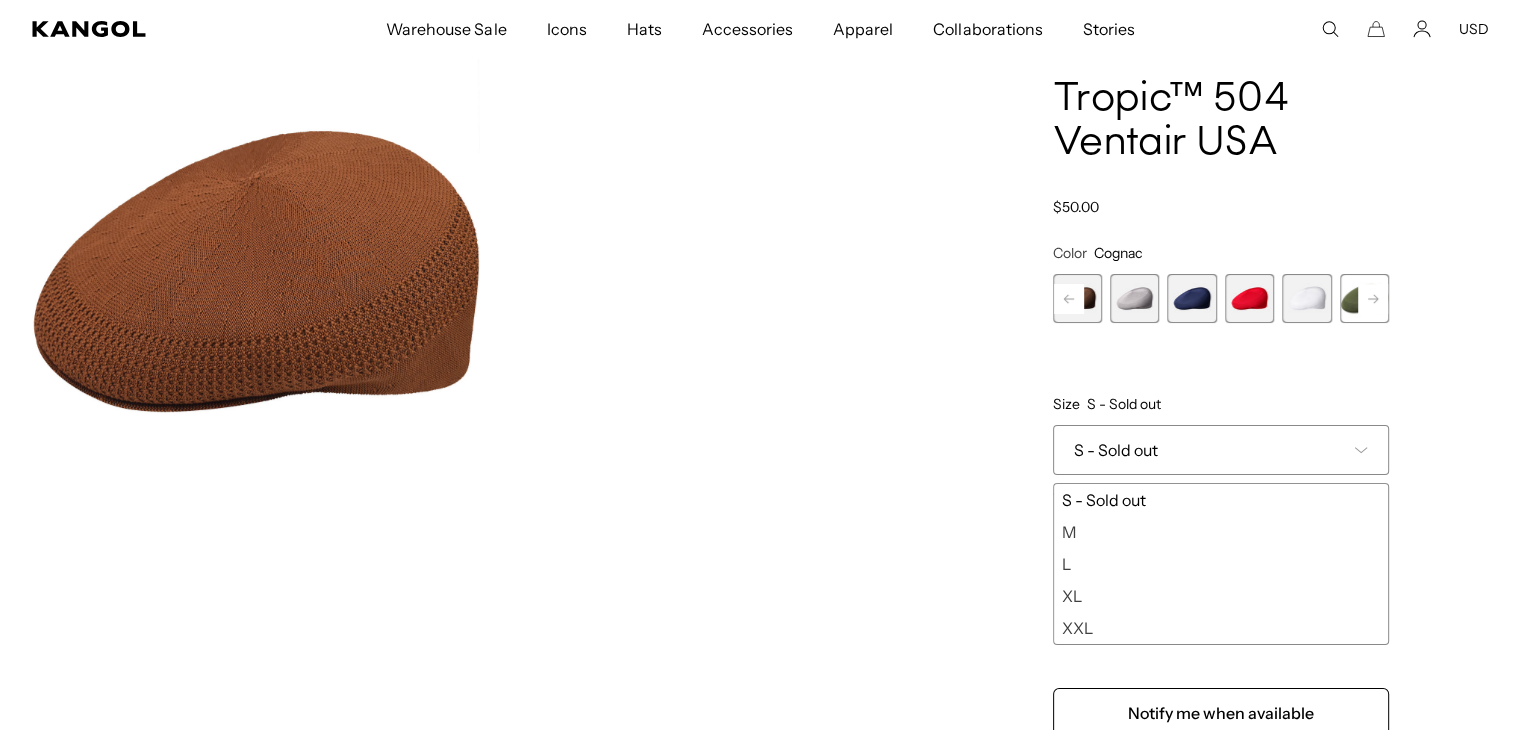 scroll, scrollTop: 200, scrollLeft: 0, axis: vertical 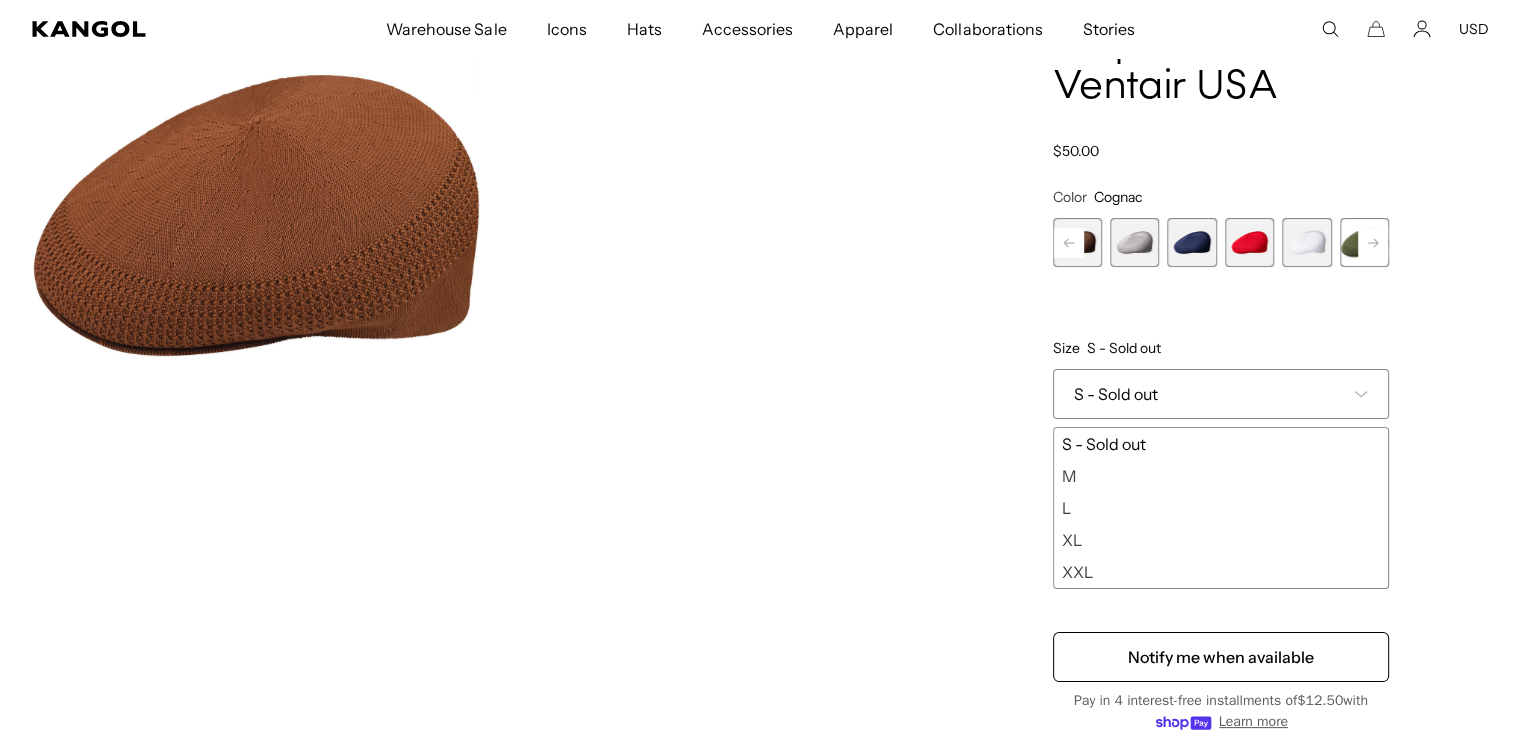 click on "XL" at bounding box center [1221, 540] 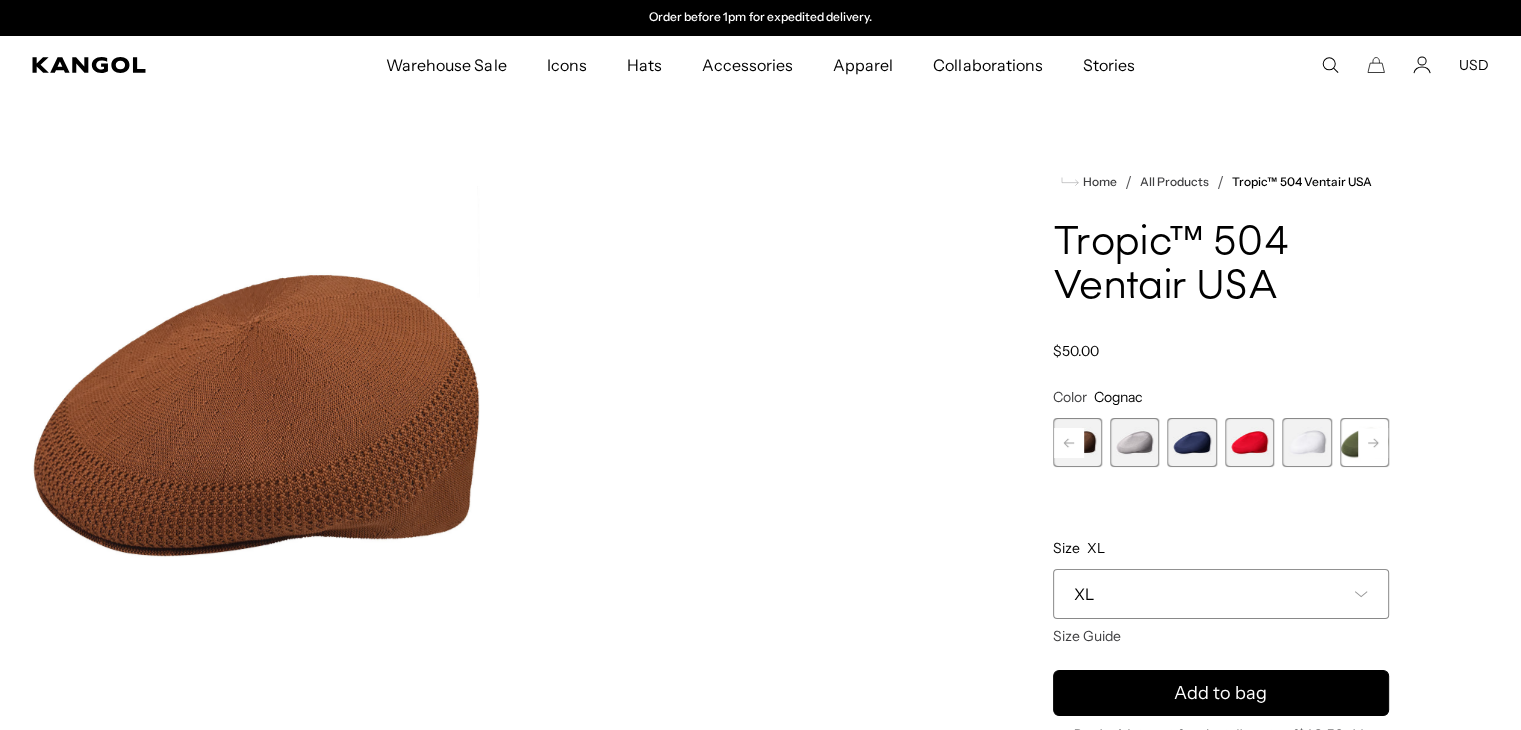 scroll, scrollTop: 0, scrollLeft: 0, axis: both 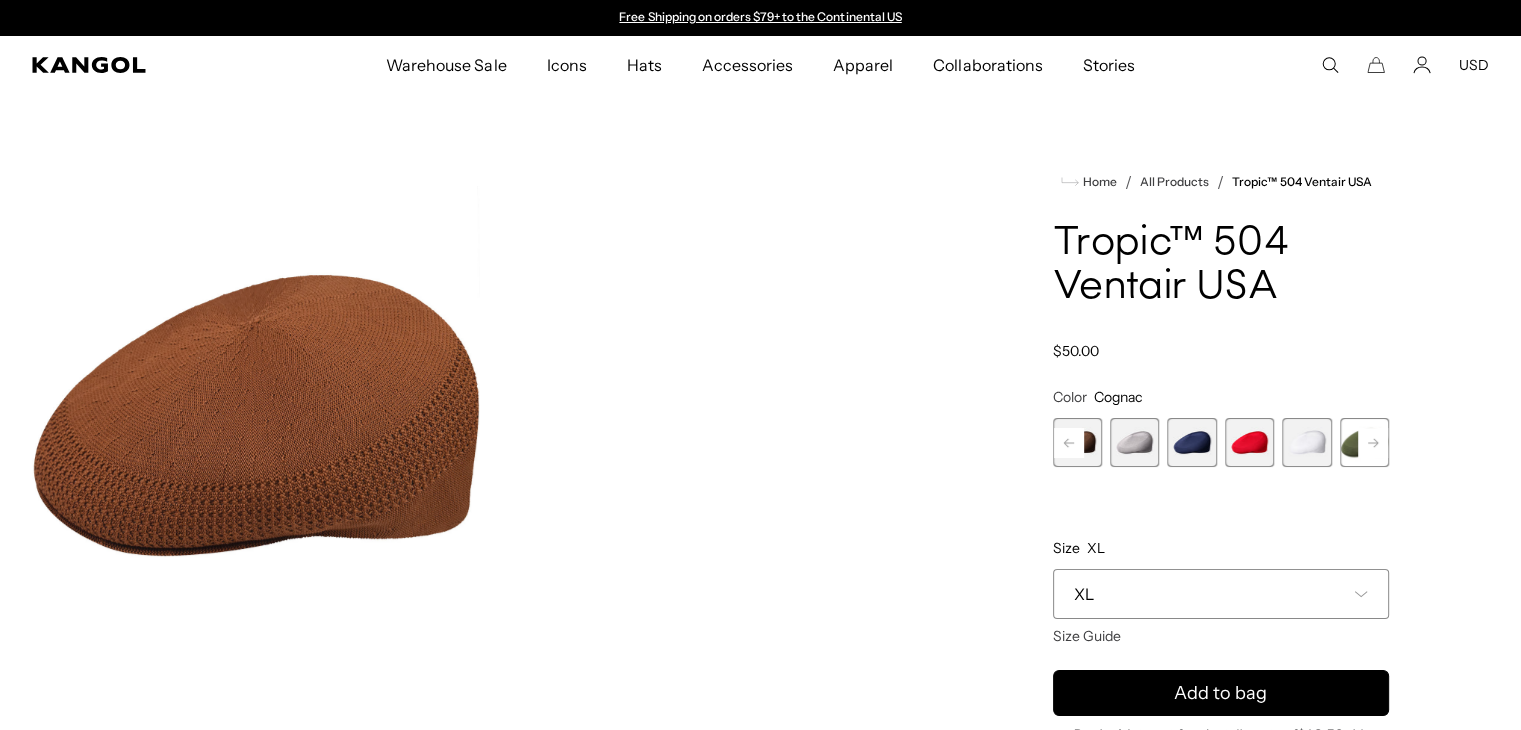click at bounding box center (1134, 442) 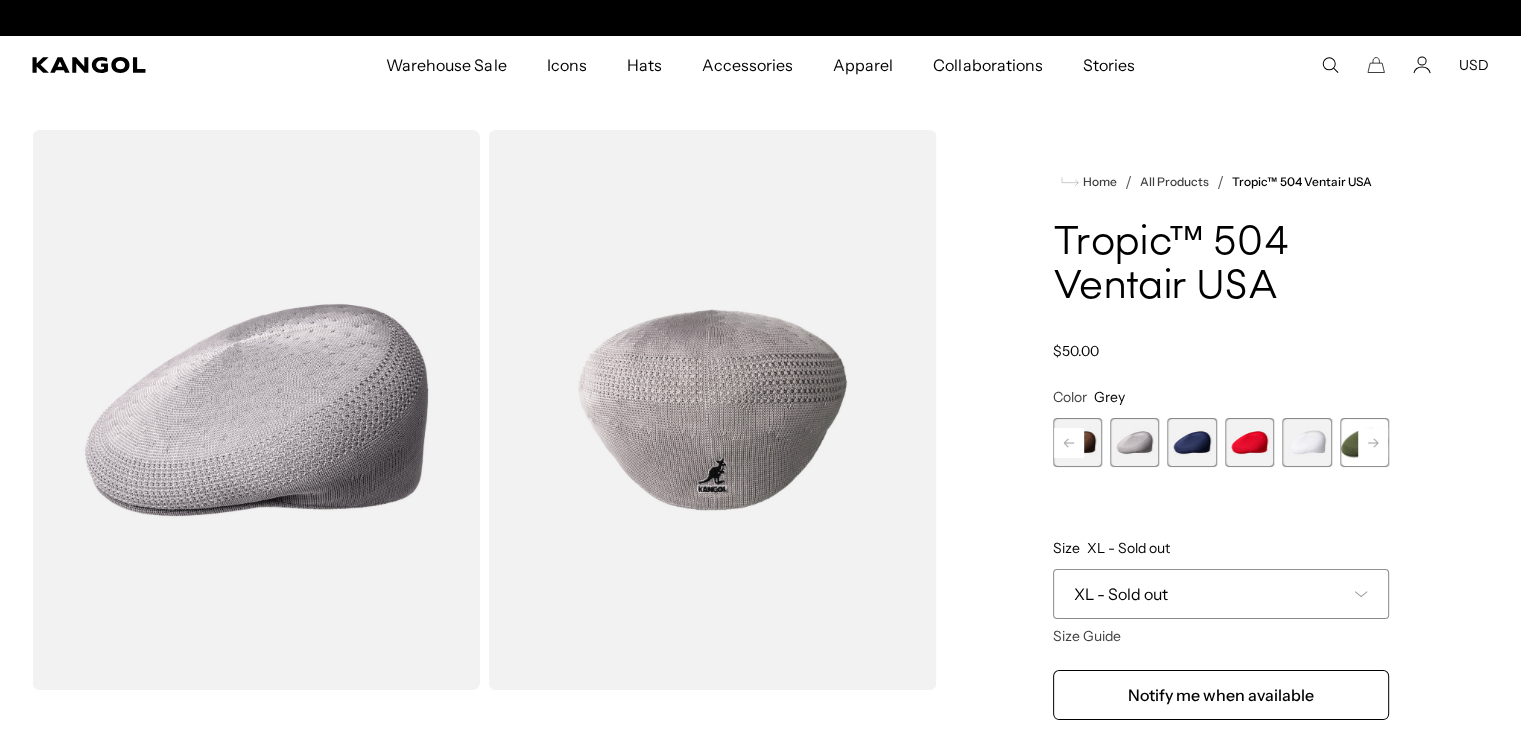 scroll, scrollTop: 0, scrollLeft: 0, axis: both 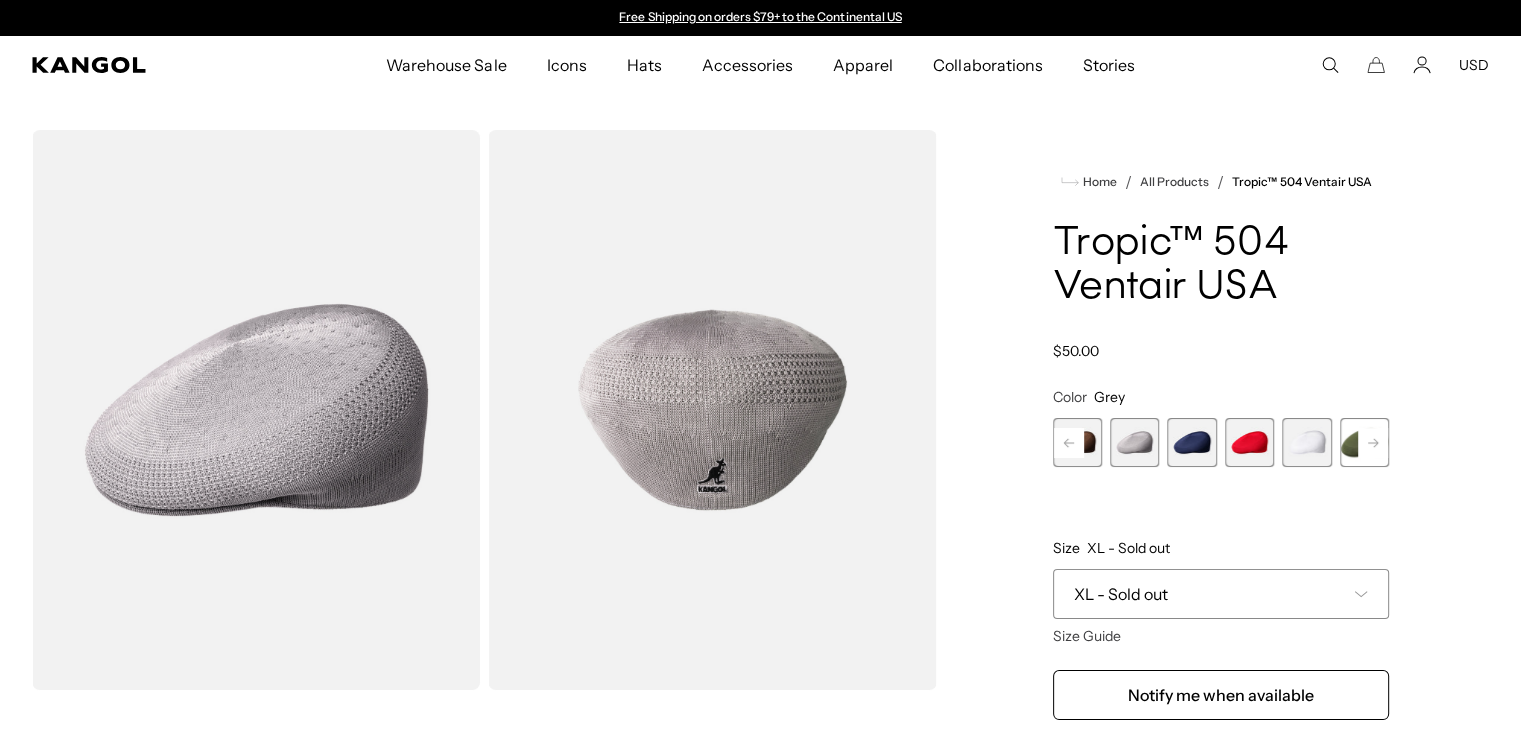 click 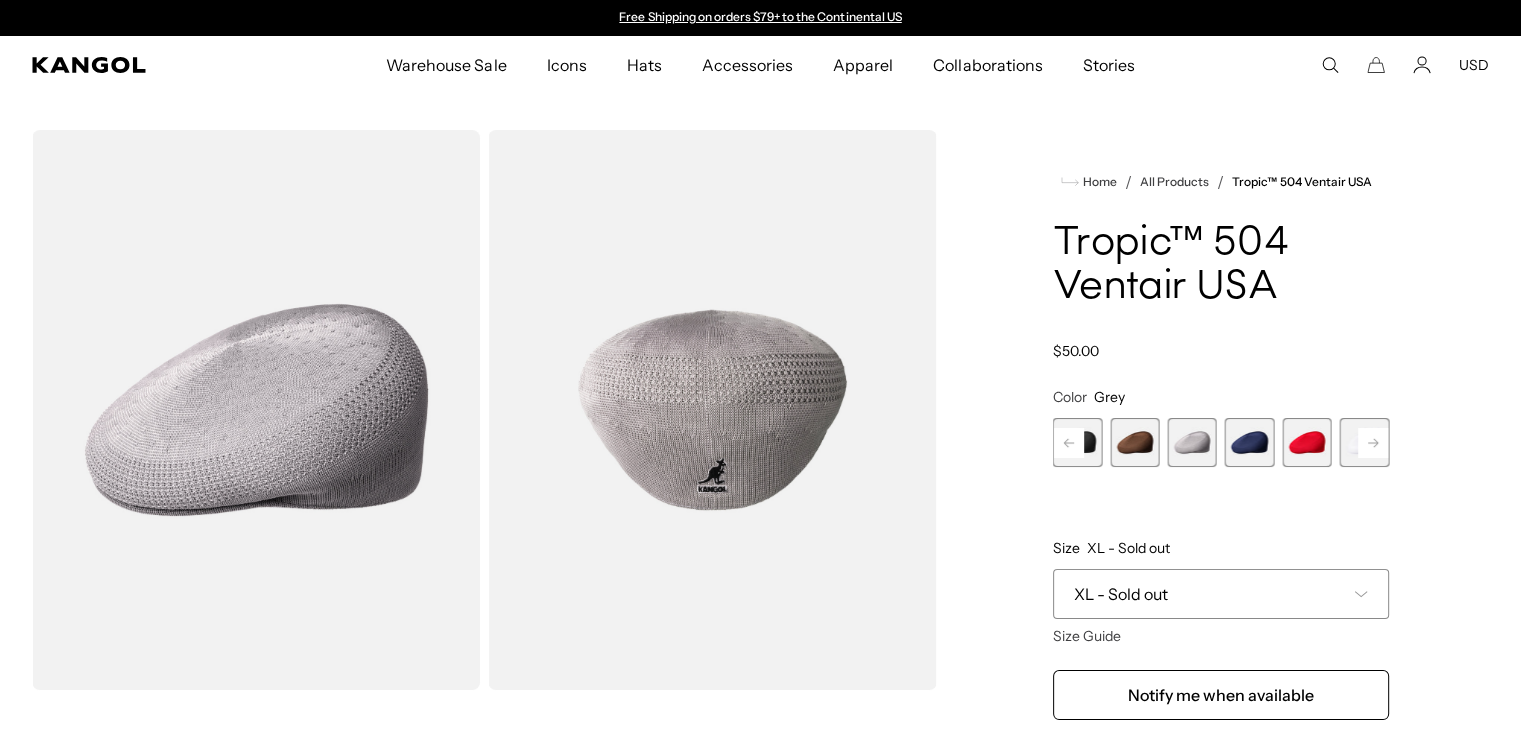 click 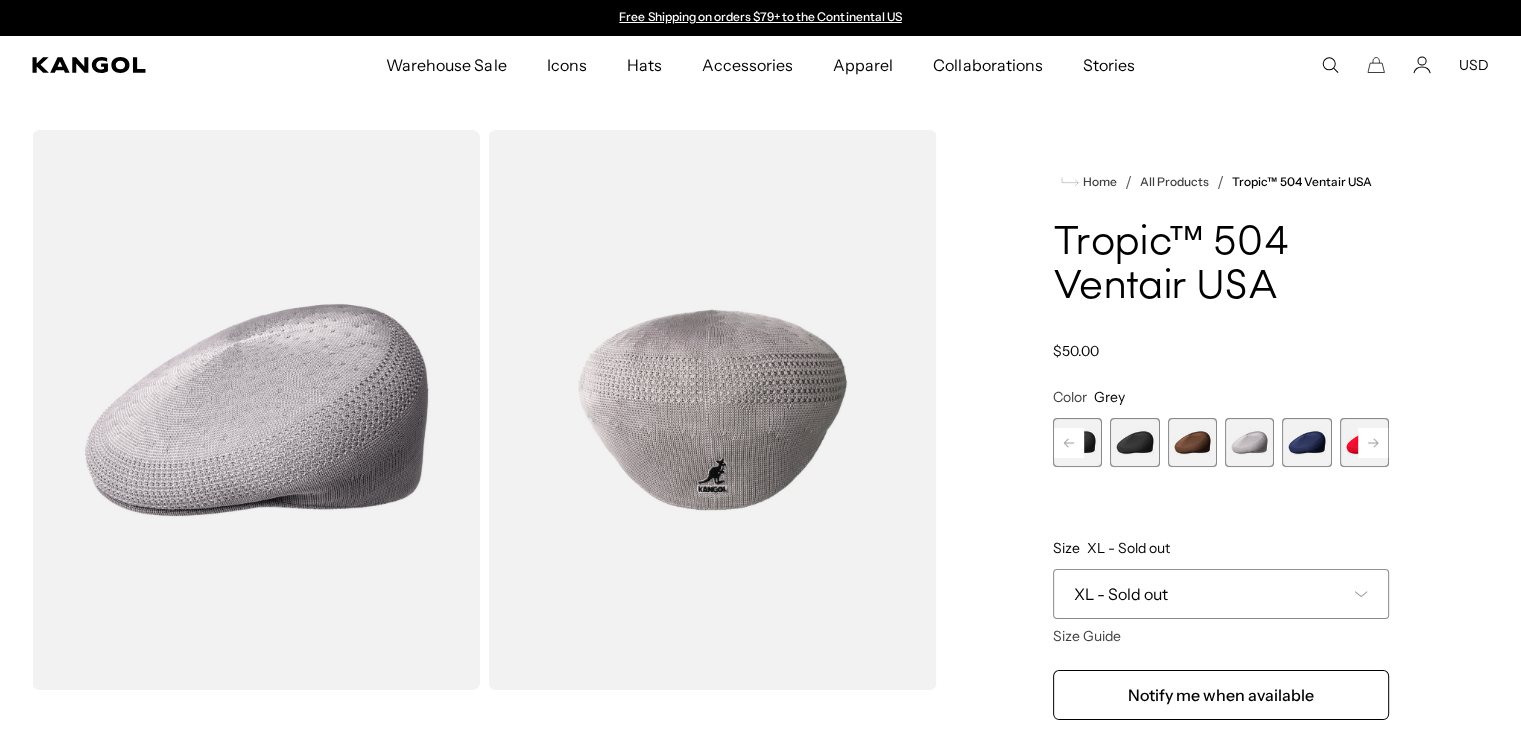 click 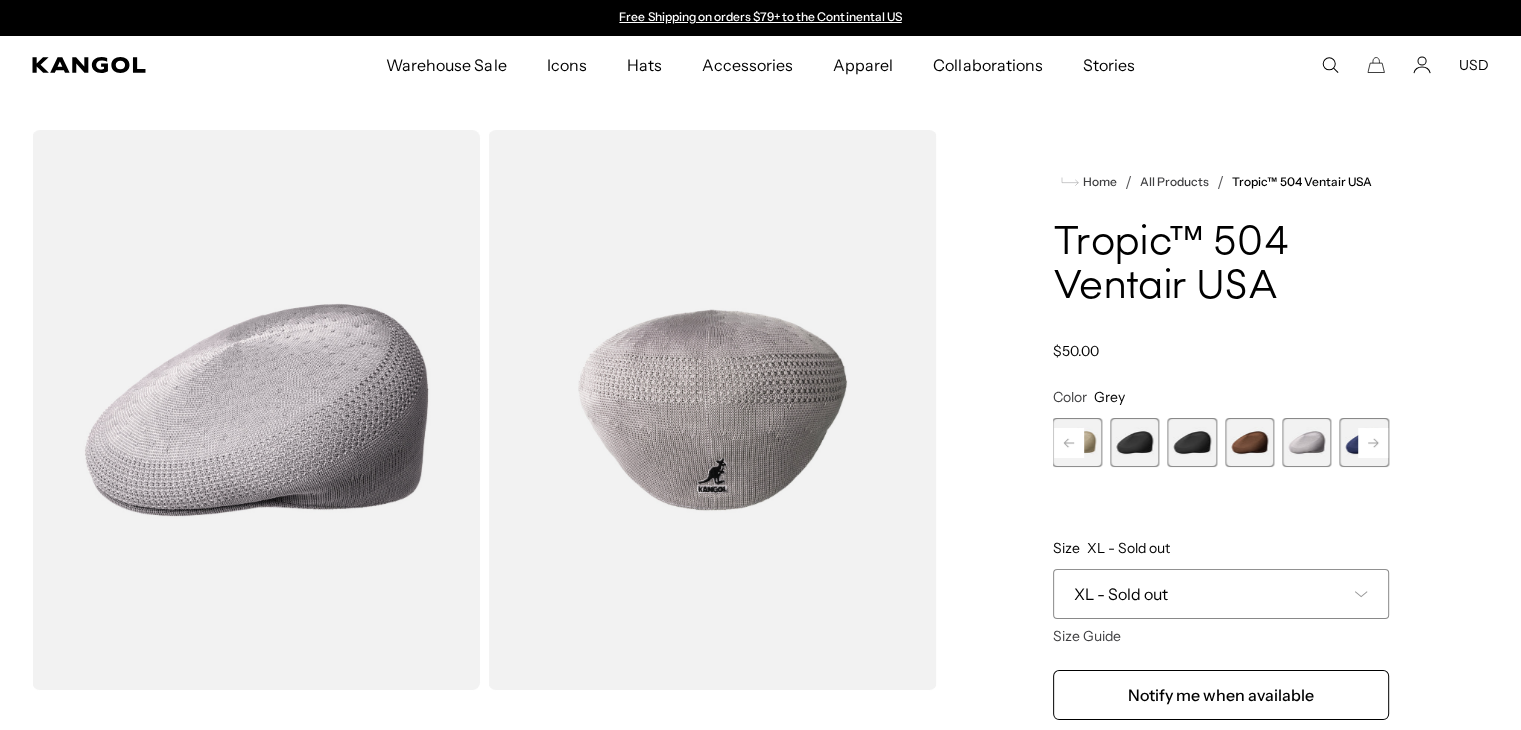 click 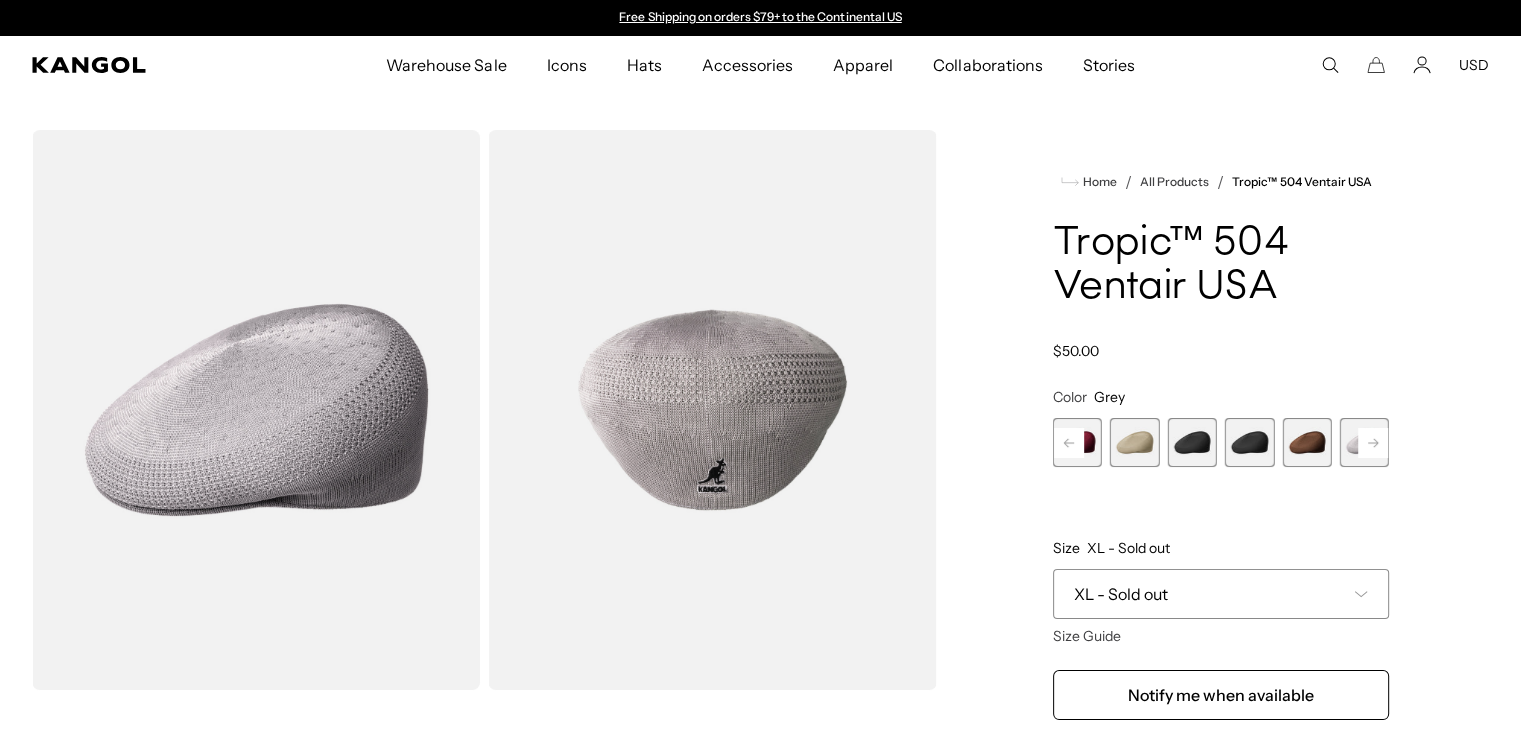 click 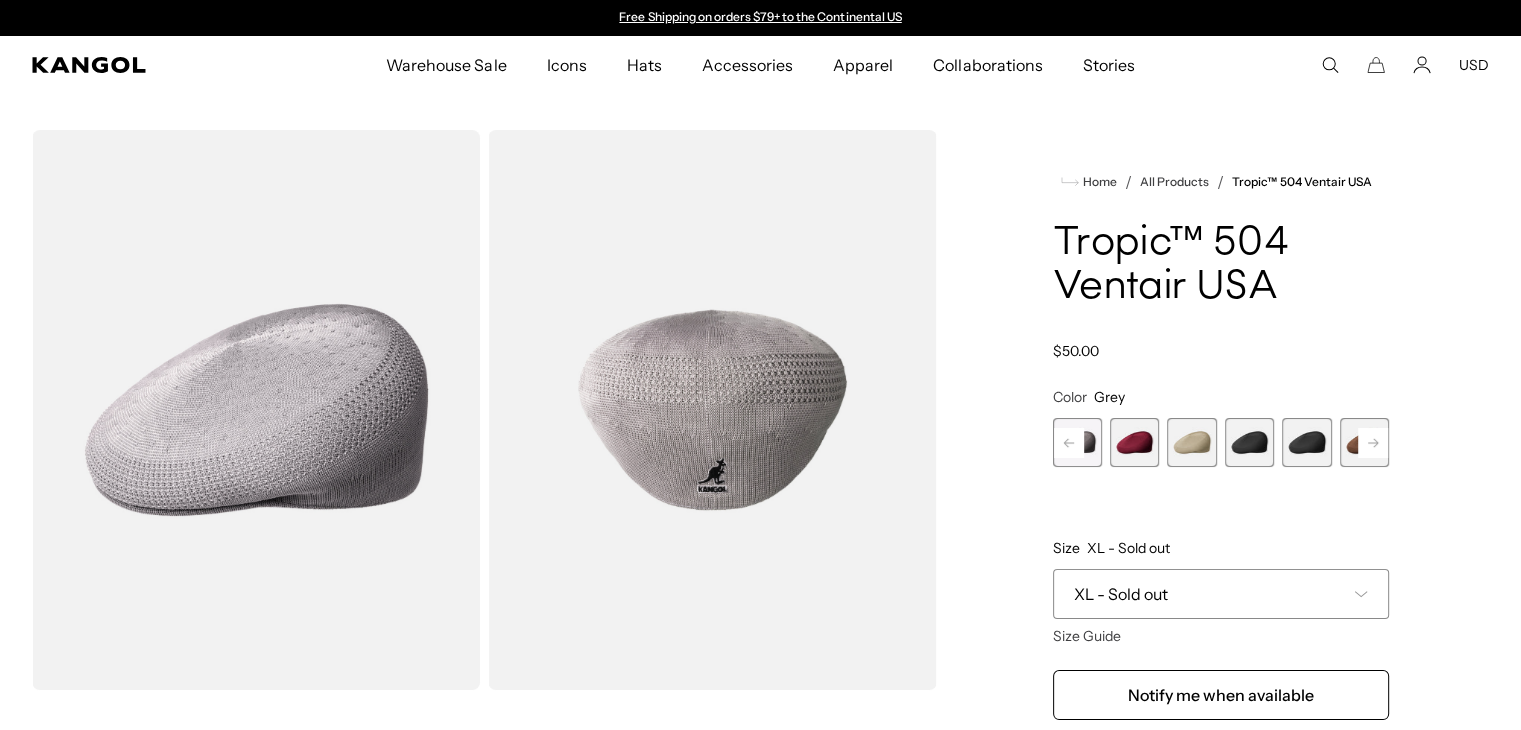 click 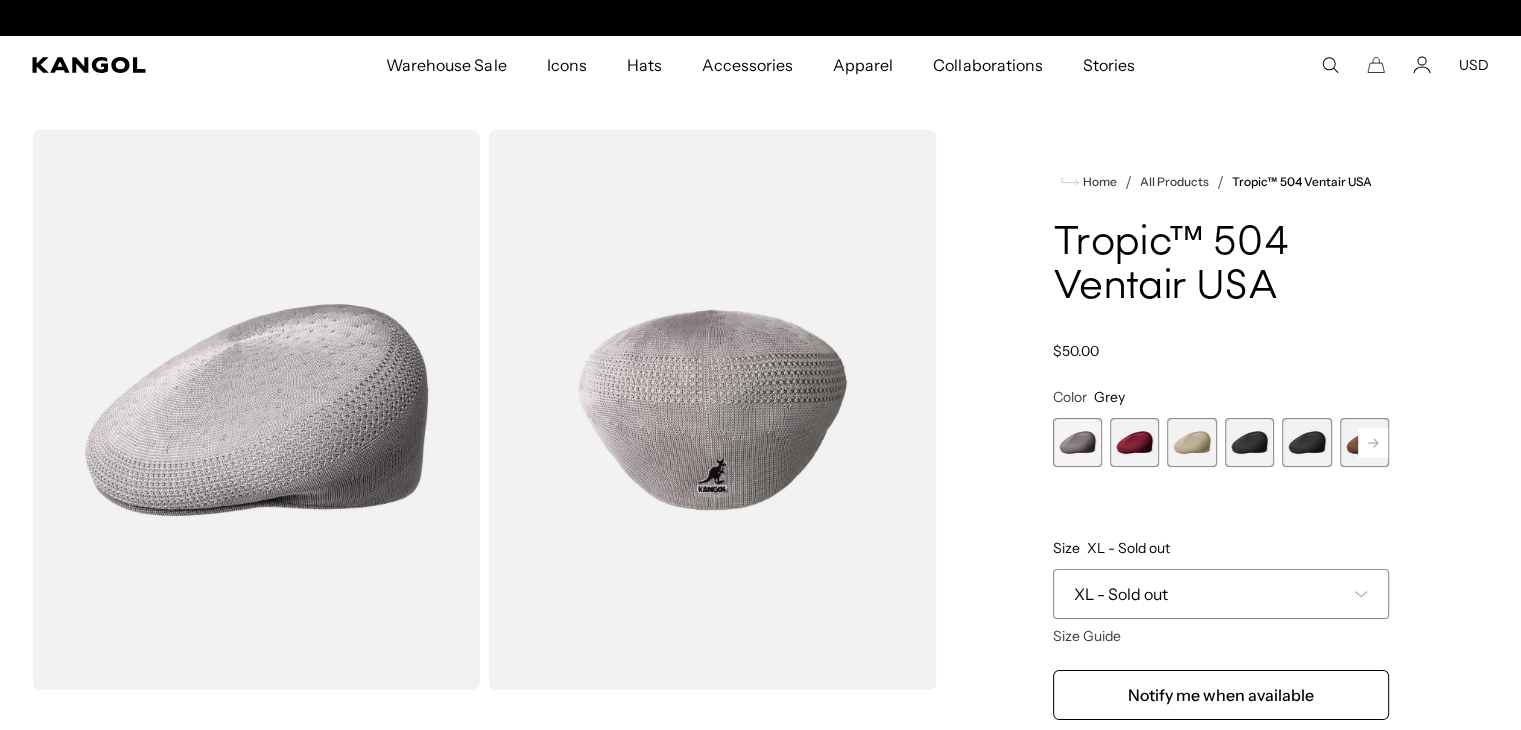 scroll, scrollTop: 0, scrollLeft: 412, axis: horizontal 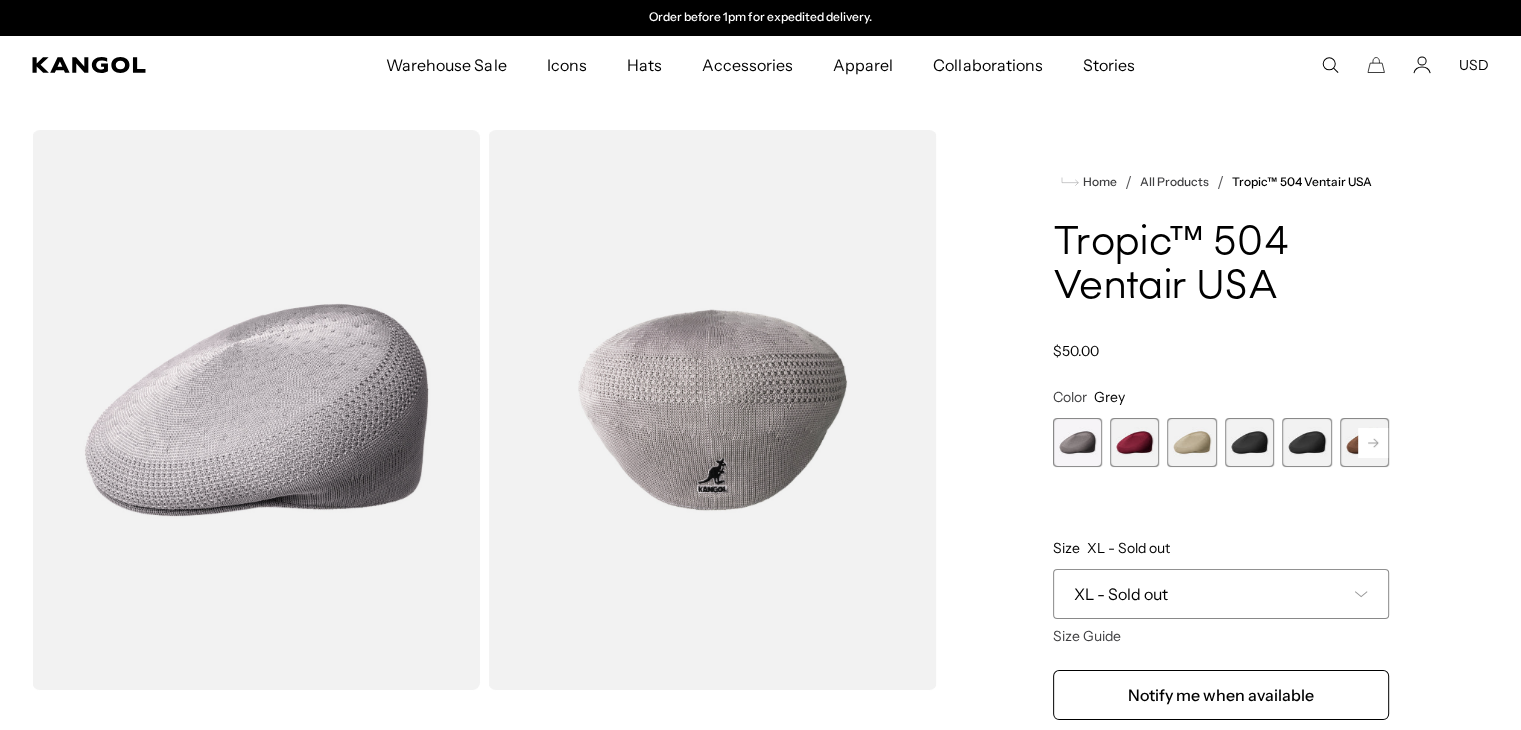 click at bounding box center [1134, 442] 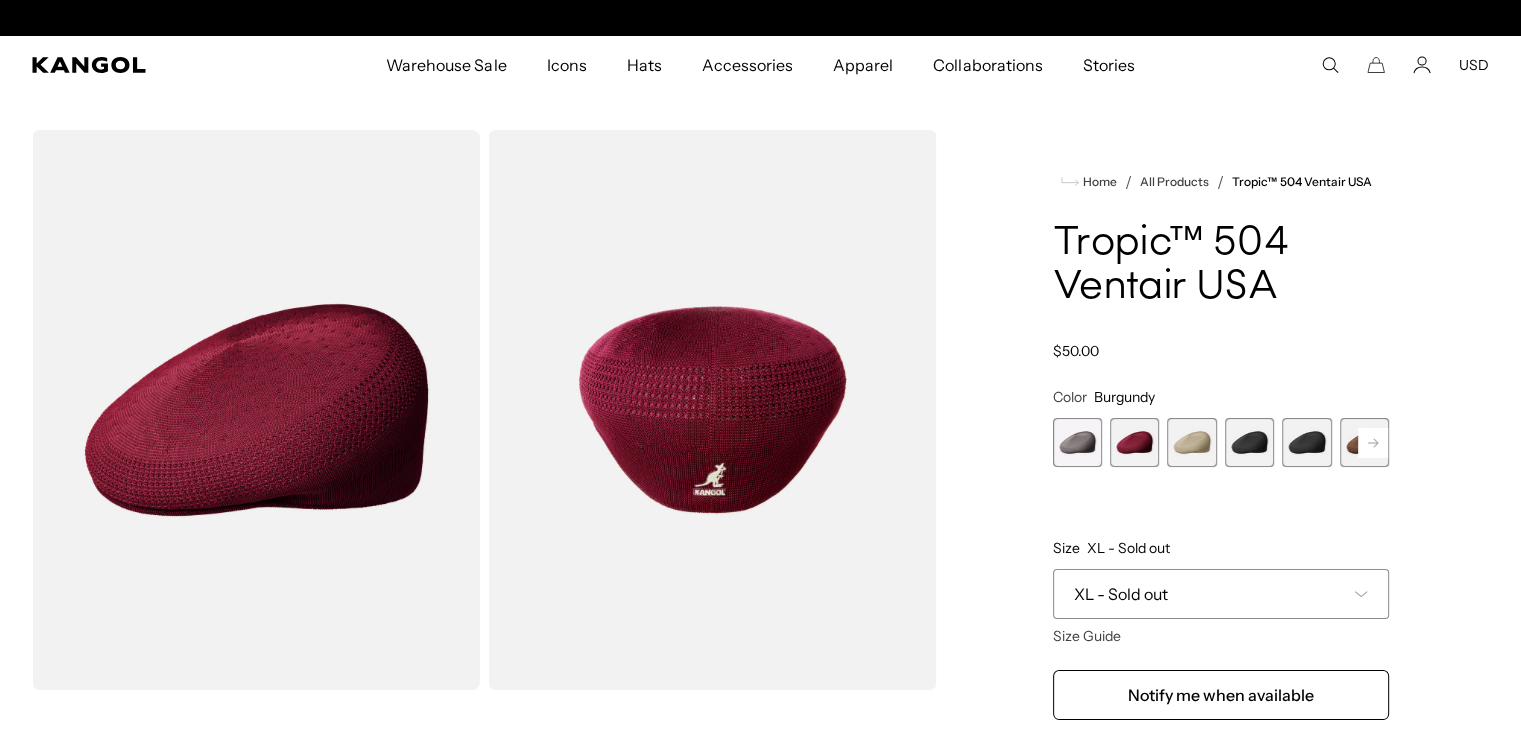 scroll, scrollTop: 0, scrollLeft: 0, axis: both 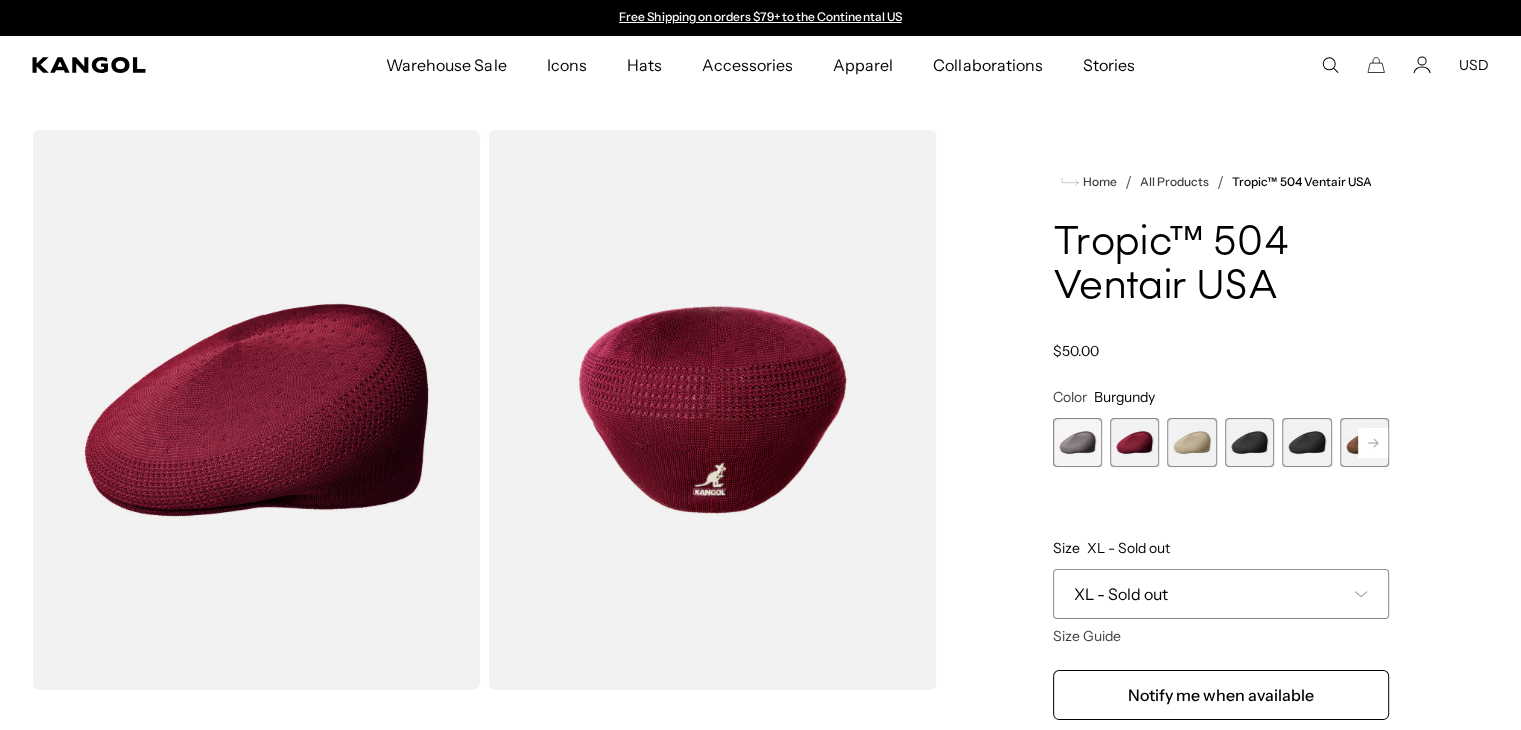 click at bounding box center [1077, 442] 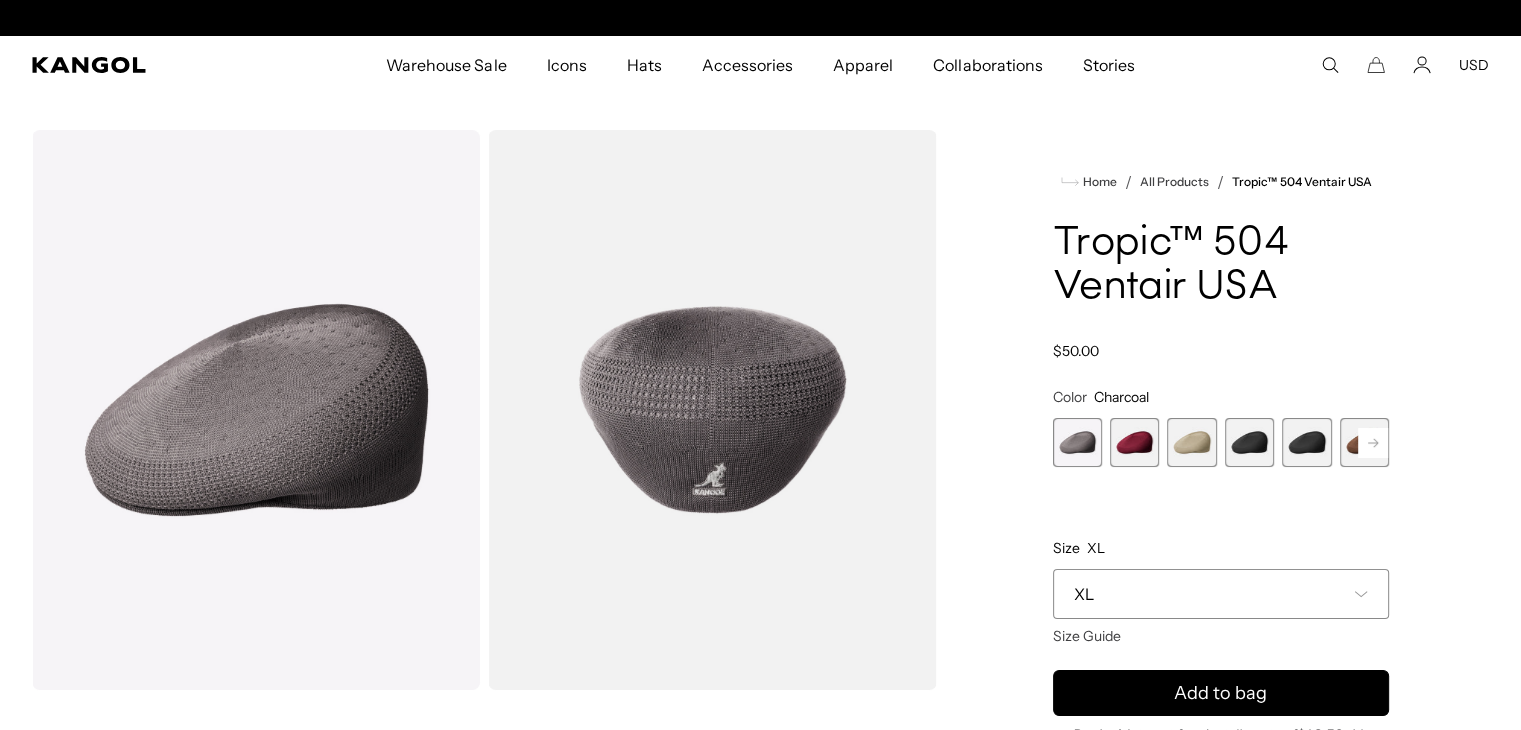 scroll, scrollTop: 0, scrollLeft: 0, axis: both 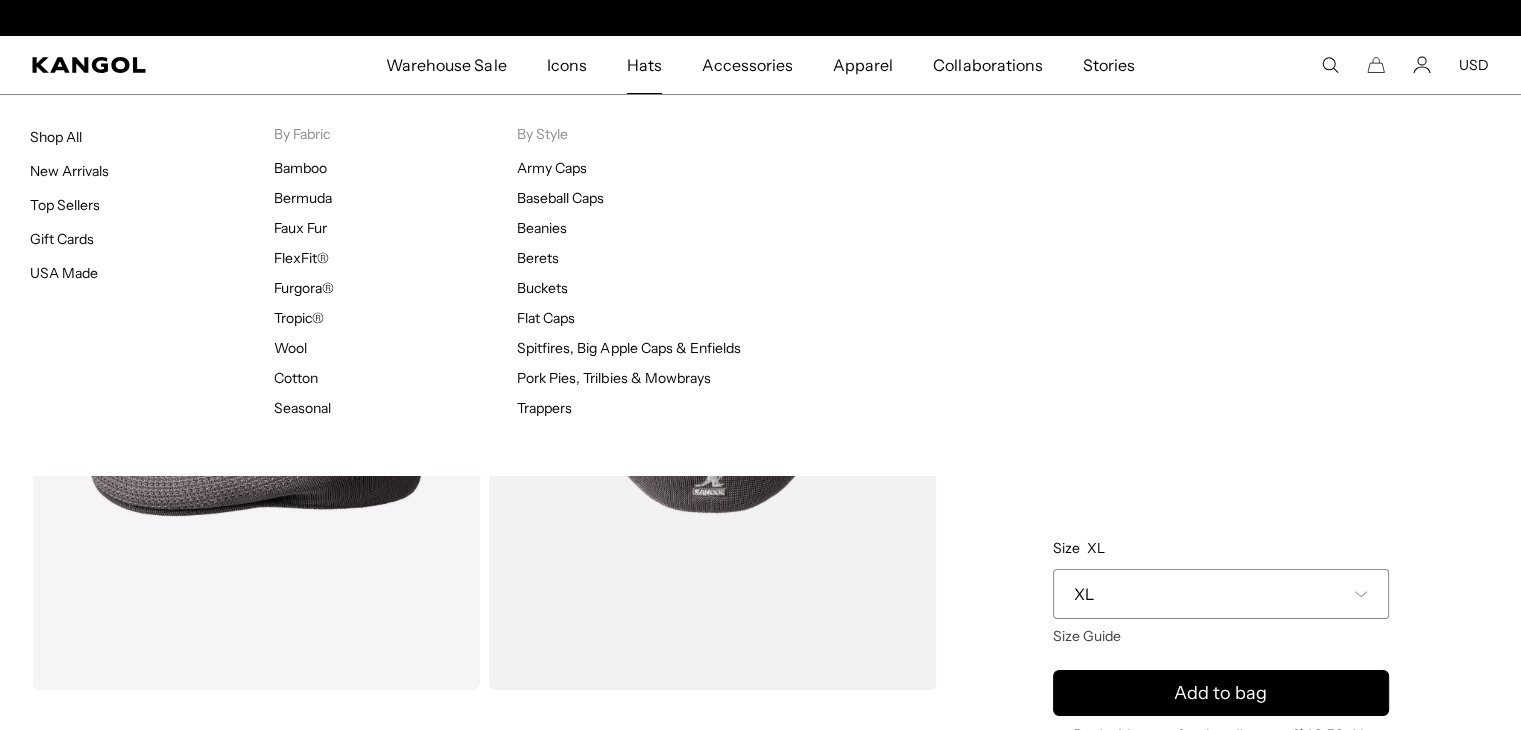 click on "Hats" at bounding box center (644, 65) 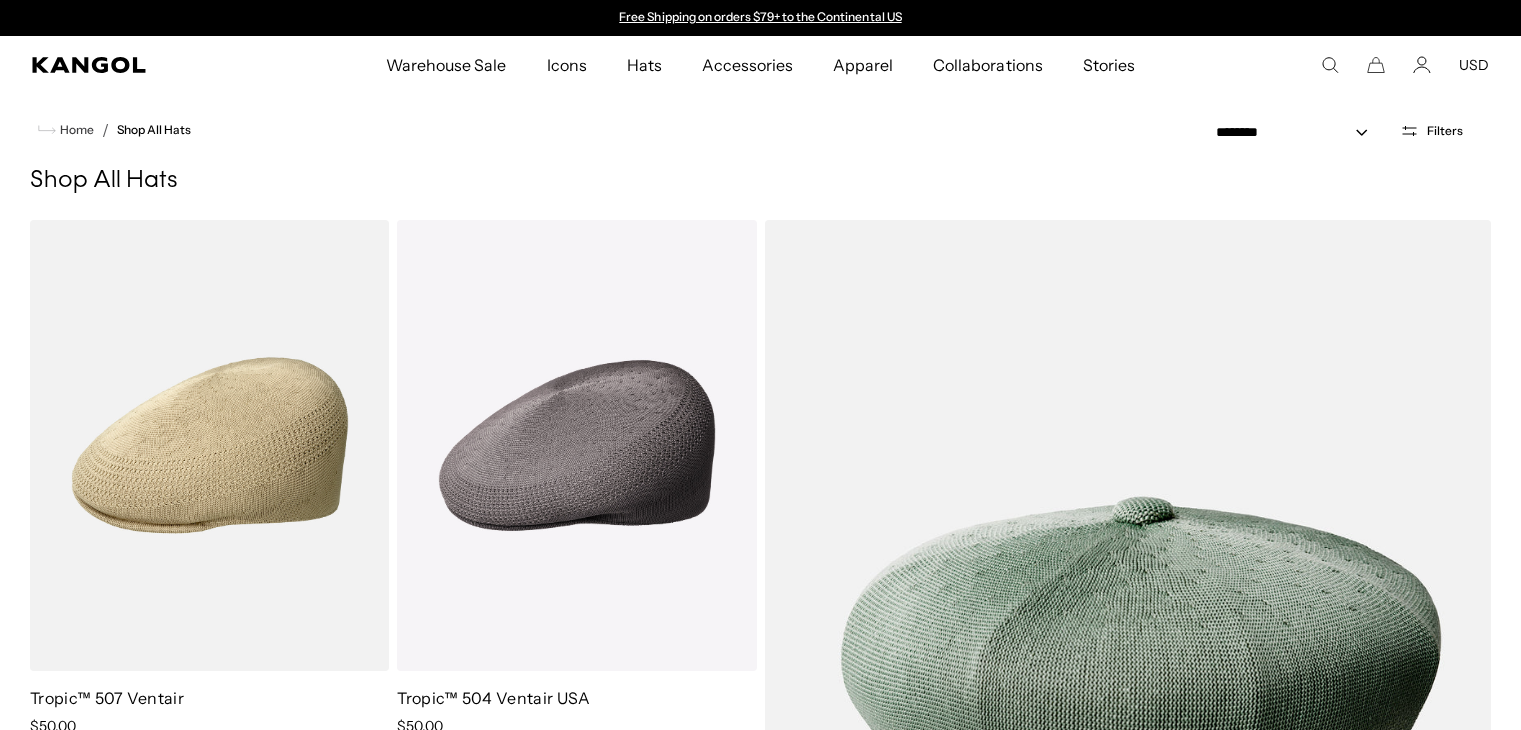 scroll, scrollTop: 0, scrollLeft: 0, axis: both 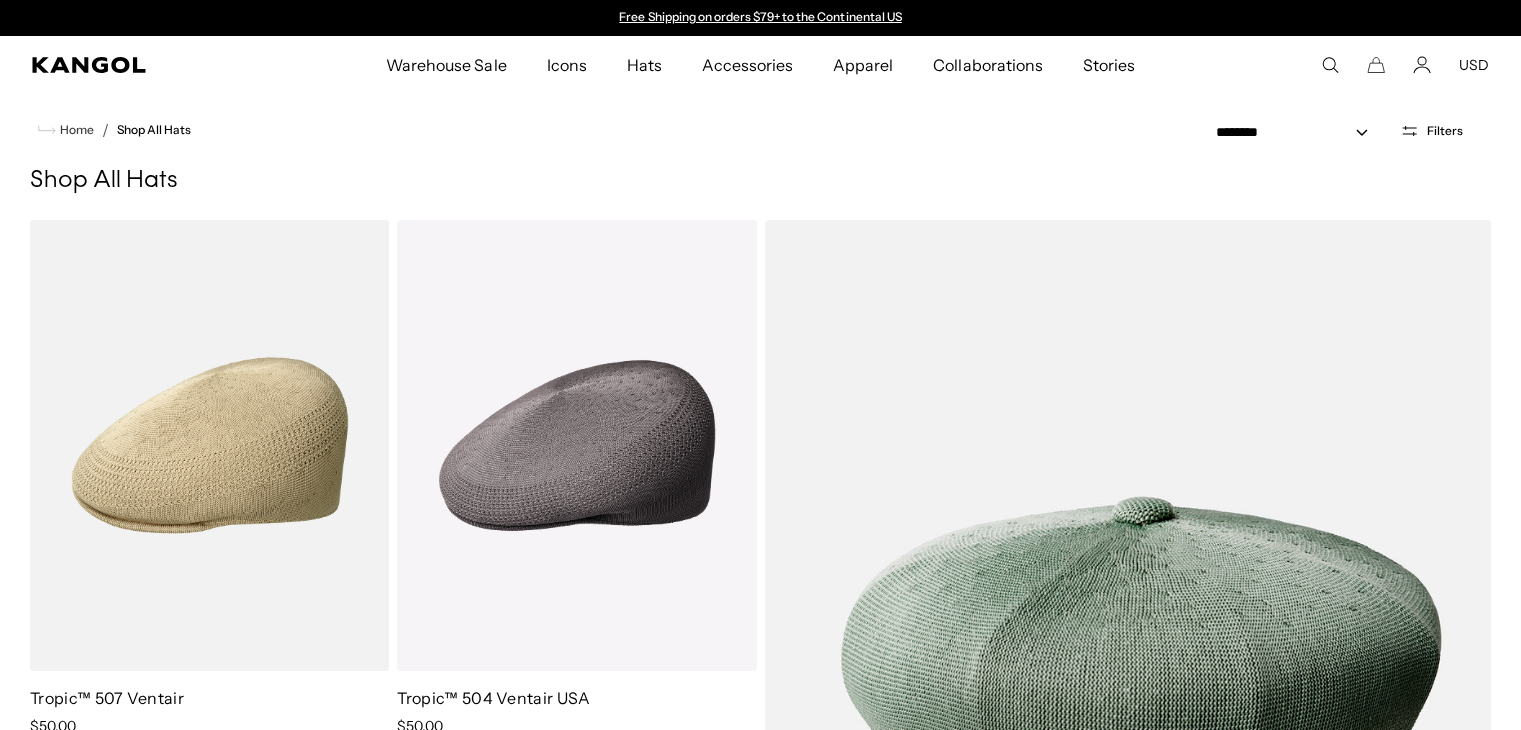click on "Hats" at bounding box center (644, 65) 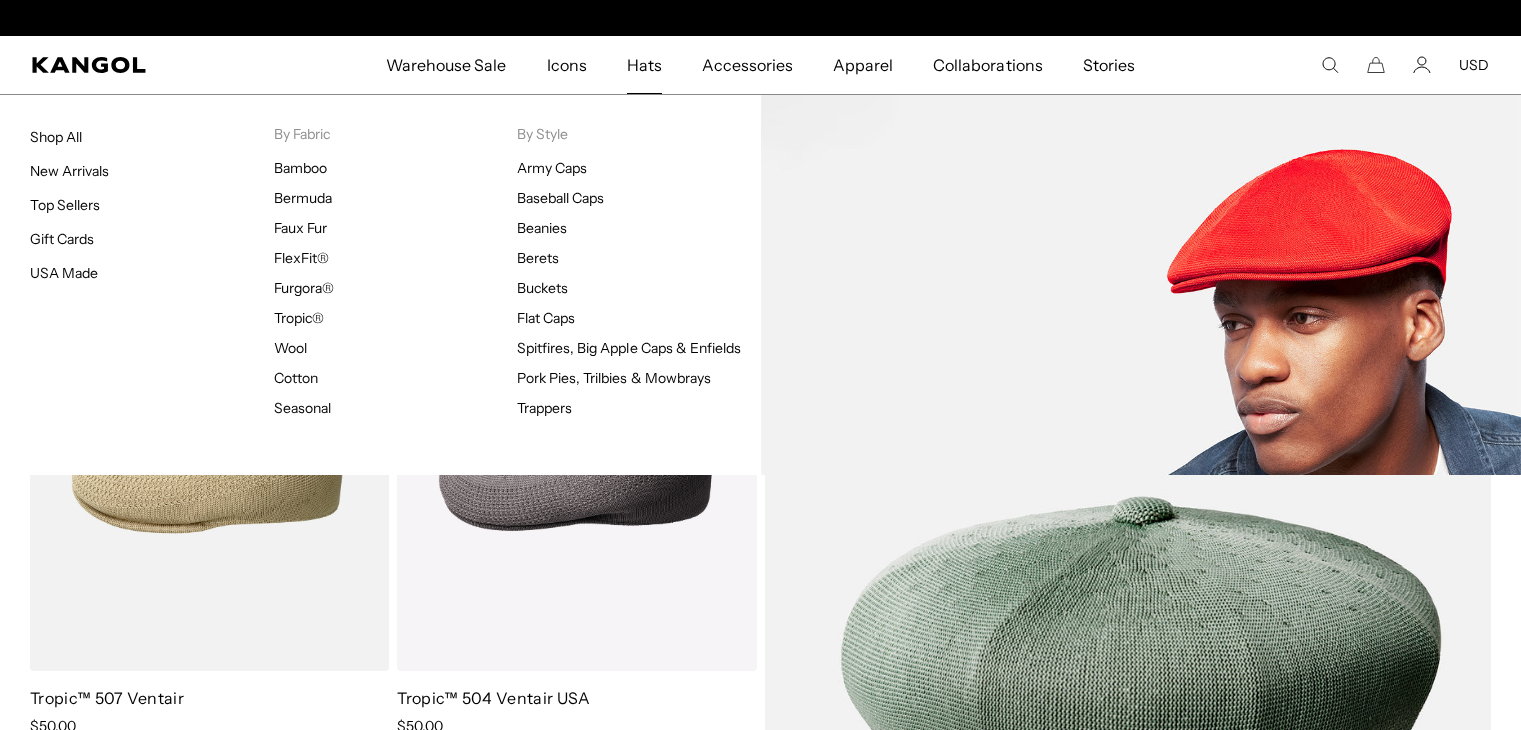 scroll, scrollTop: 0, scrollLeft: 0, axis: both 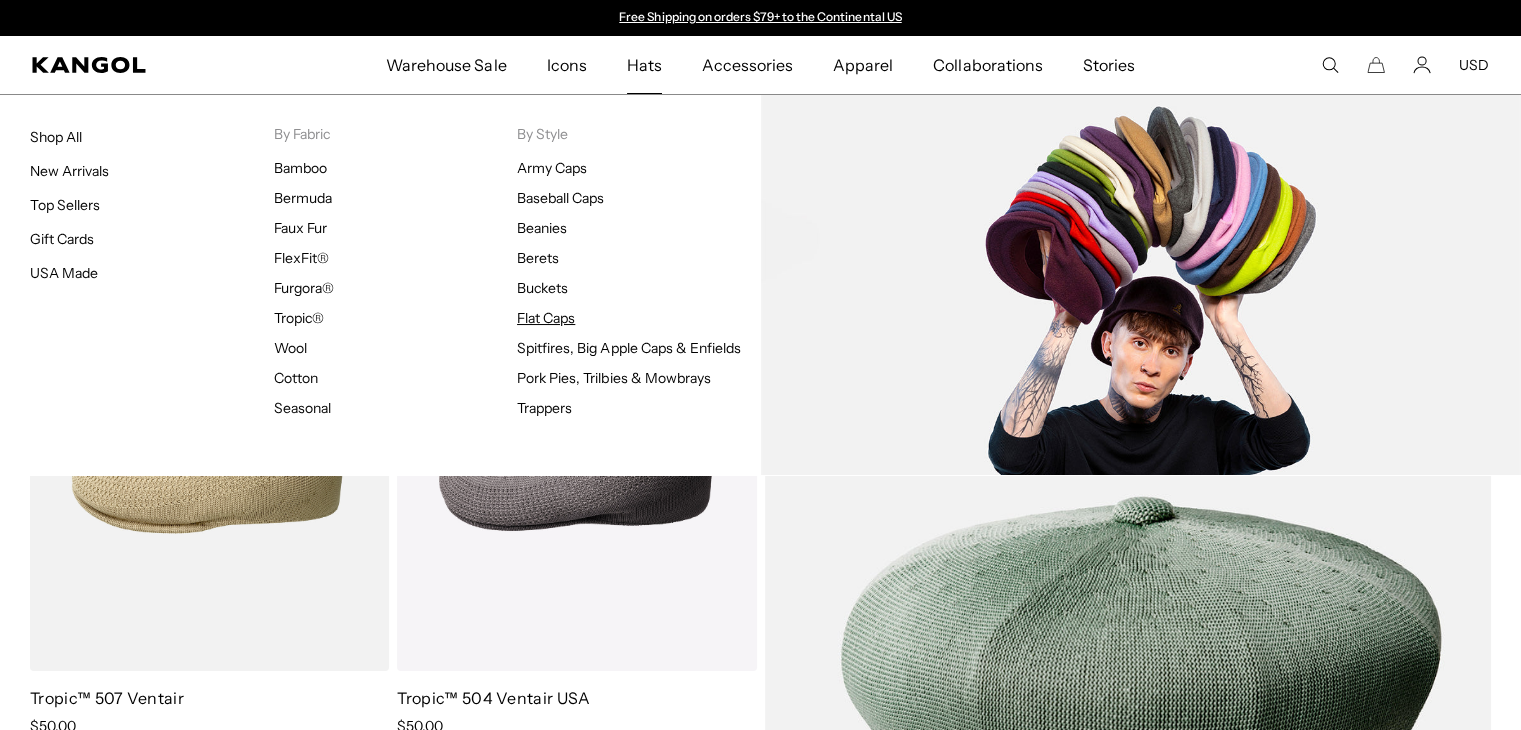 click on "Flat Caps" at bounding box center [546, 318] 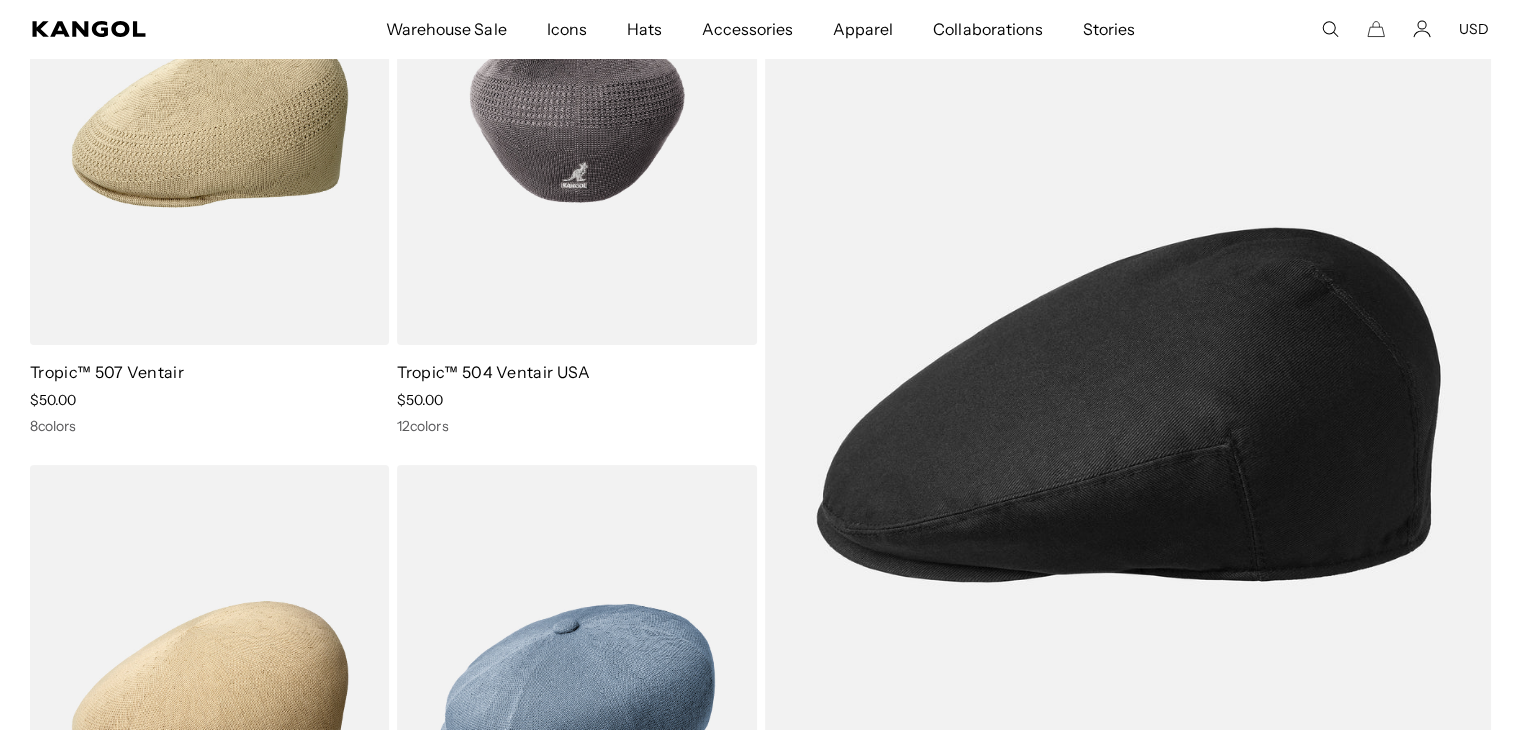 scroll, scrollTop: 400, scrollLeft: 0, axis: vertical 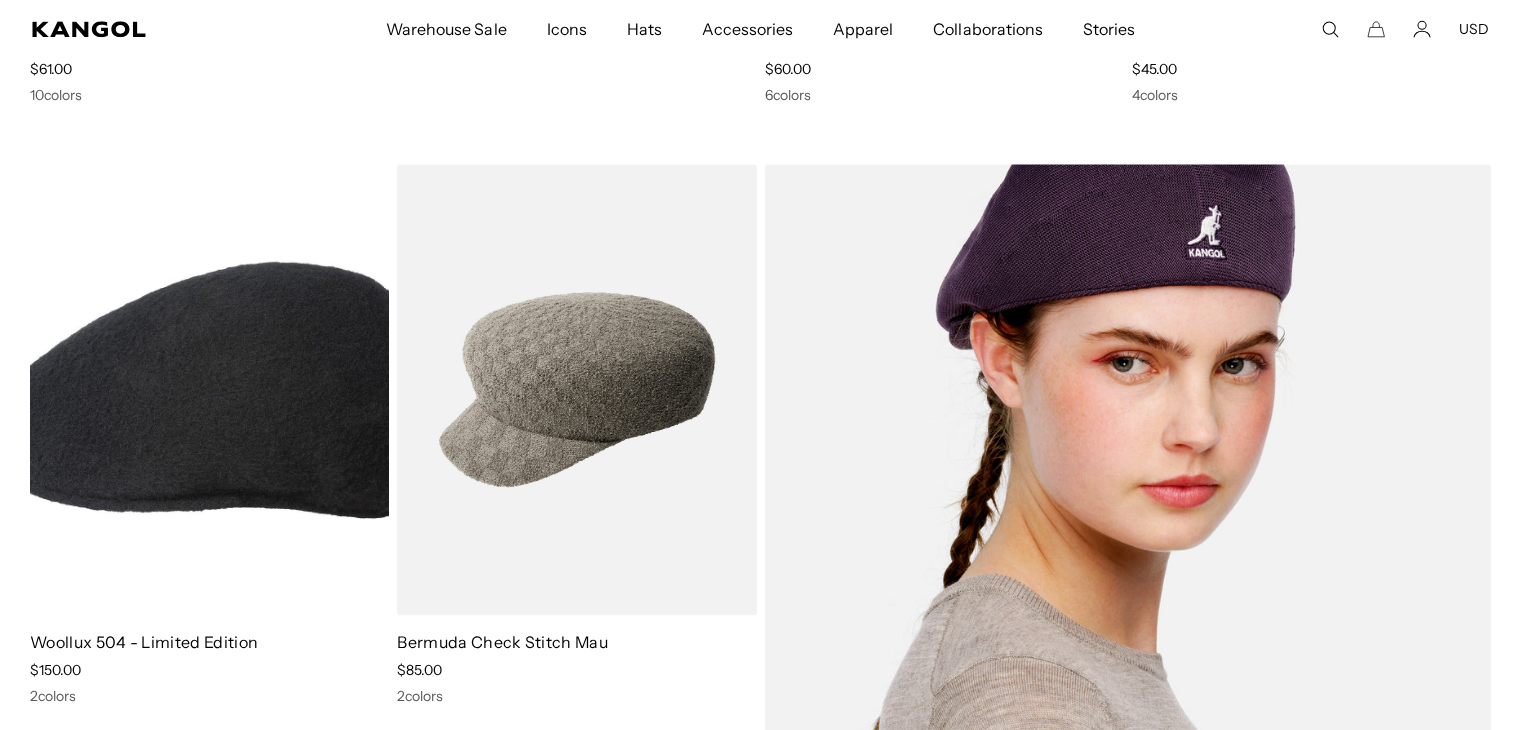 click at bounding box center (1128, 675) 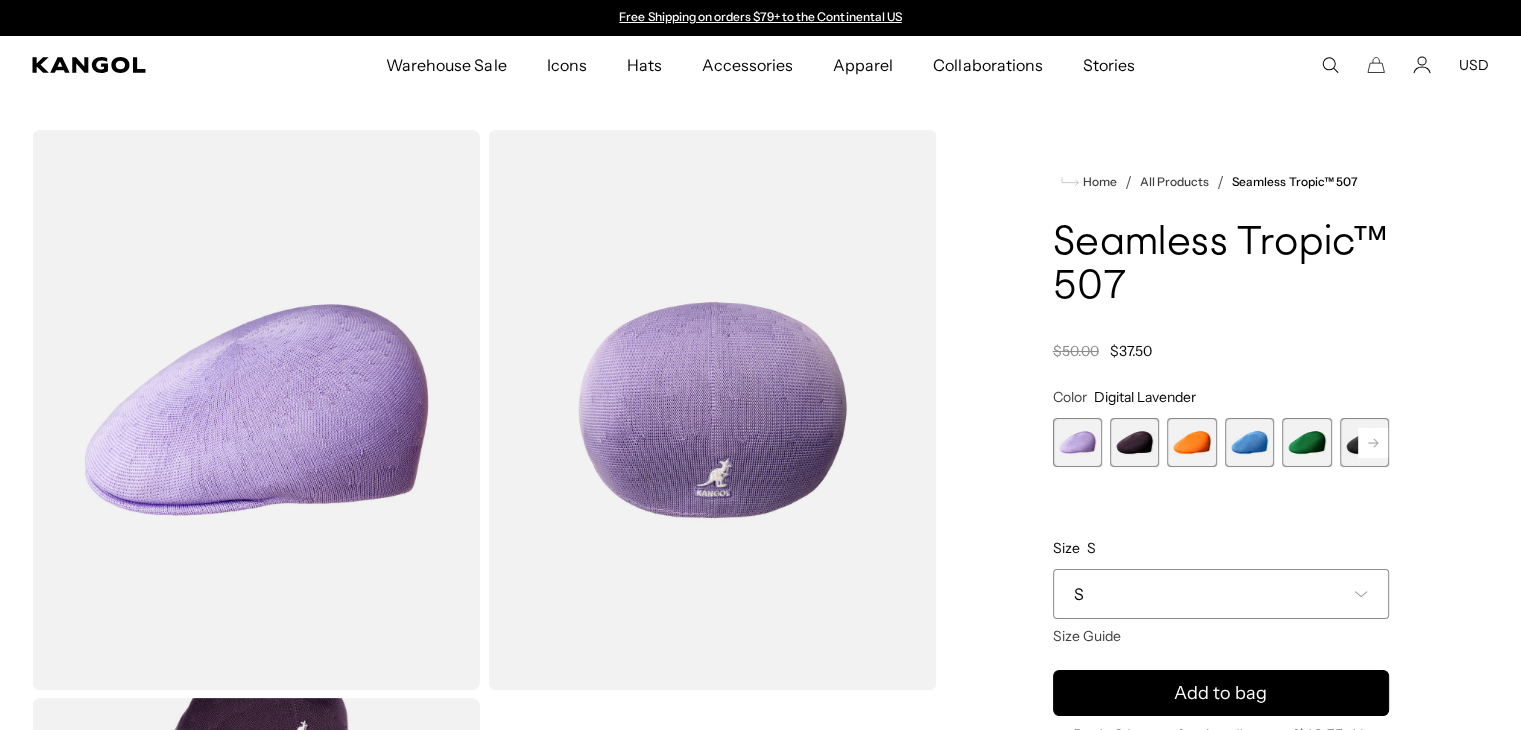 scroll, scrollTop: 0, scrollLeft: 0, axis: both 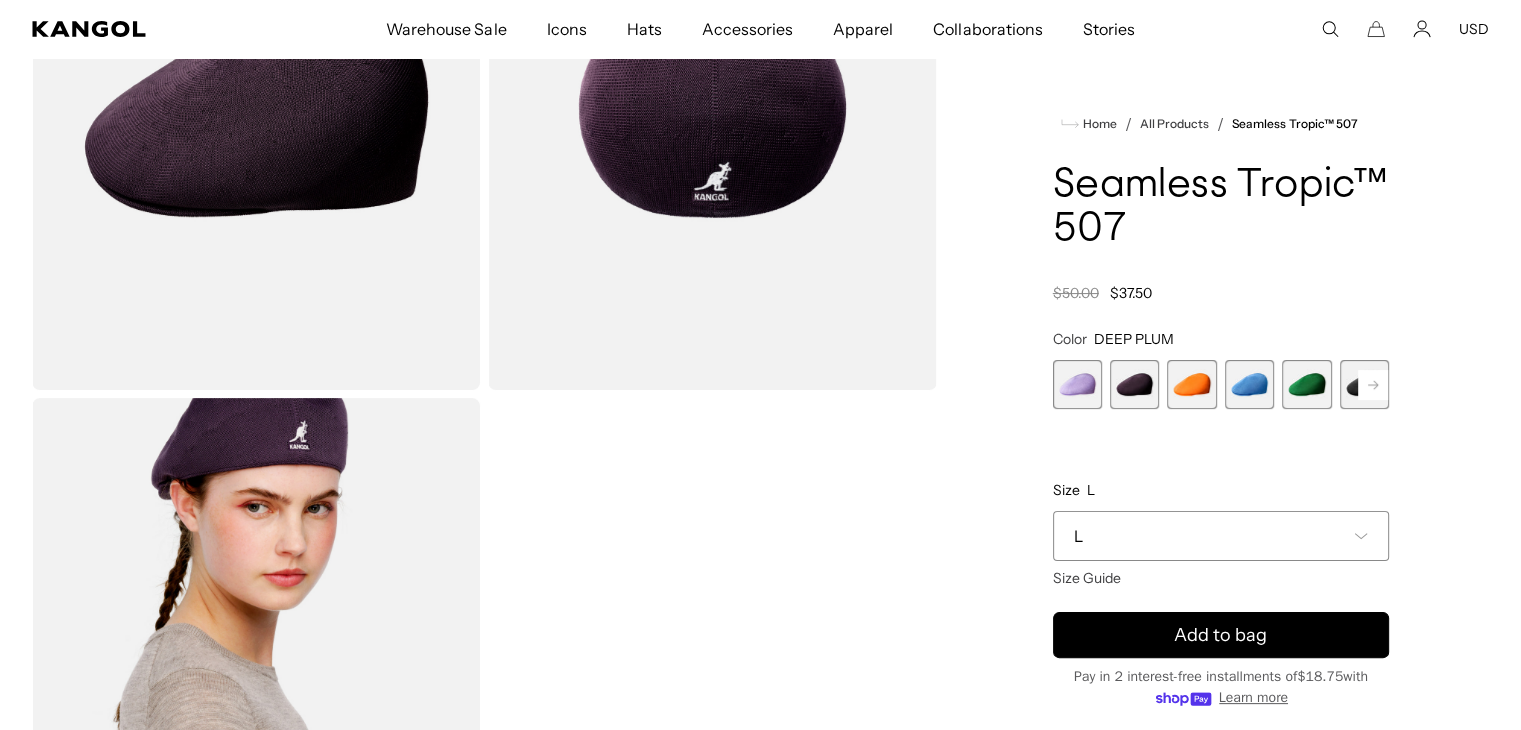 click at bounding box center [256, 678] 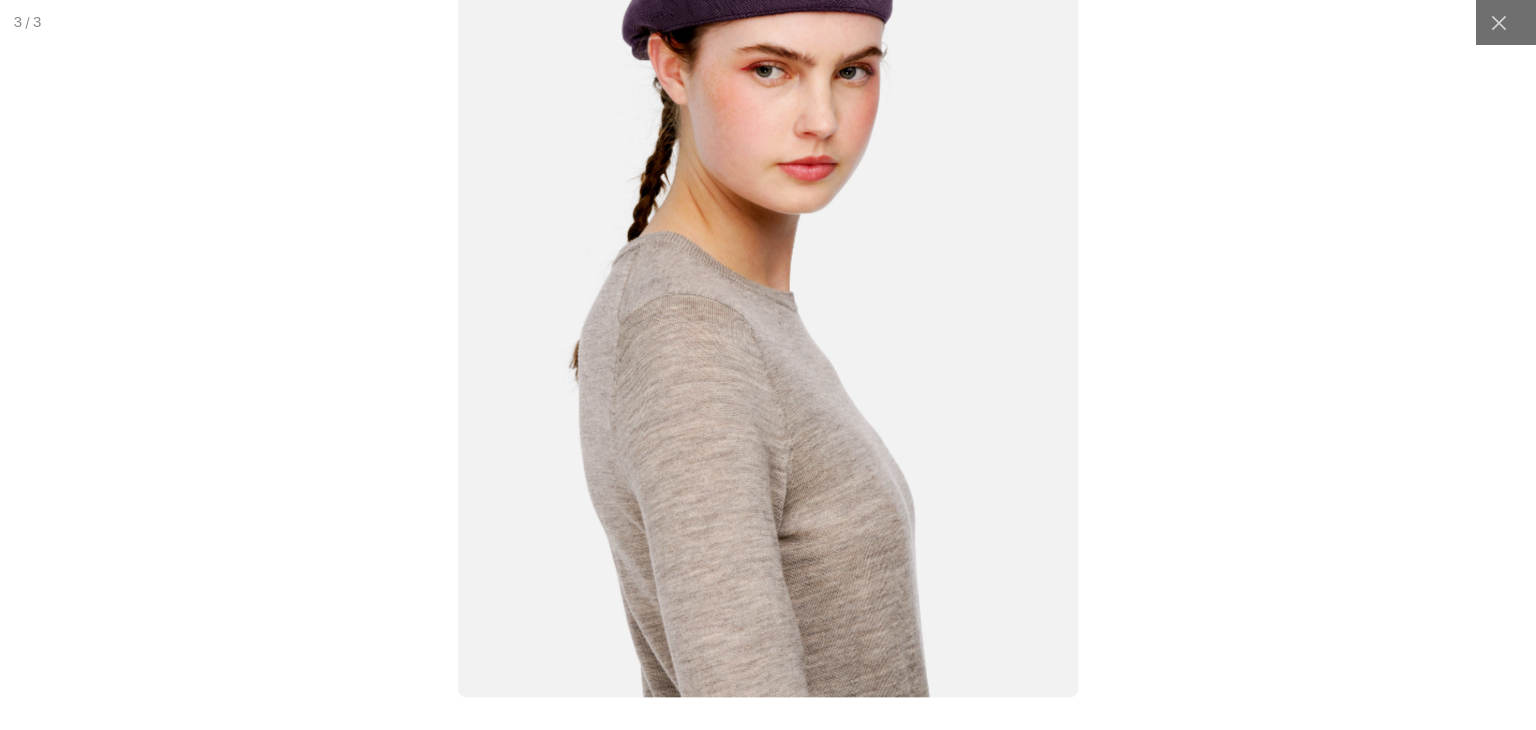 scroll, scrollTop: 0, scrollLeft: 412, axis: horizontal 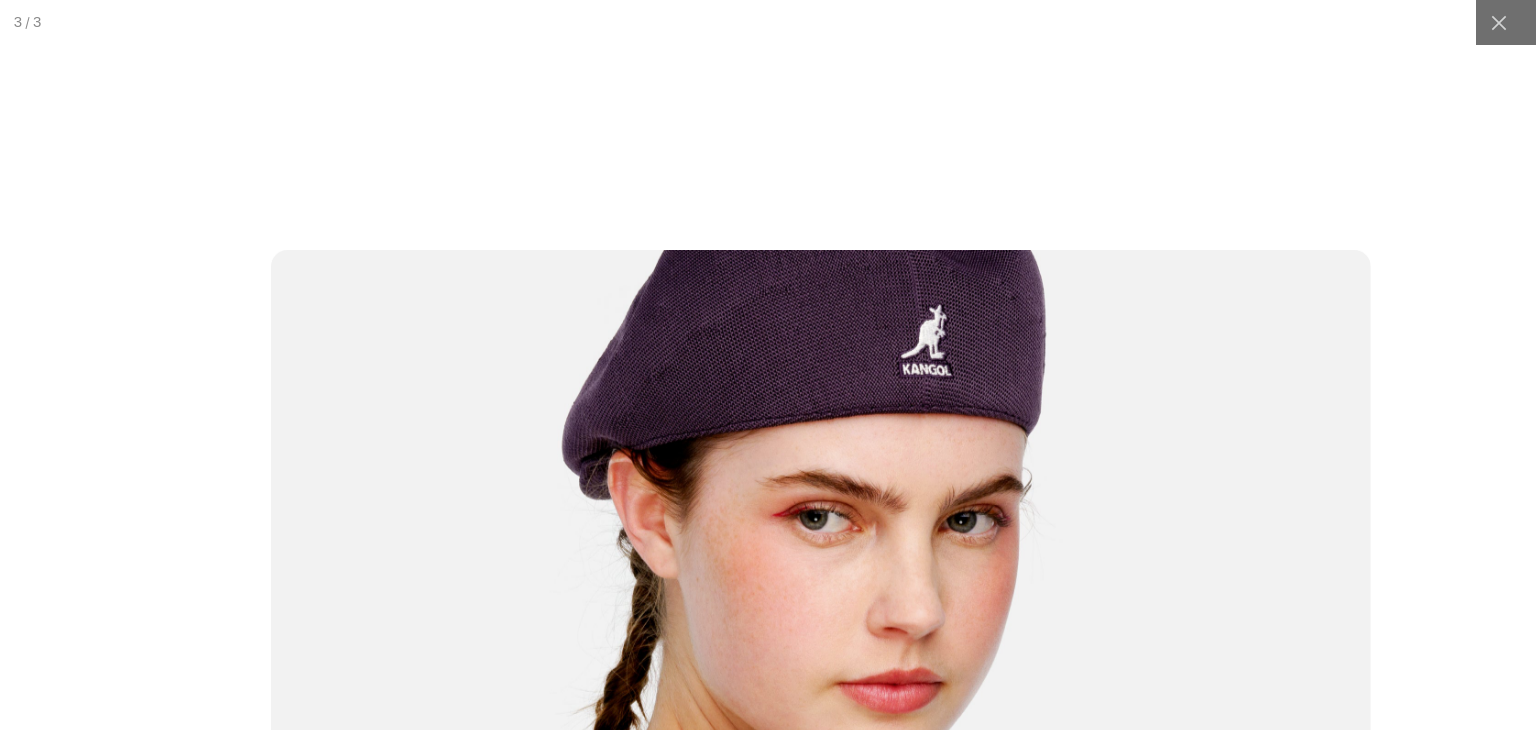 click on "Skip to content
My Bag
( 0 )
Your cart is empty.
Explore new hats
Loading...
Subtotal
$0.00 USD
Taxes, shipping, and discounts are calculated at checkout
Checkout
View My Bag
Size and fit
Close
Size
cm
Inches
S
6 ¾ - 6 ⅞
54-55
21" - 21 ½"
M
7 - 7 ⅛
56-57
22" - 22 ½"
L
7 ¼ - 7 ⅜
58-59
22 ¾" - 23"
XL
7 ½ - 7 ⅝
60-61" at bounding box center [768, 65] 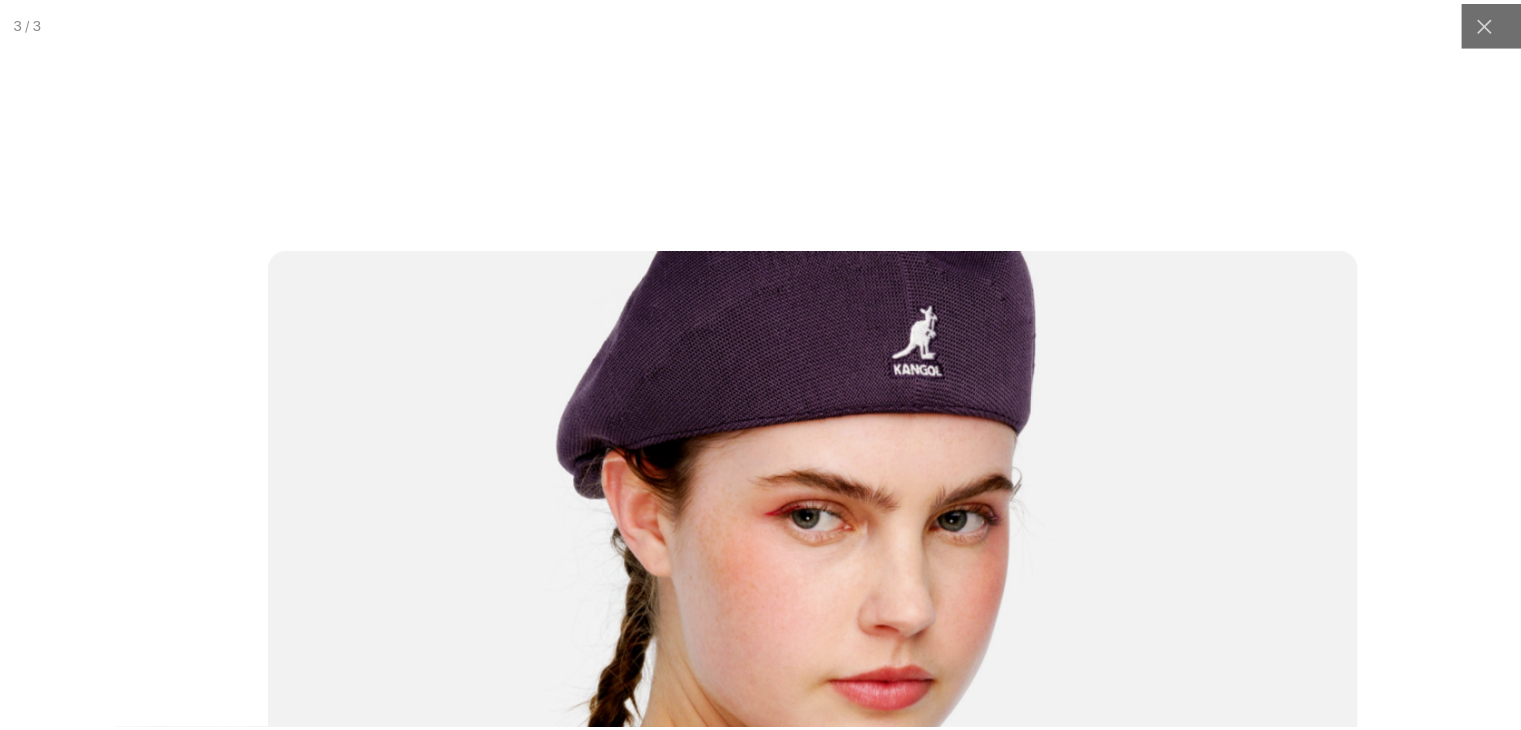 scroll, scrollTop: 0, scrollLeft: 0, axis: both 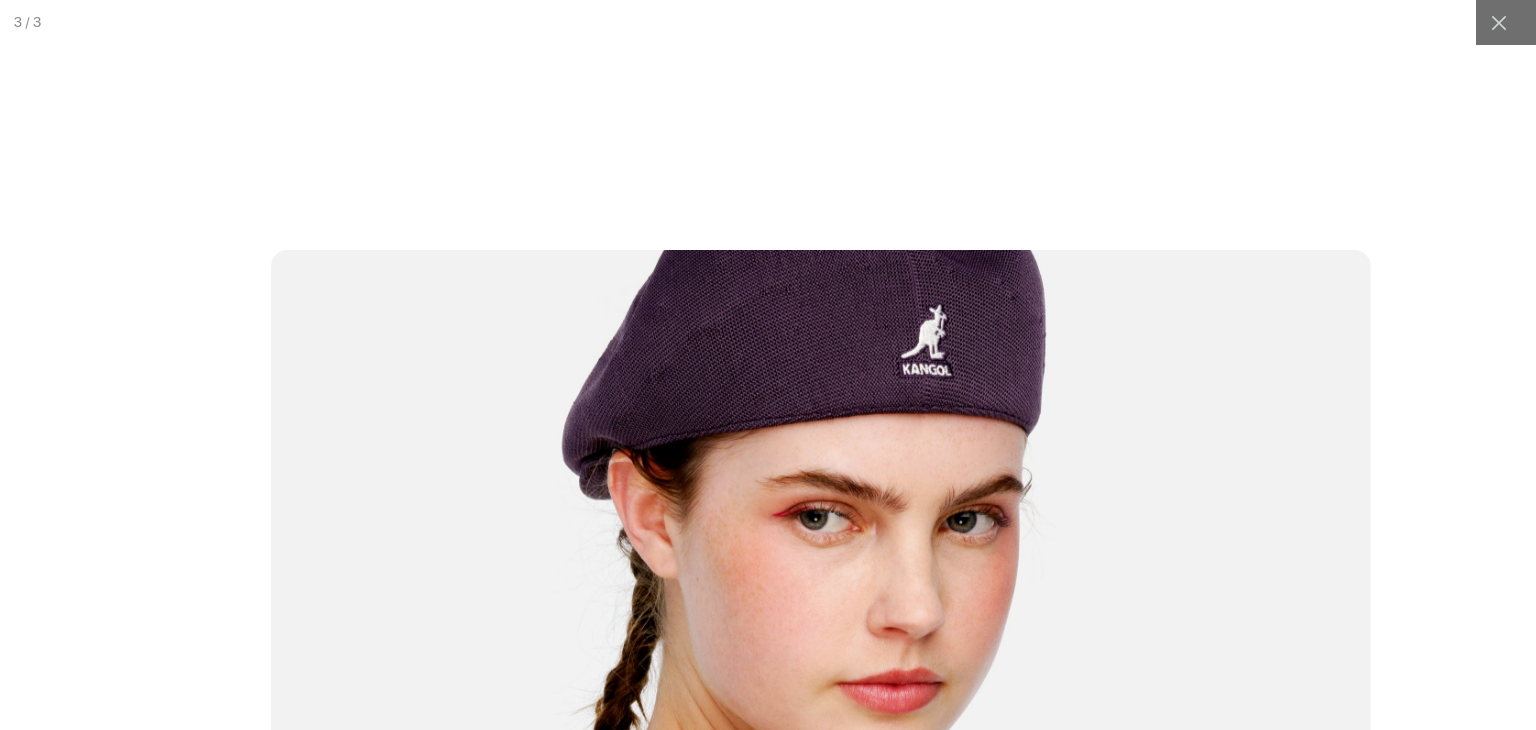click at bounding box center (821, 1039) 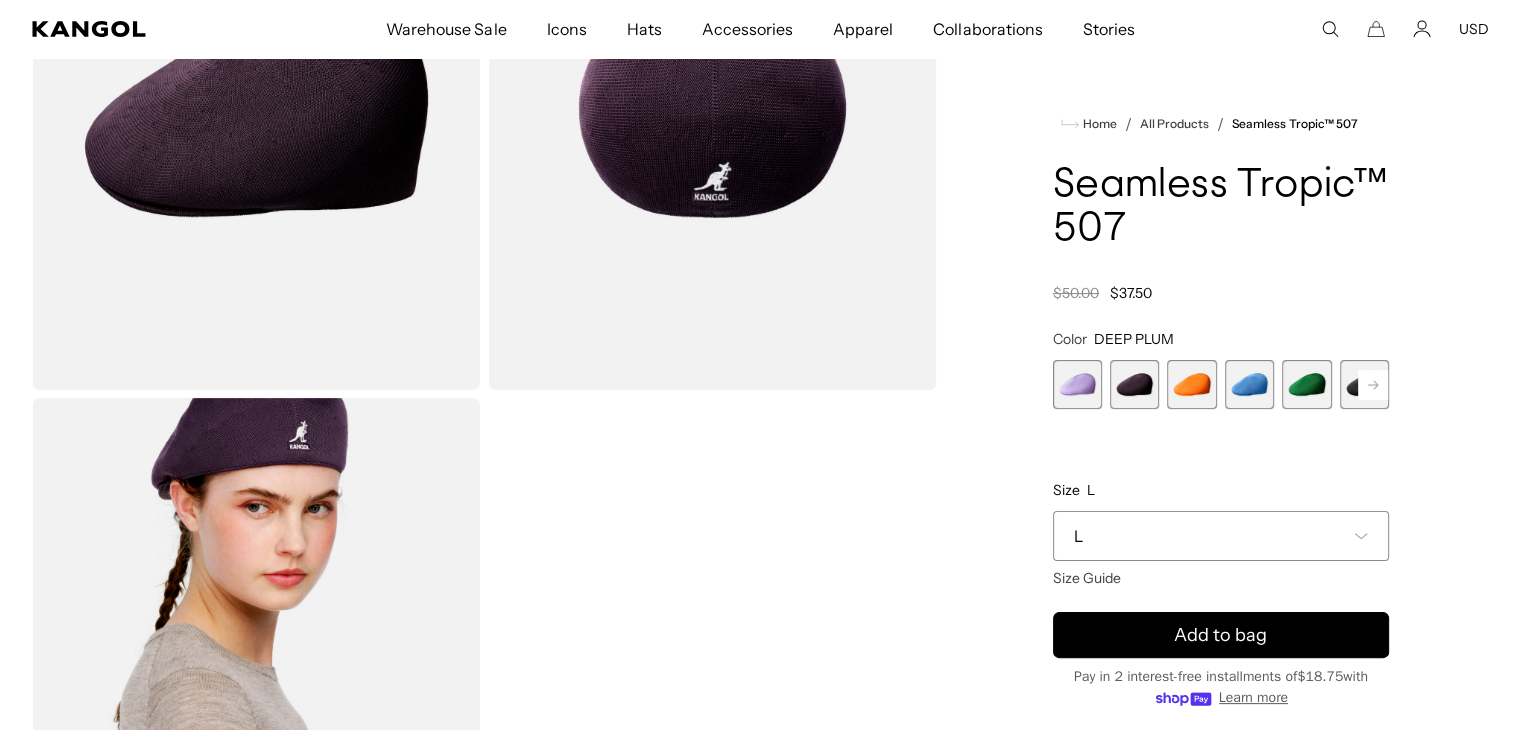 scroll, scrollTop: 0, scrollLeft: 412, axis: horizontal 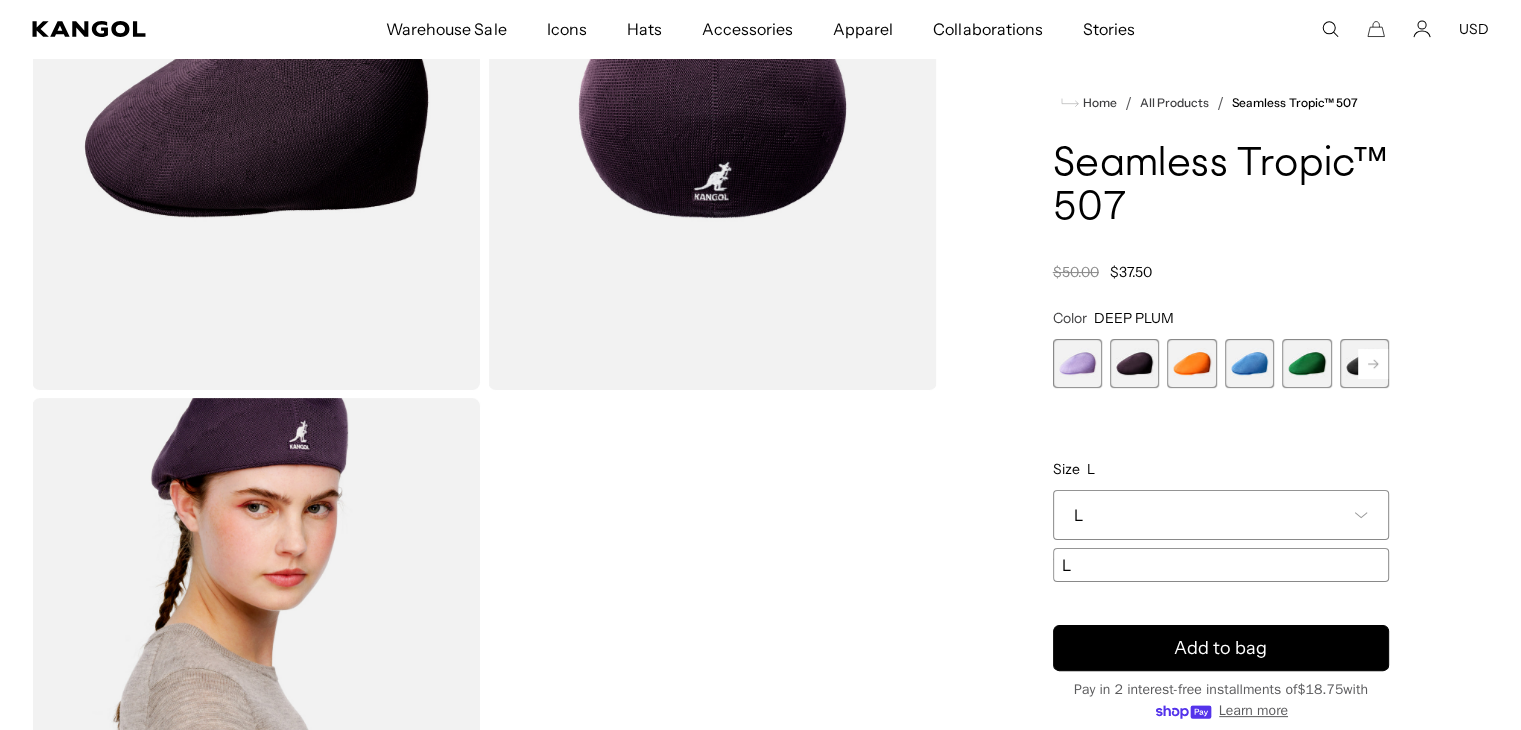 click on "L" at bounding box center [1221, 516] 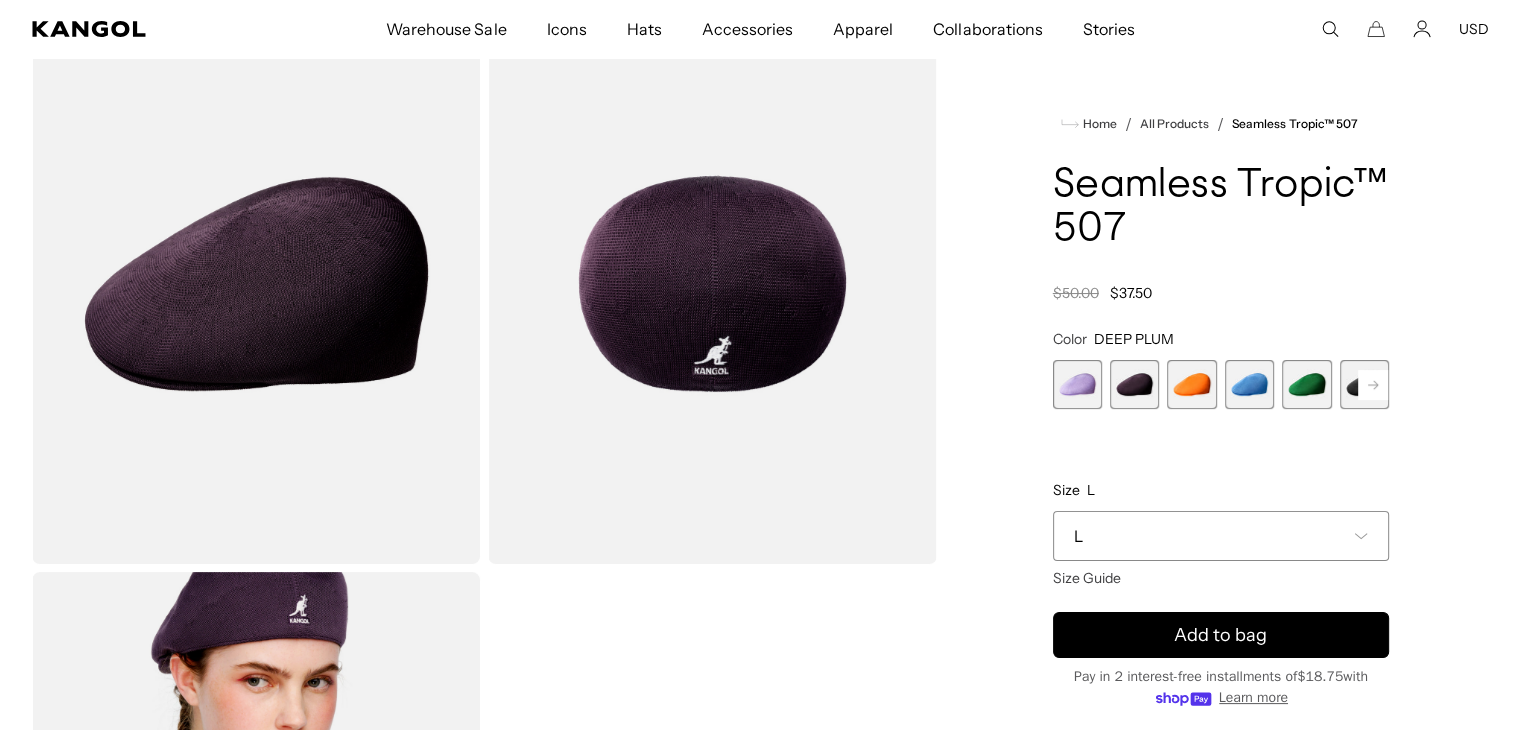 scroll, scrollTop: 0, scrollLeft: 0, axis: both 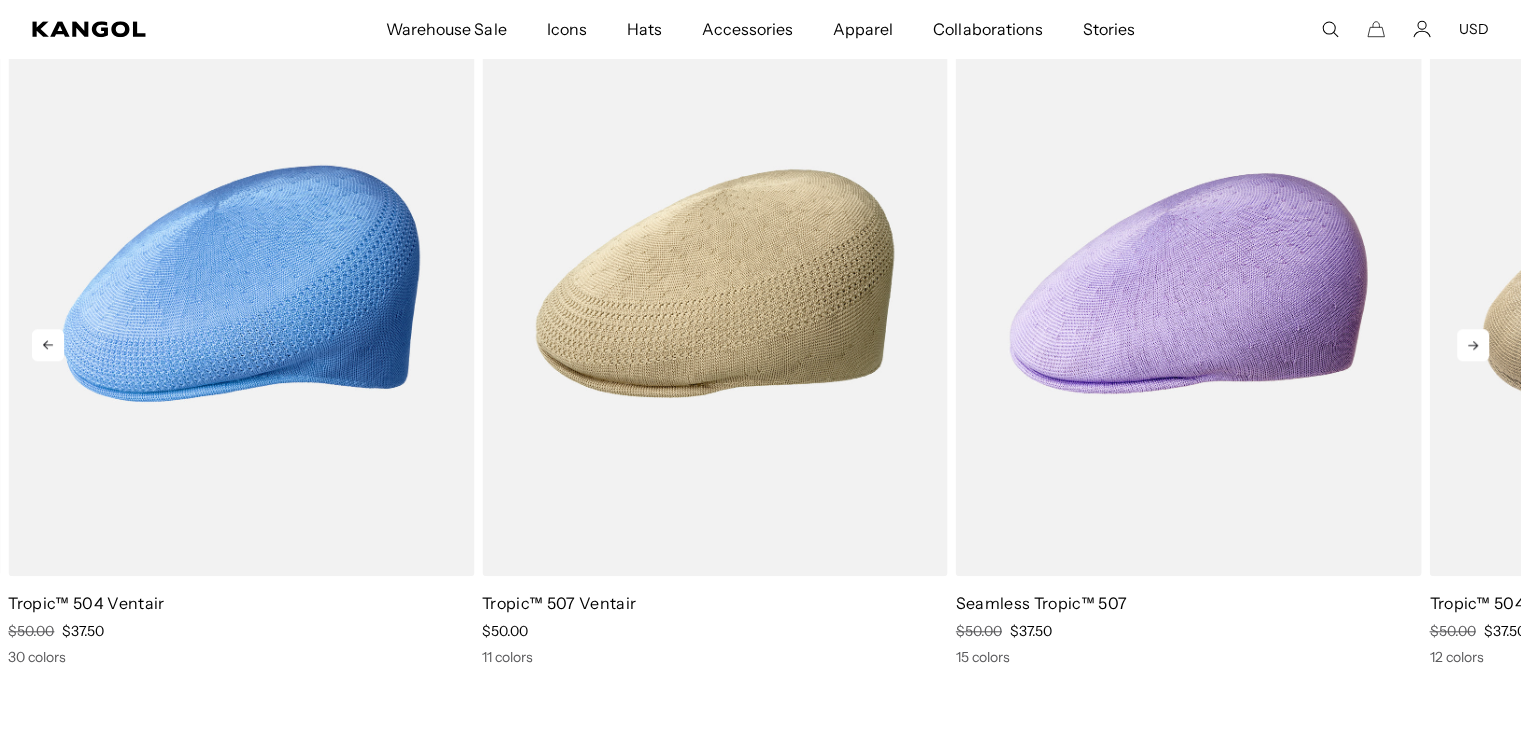 click 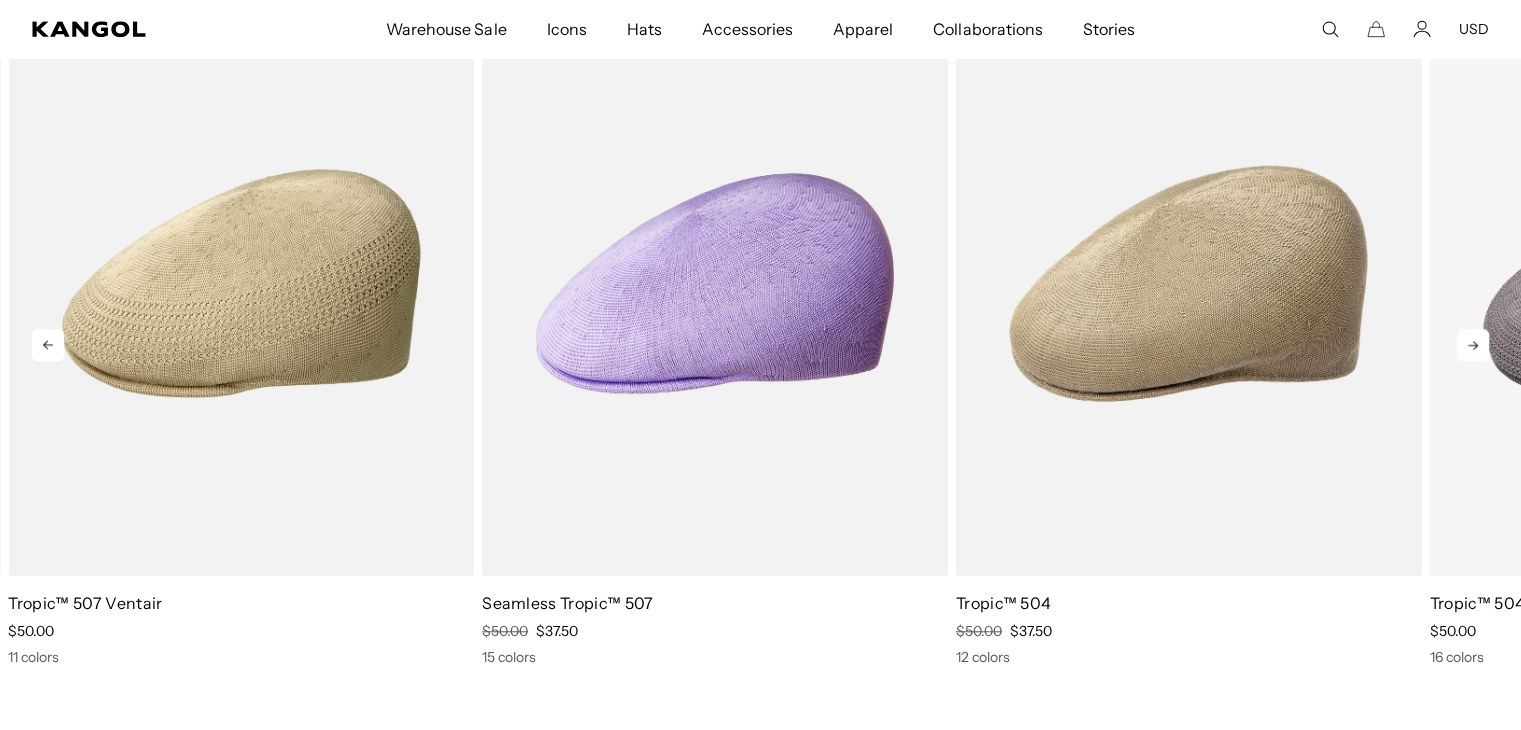 scroll, scrollTop: 0, scrollLeft: 0, axis: both 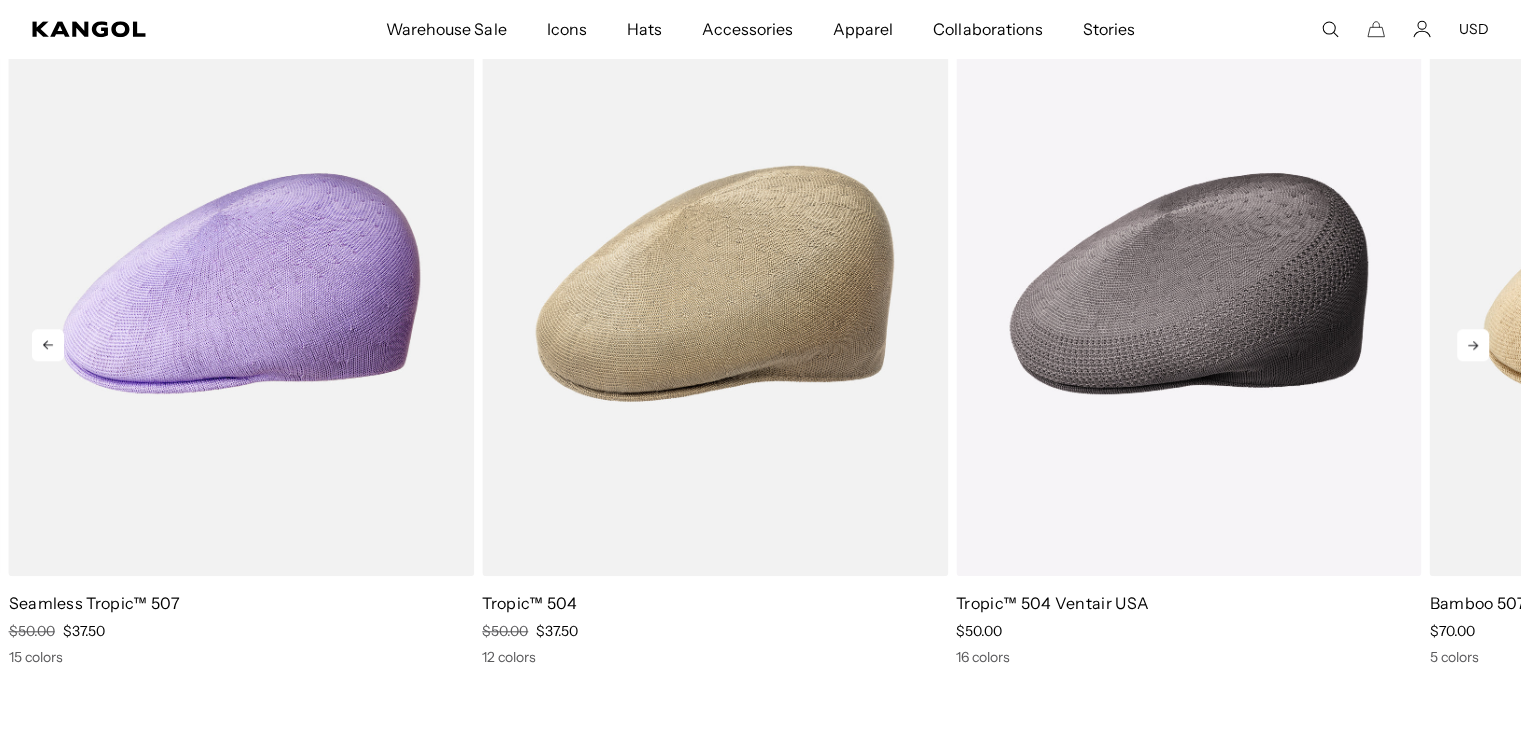 click 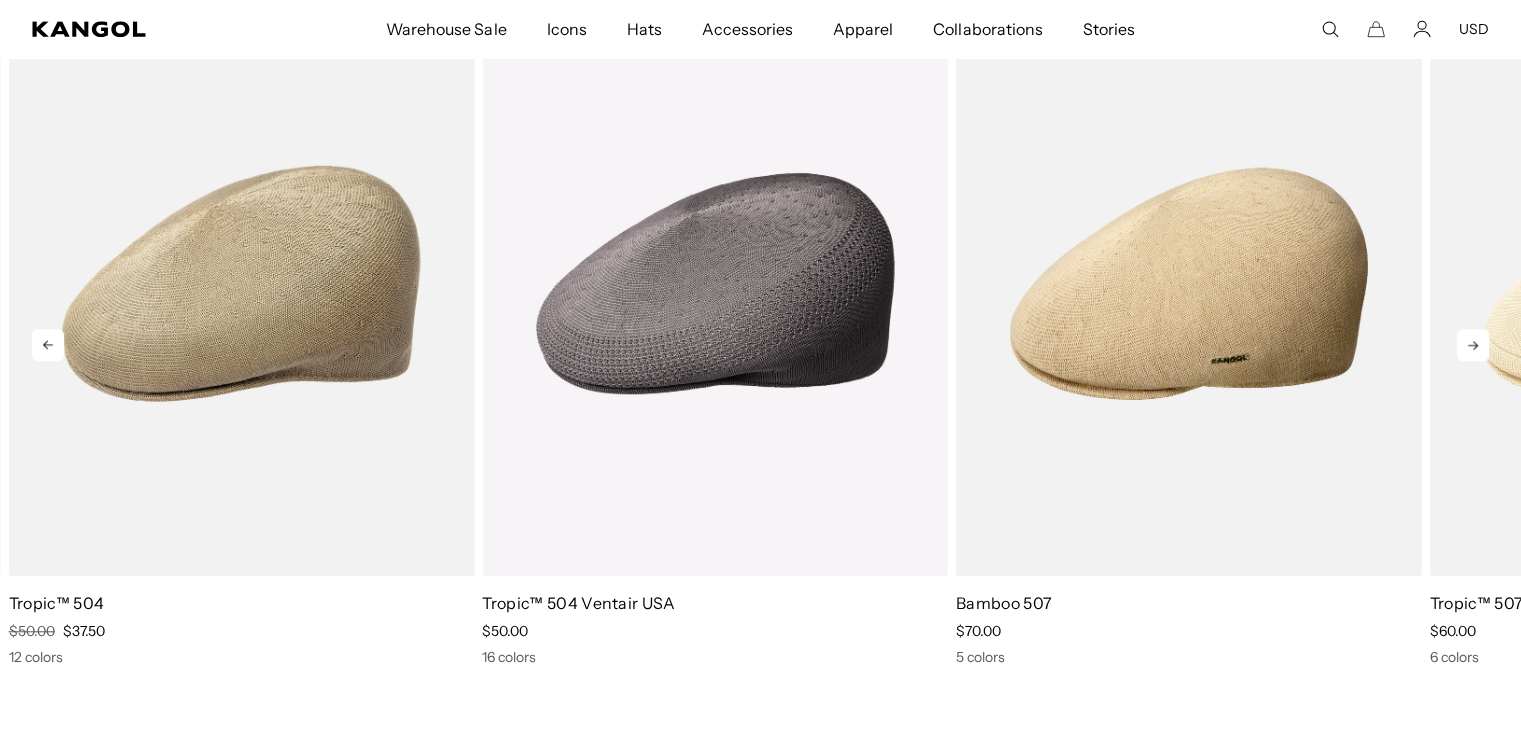 click 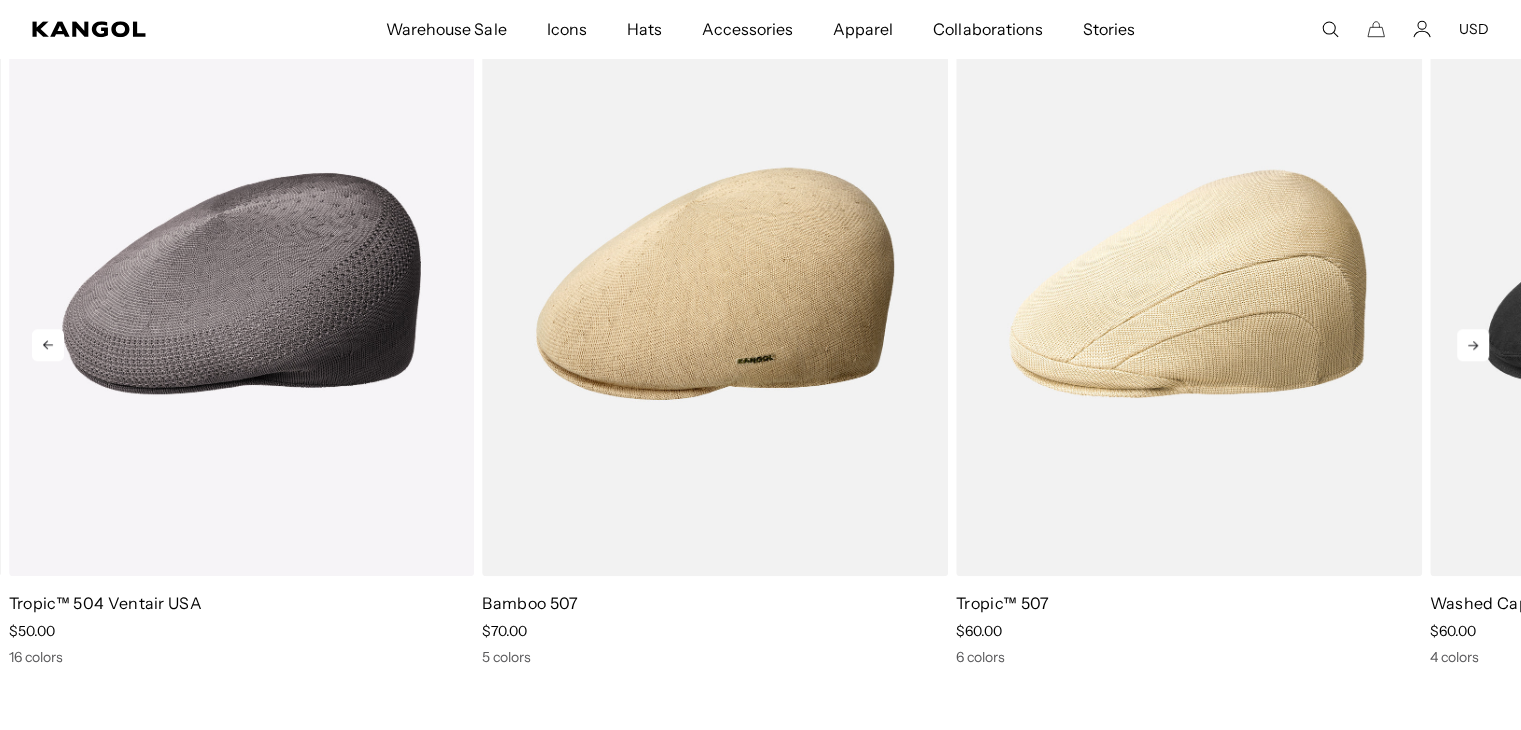 scroll, scrollTop: 0, scrollLeft: 412, axis: horizontal 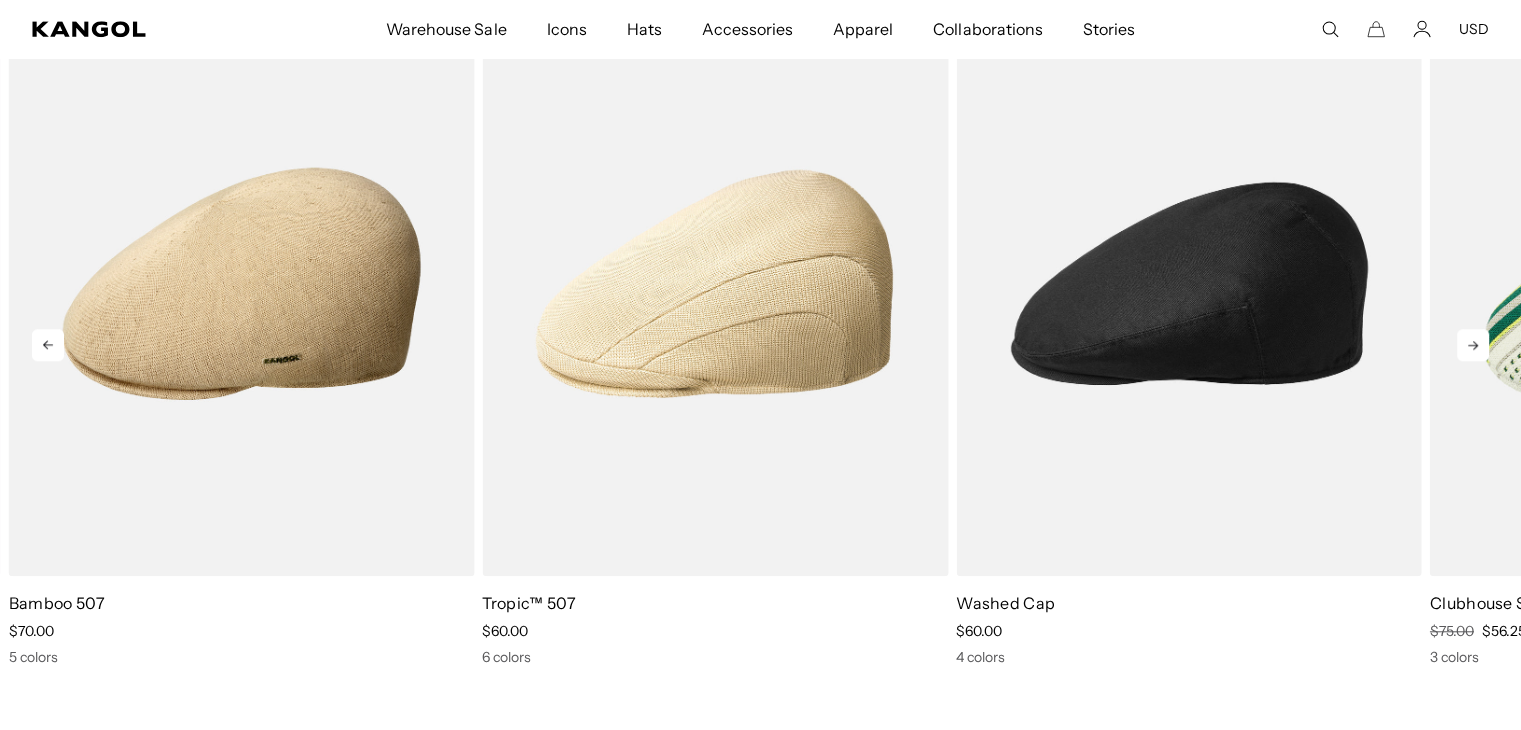 click 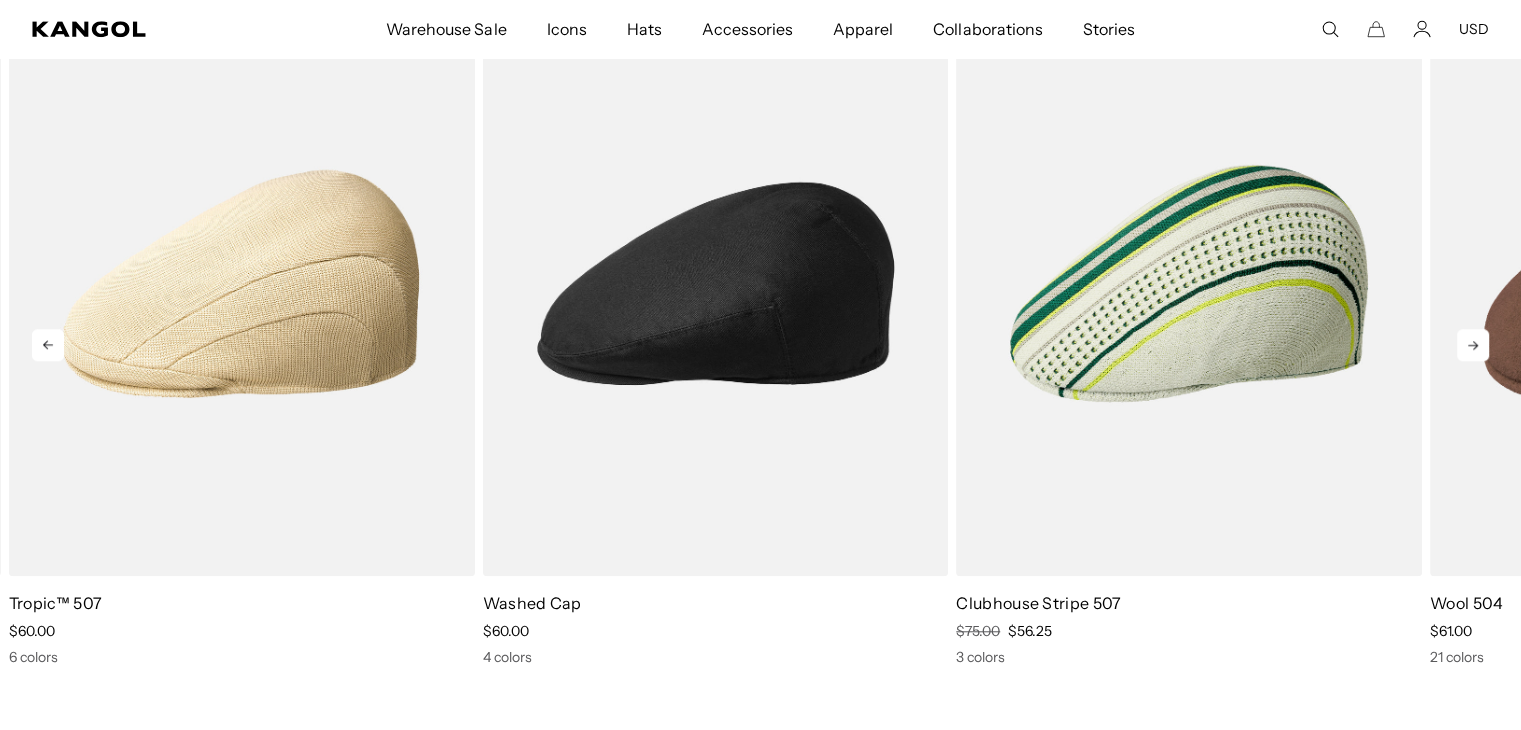 click 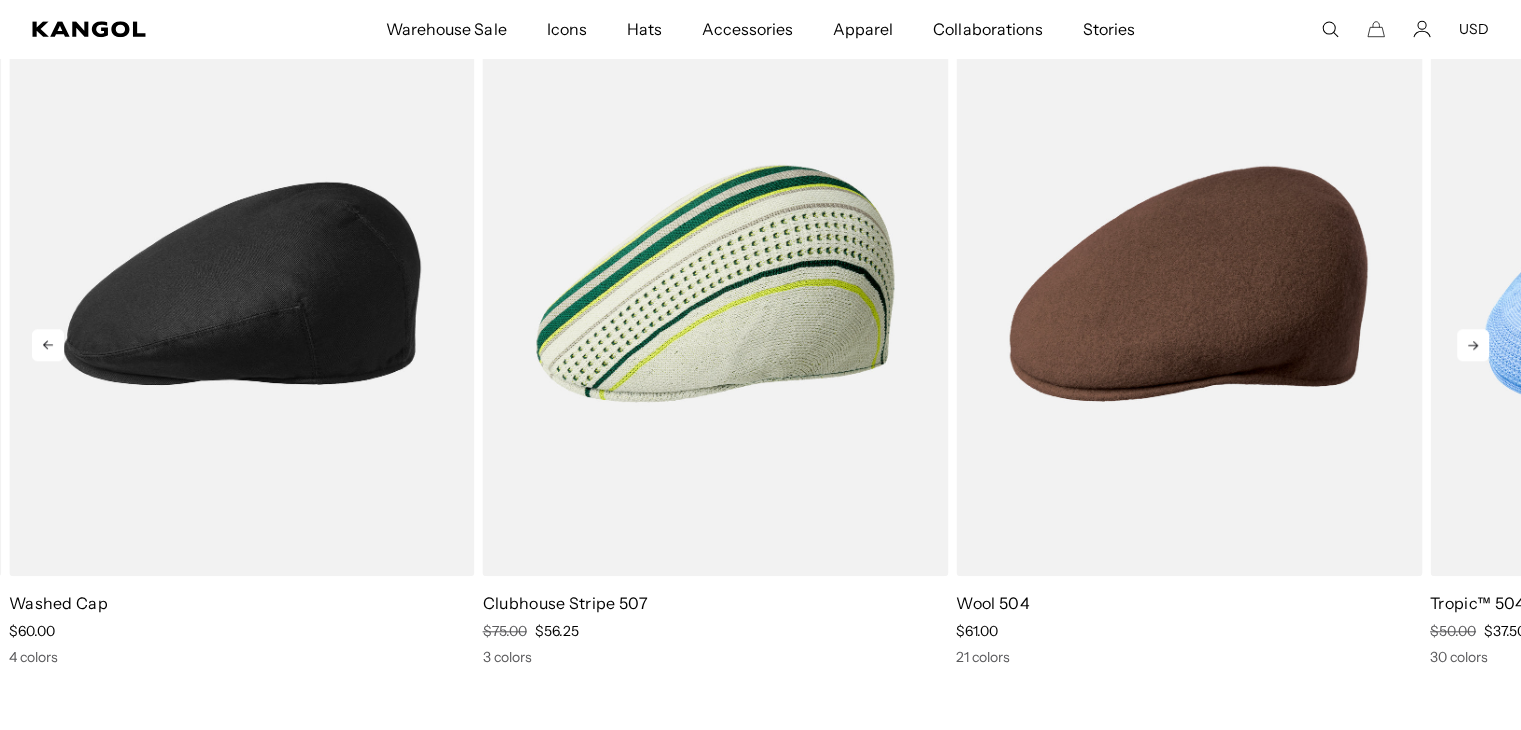 click 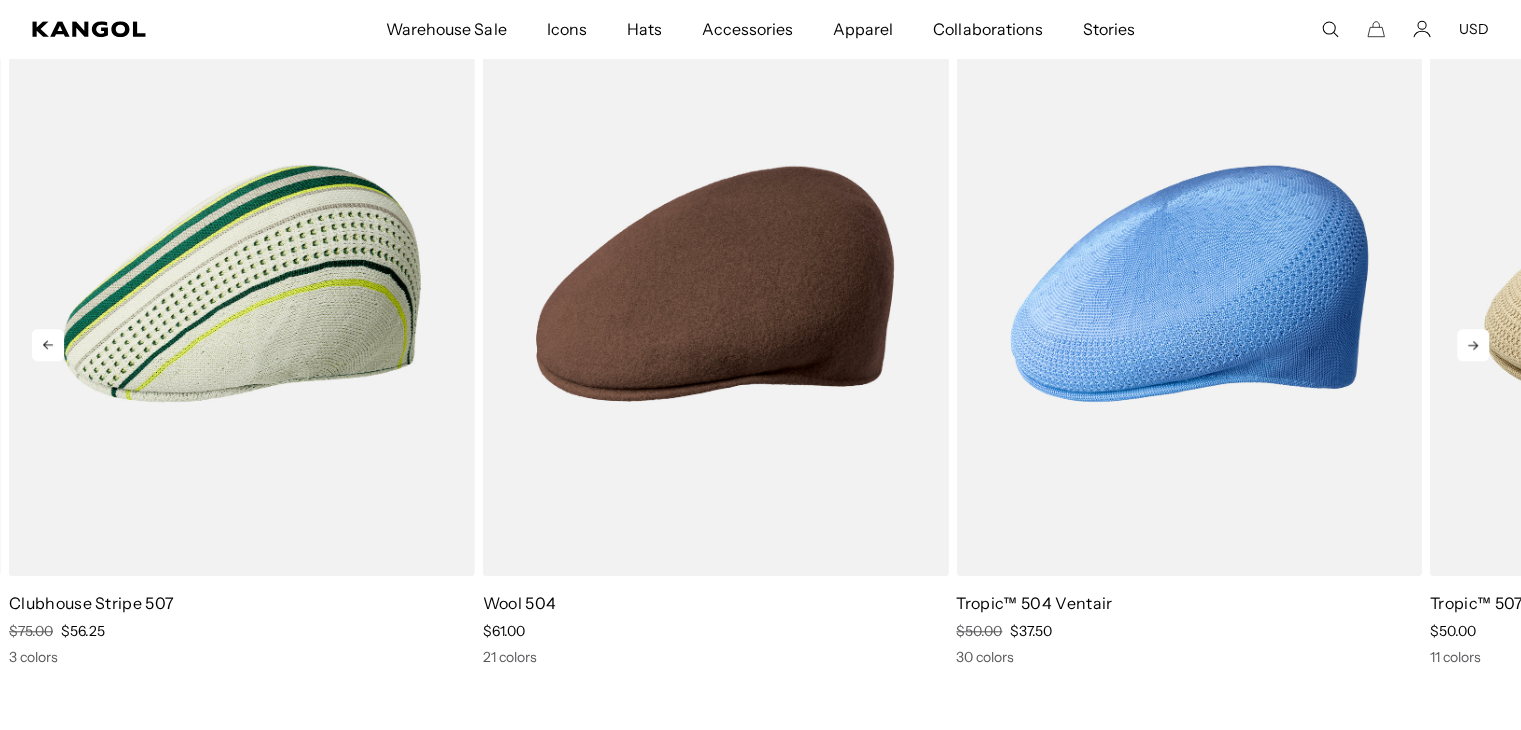click 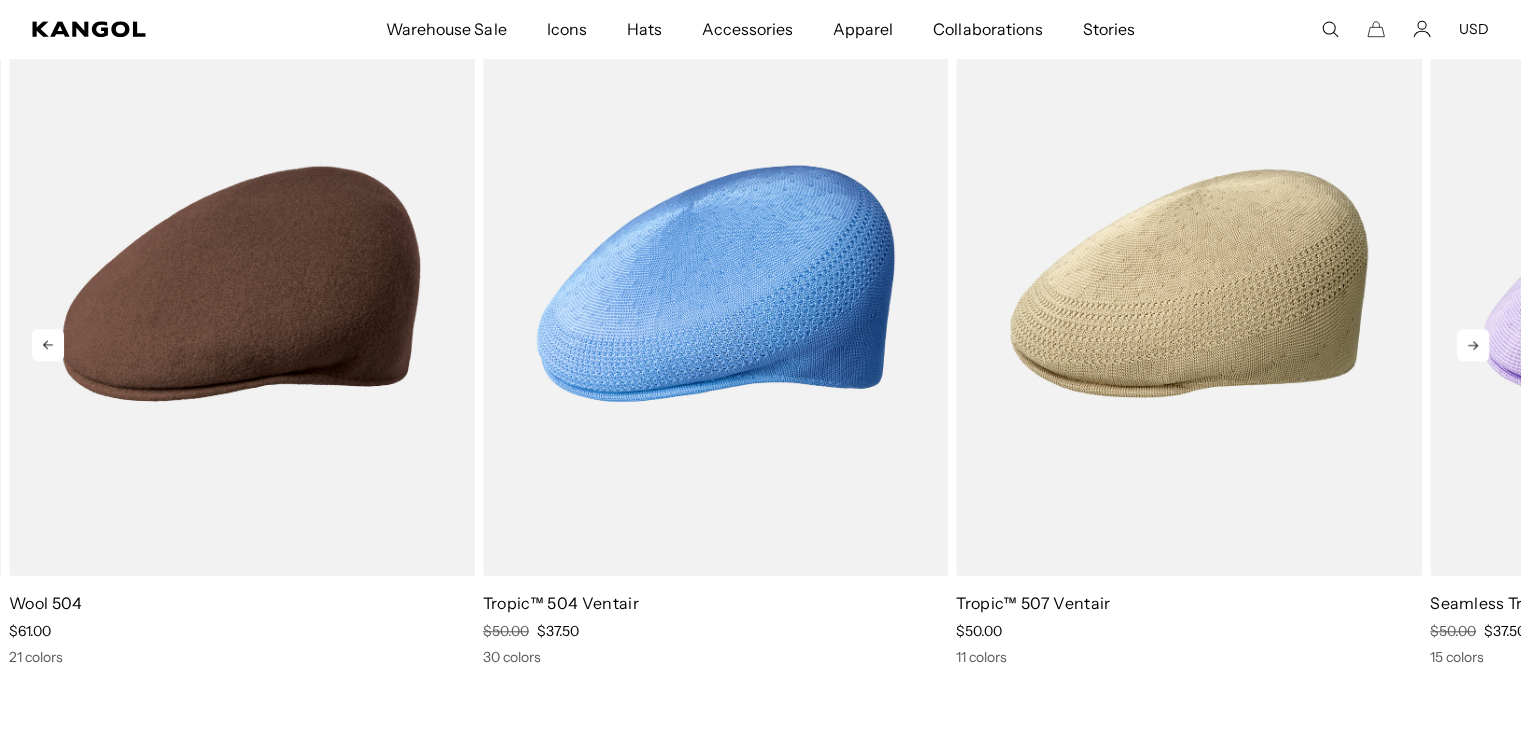 click 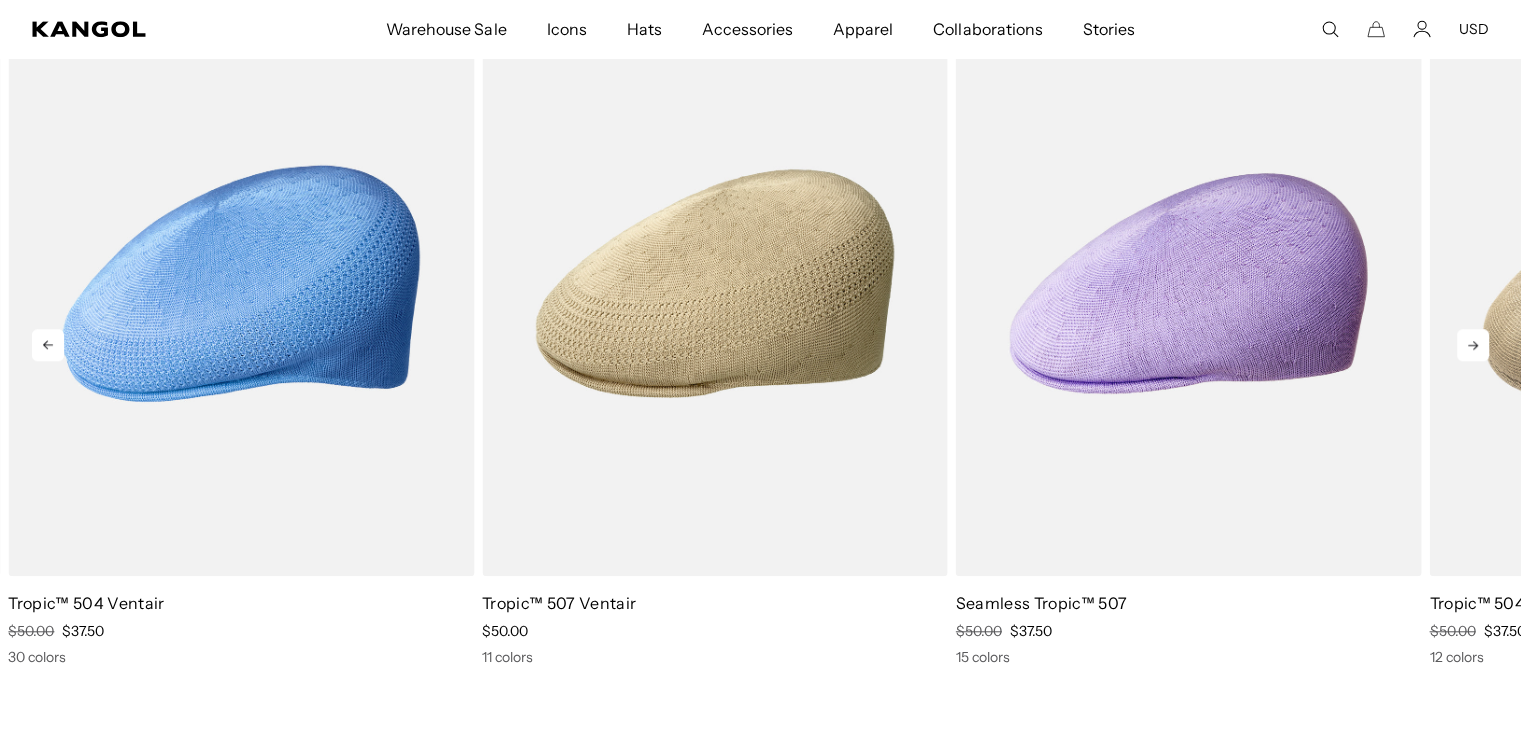 click 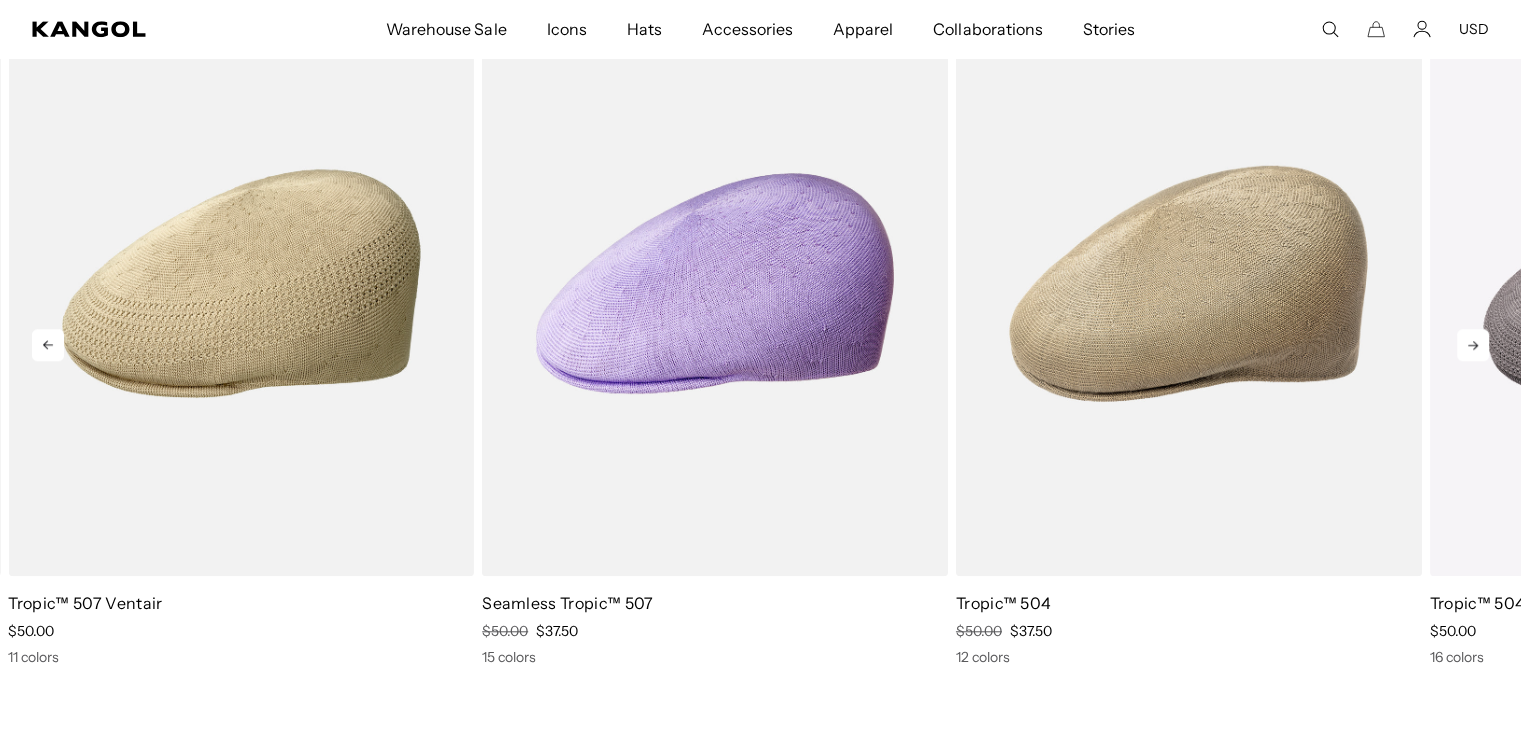 click 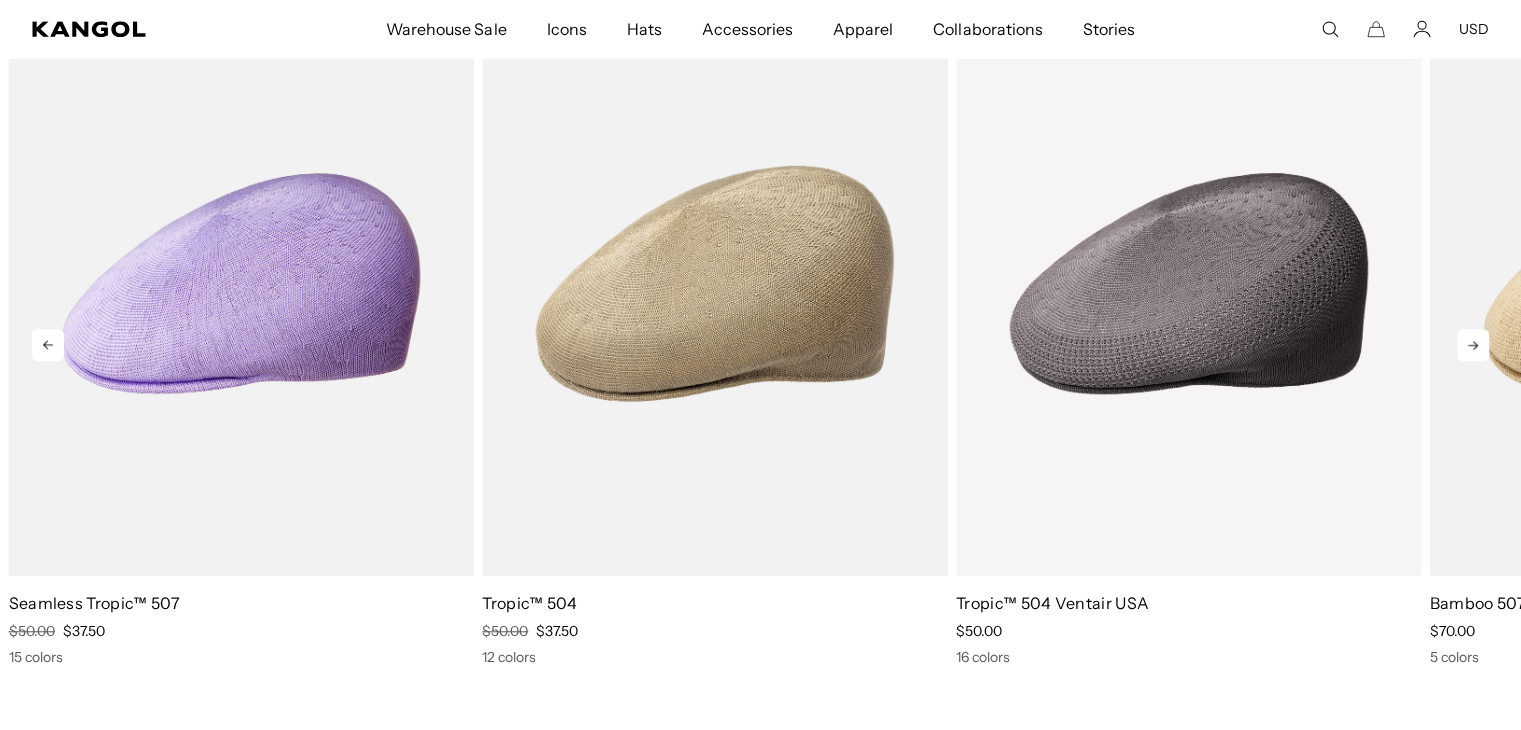 click 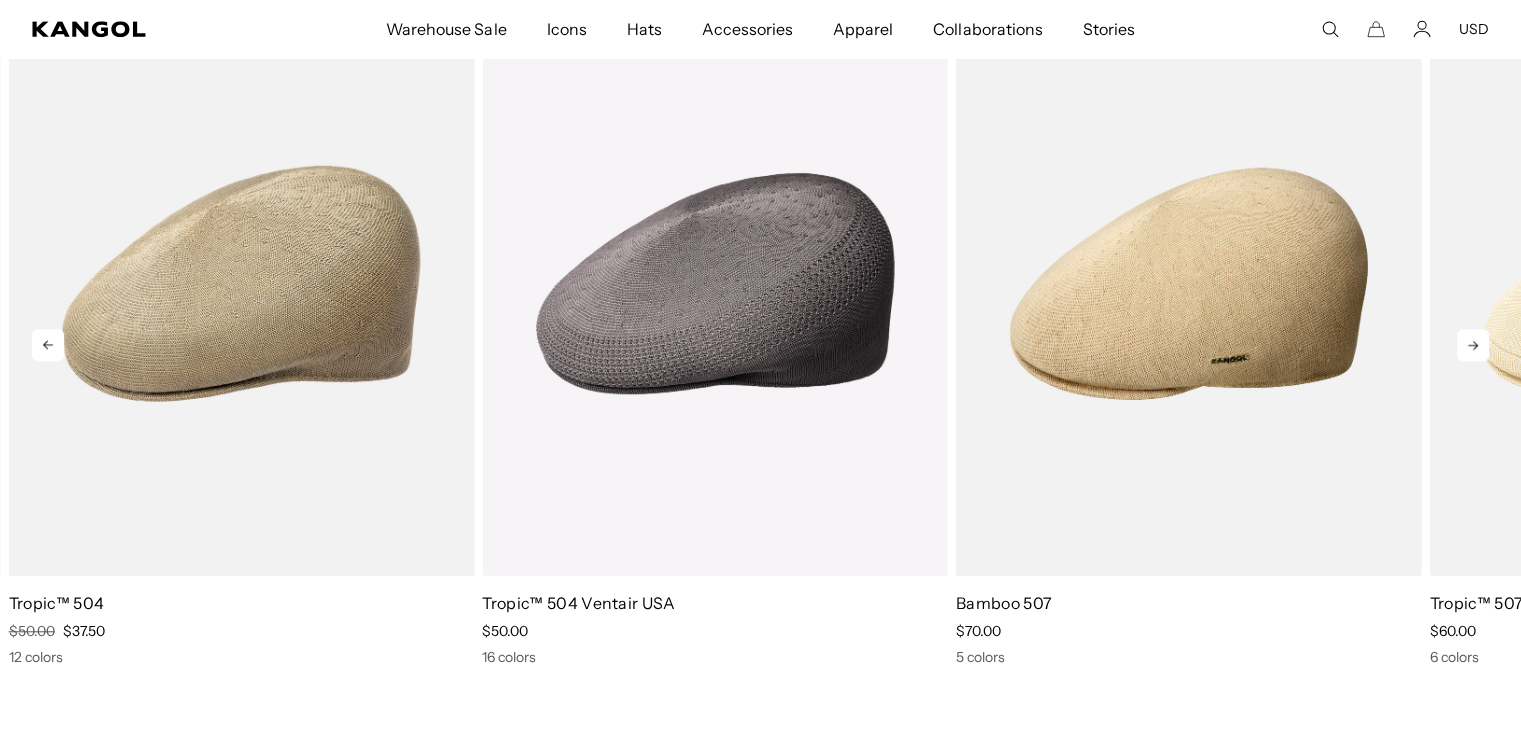 click 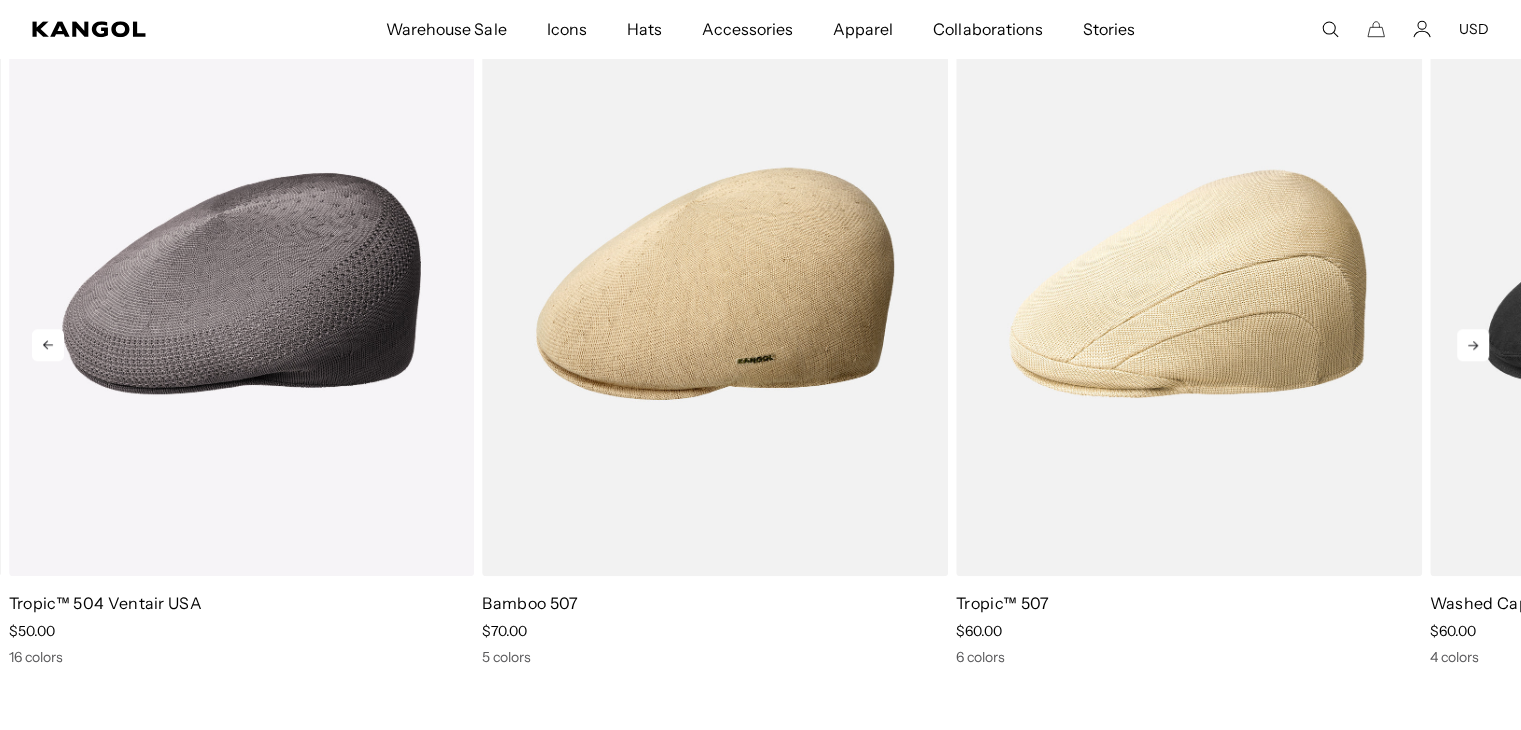 scroll, scrollTop: 0, scrollLeft: 0, axis: both 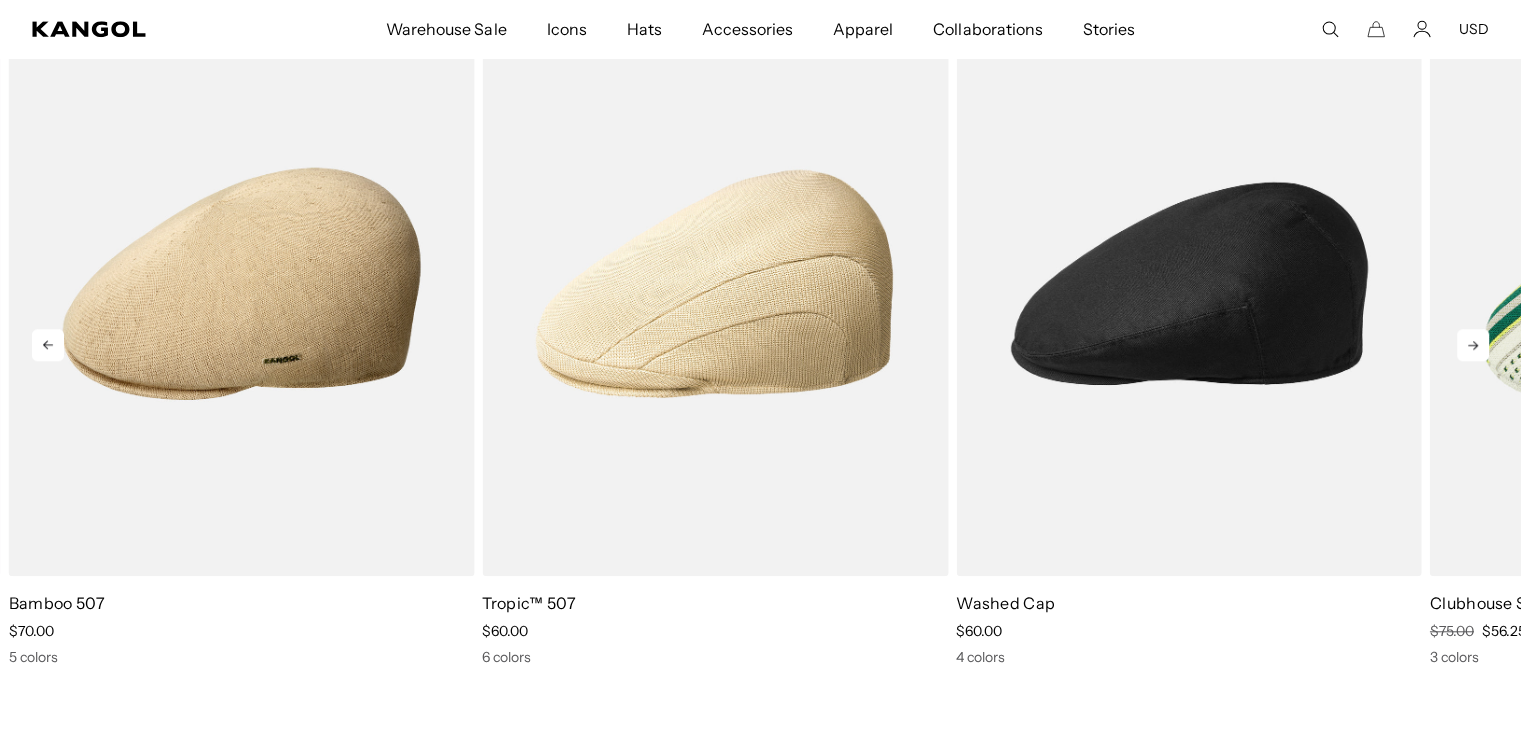 click 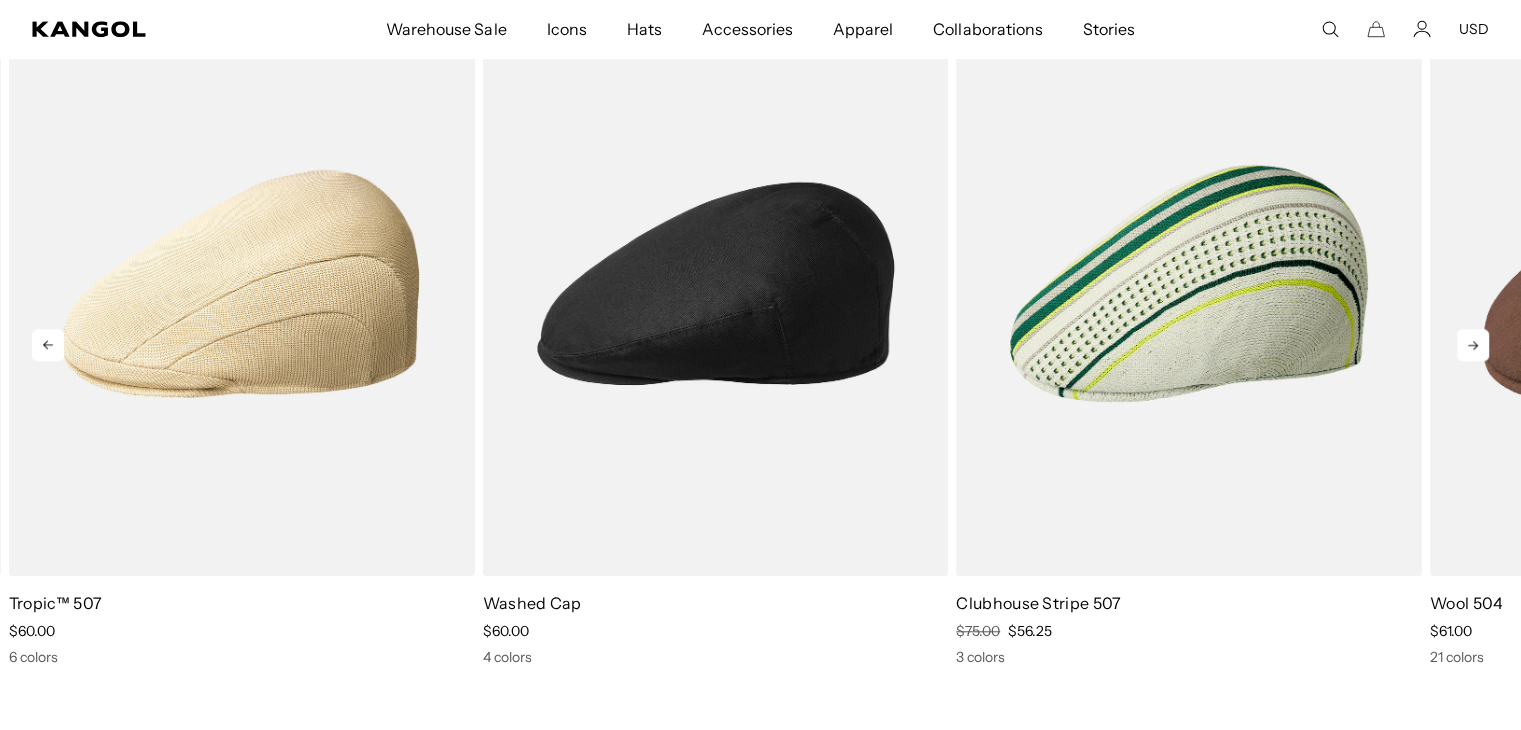 click 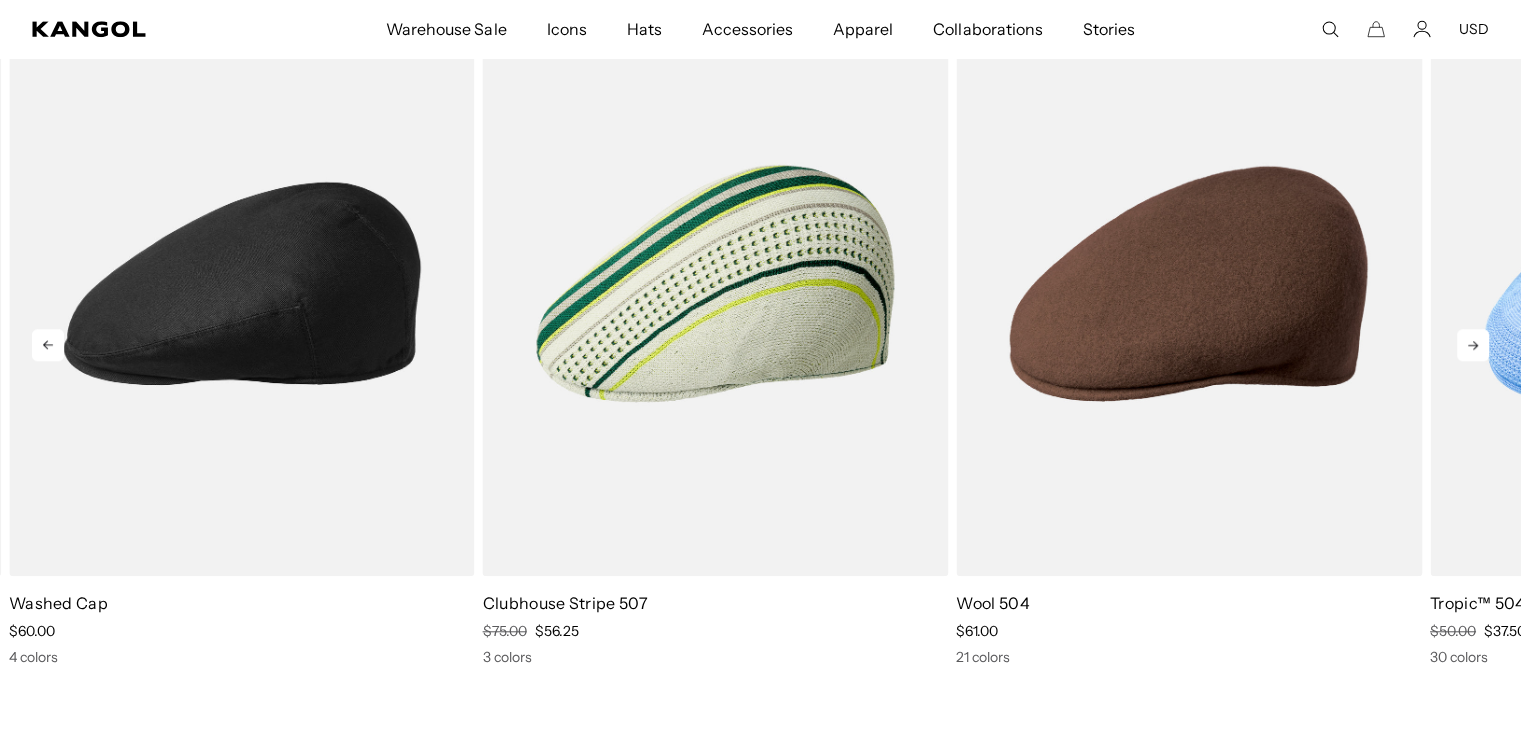 click 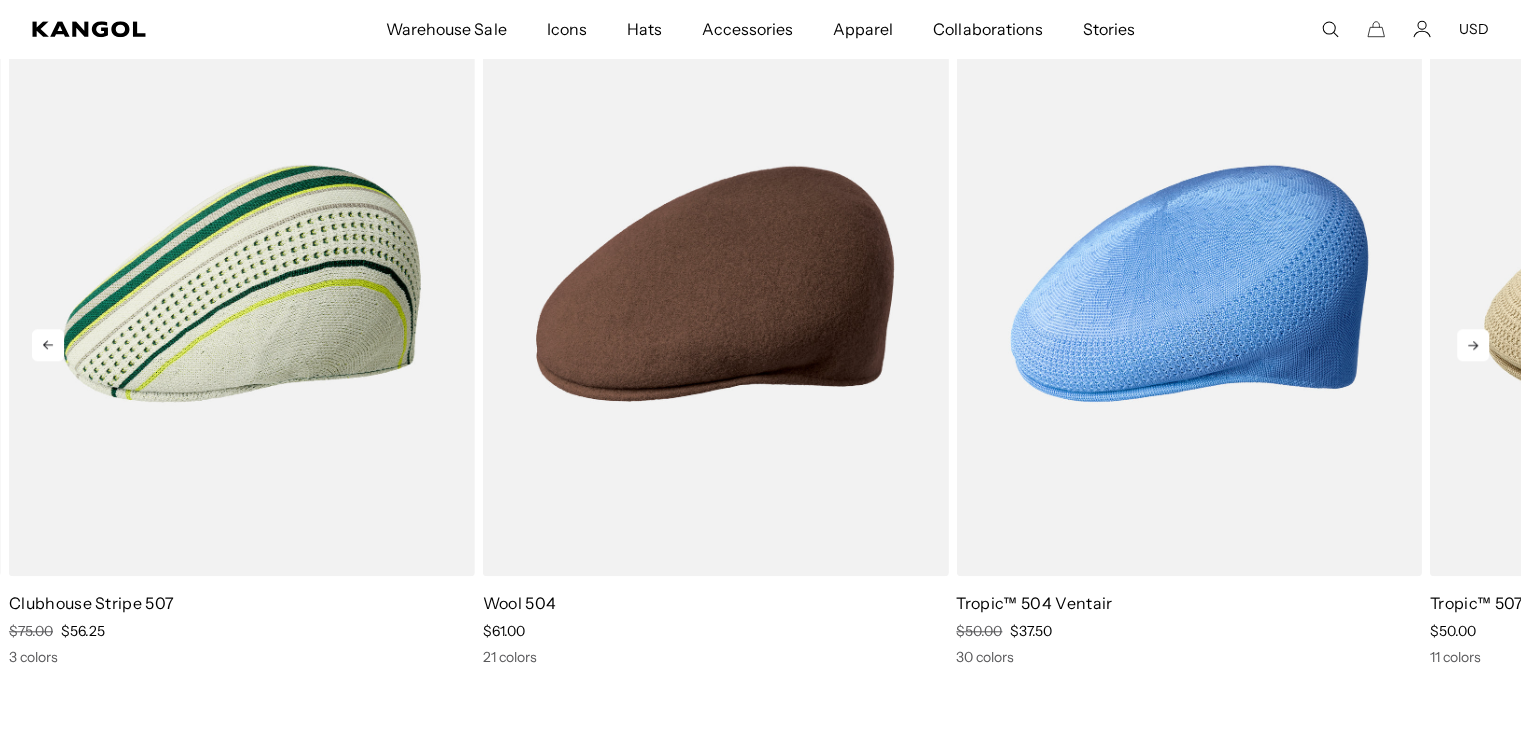scroll, scrollTop: 0, scrollLeft: 412, axis: horizontal 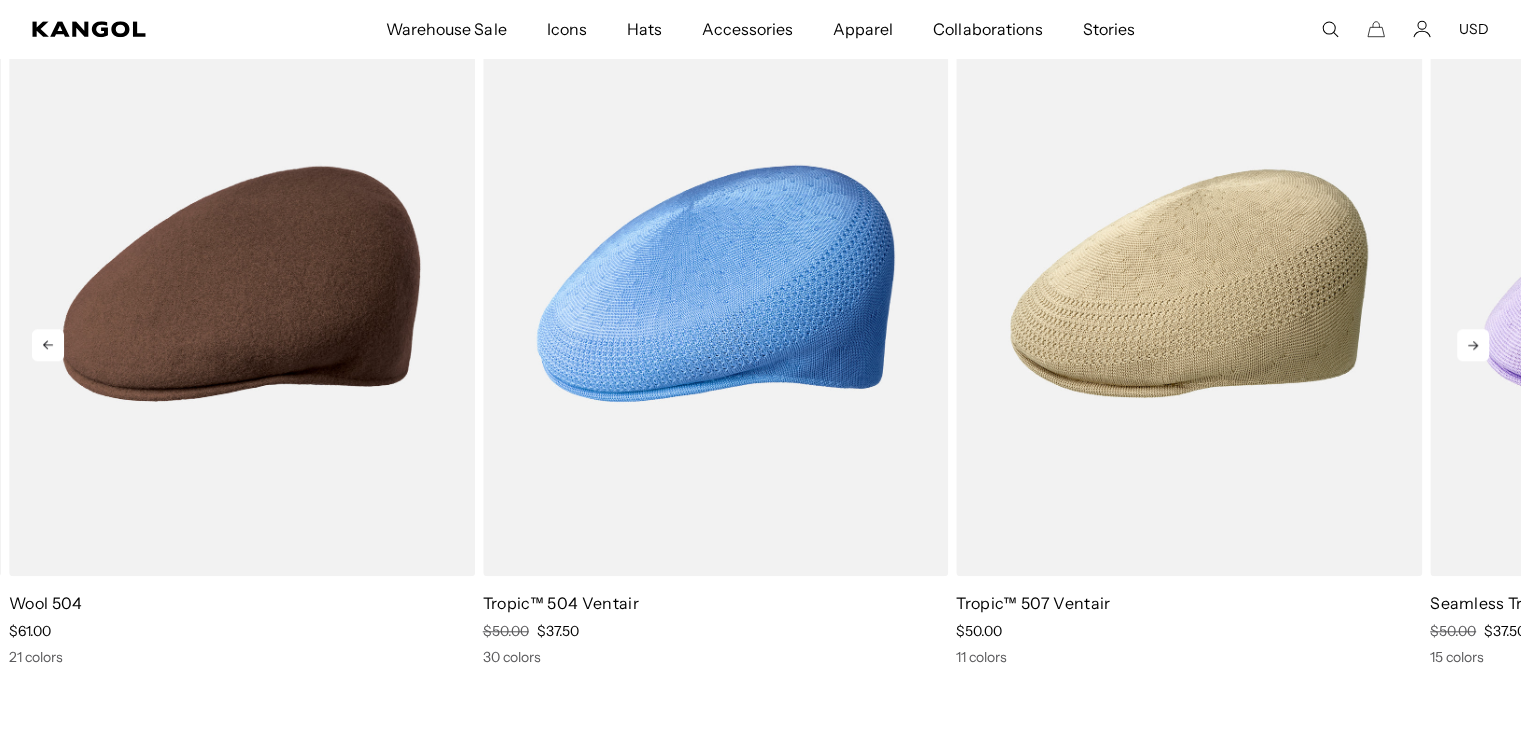click 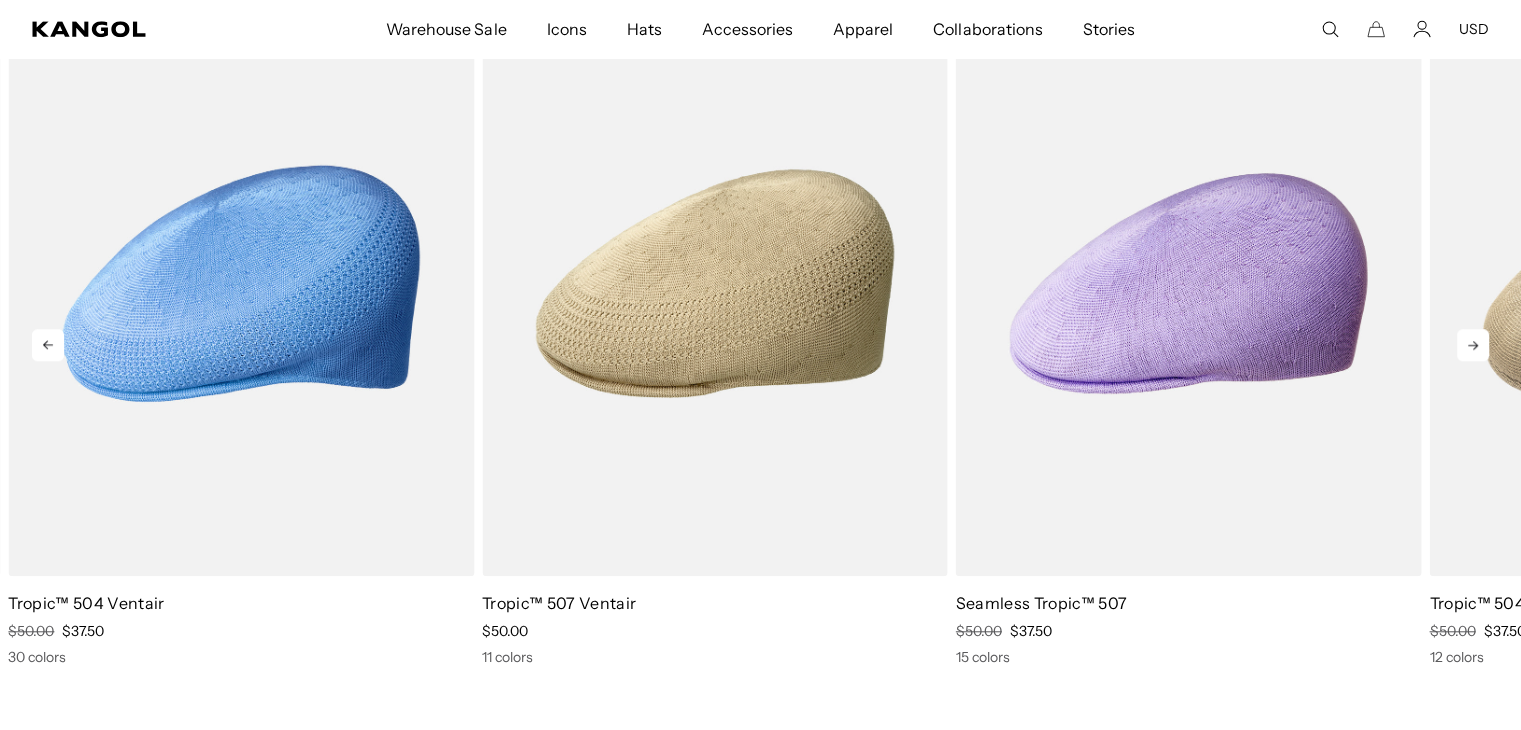 click 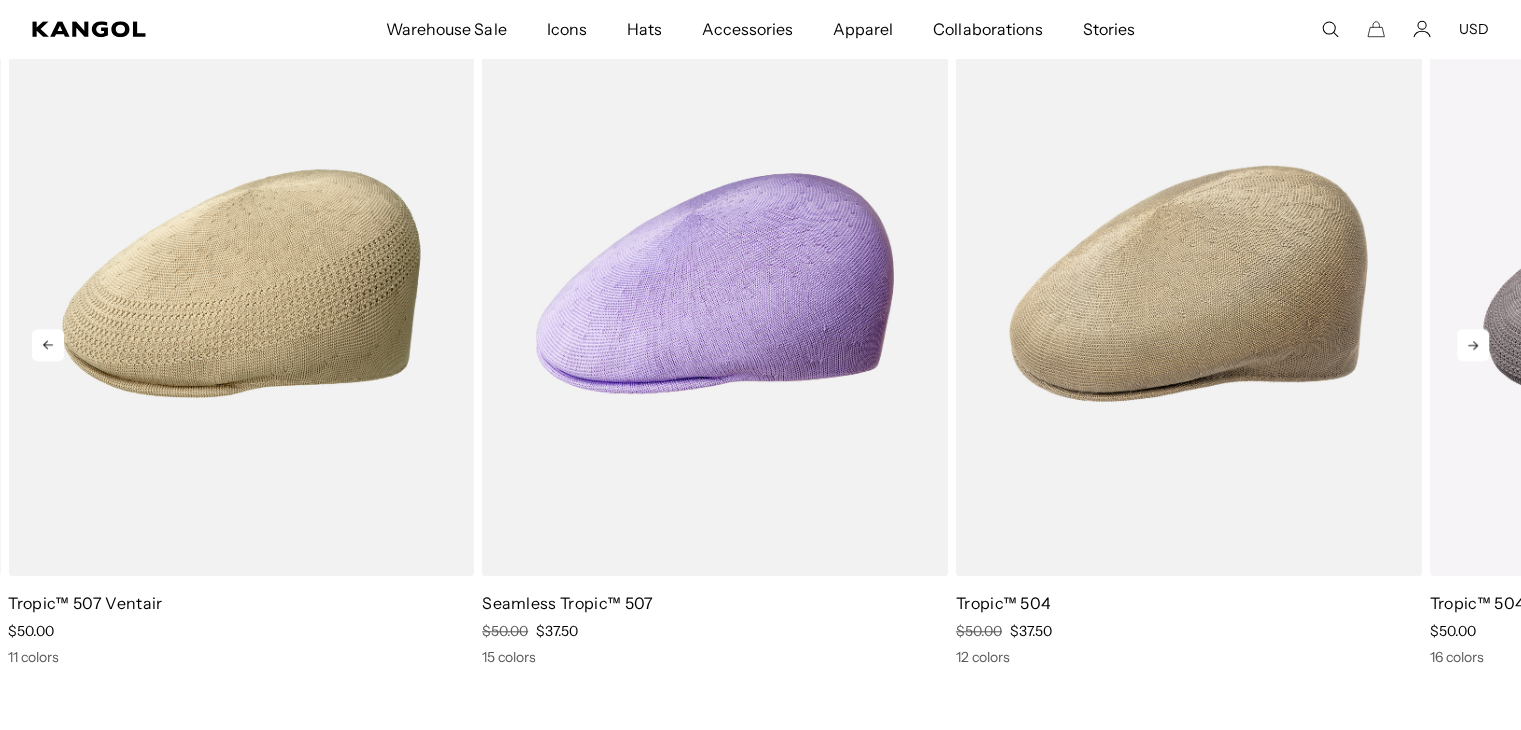 click 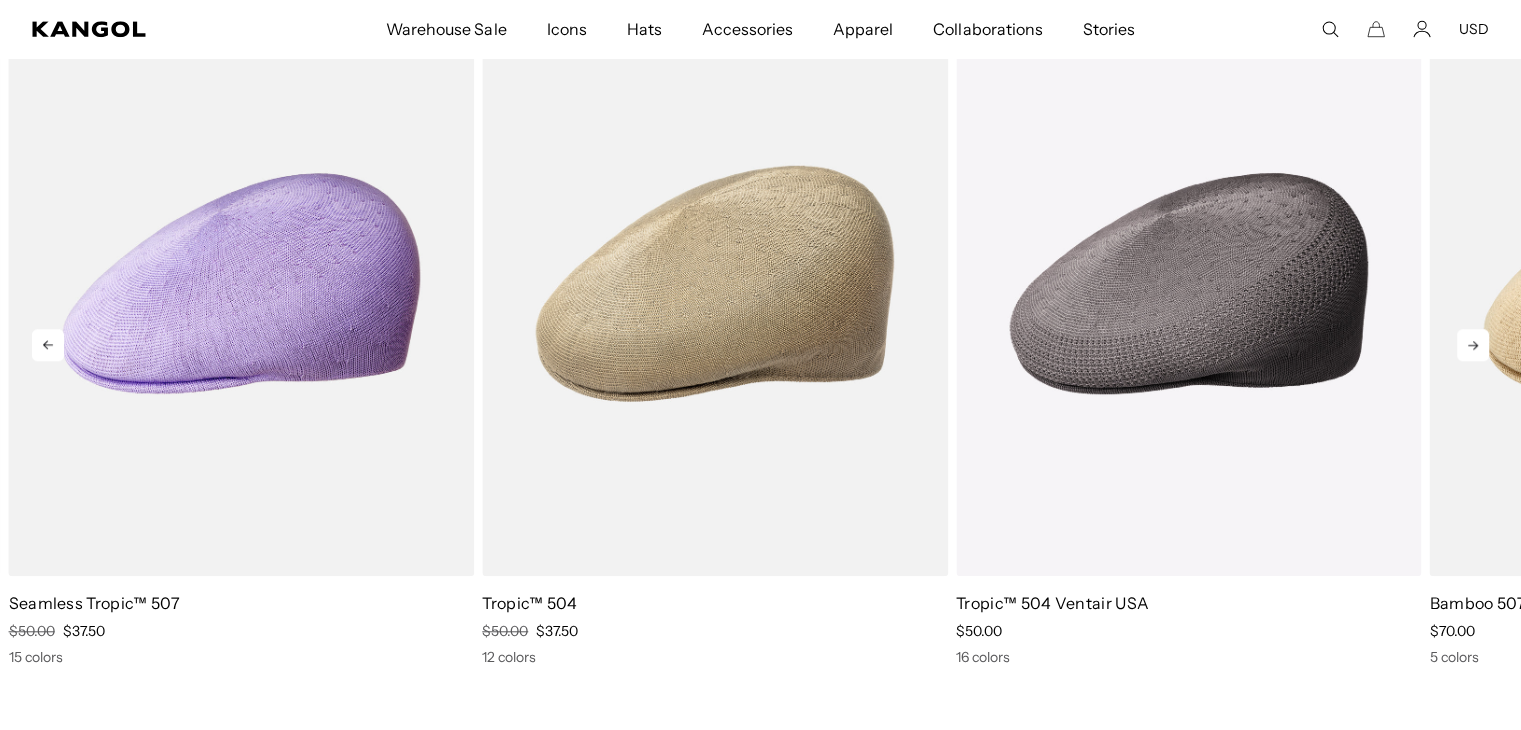 click 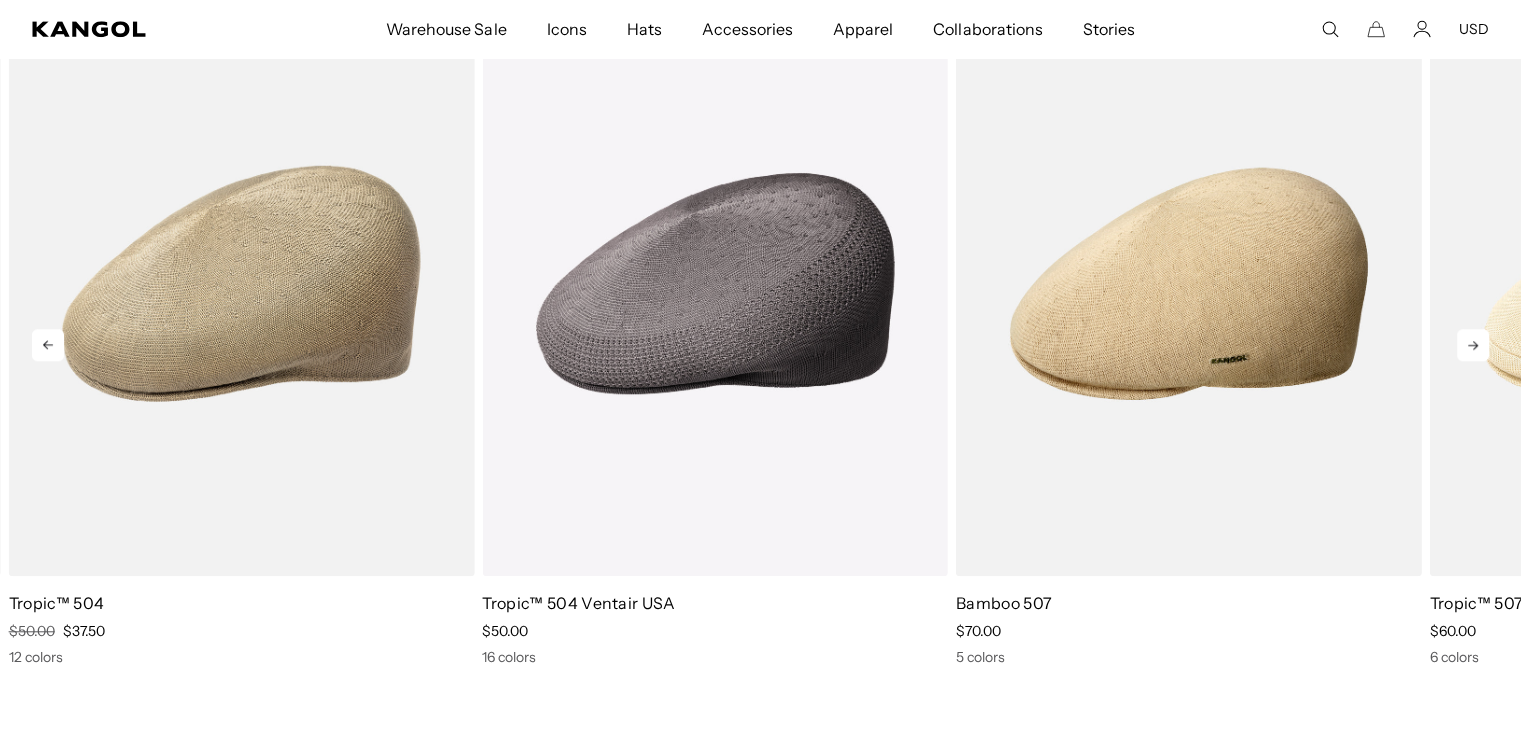 click 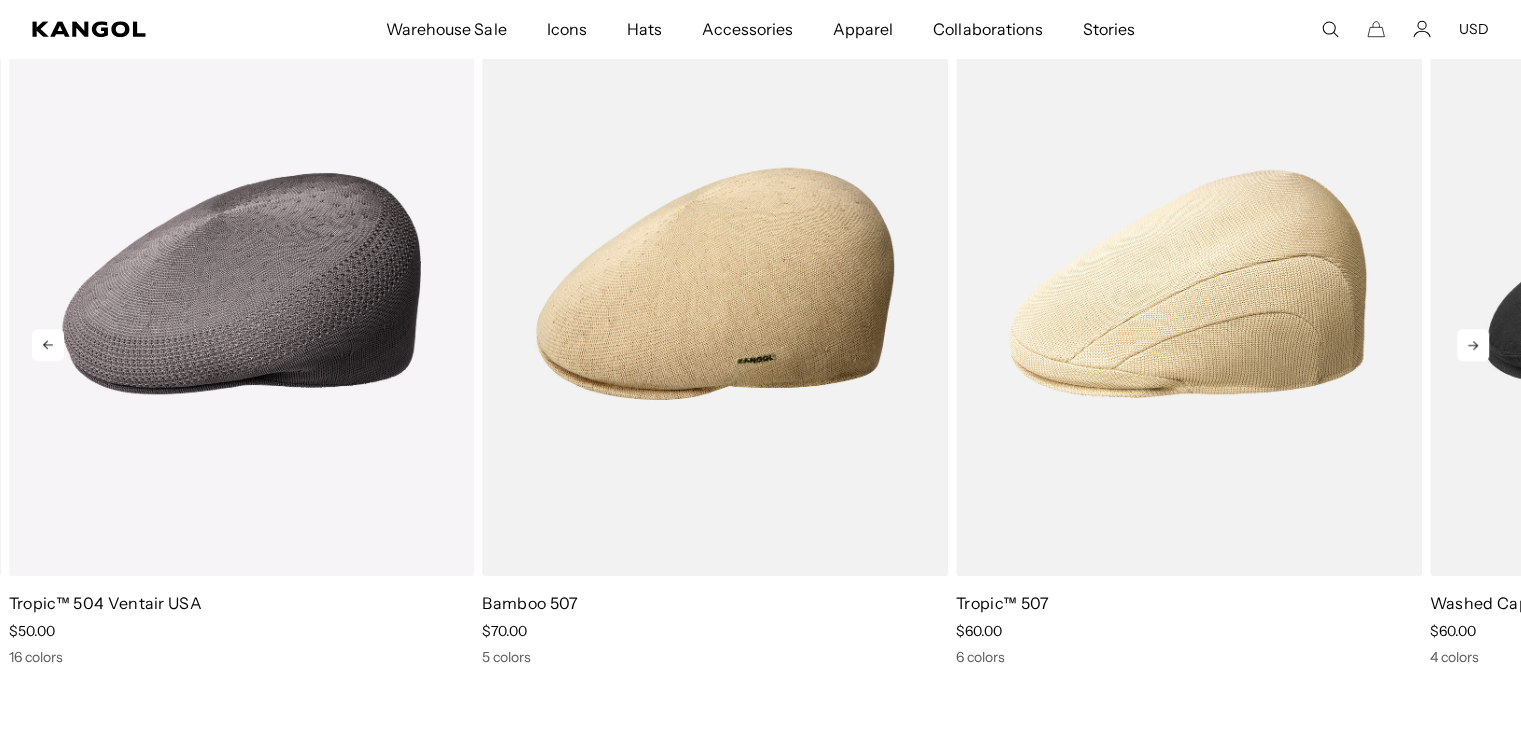 click 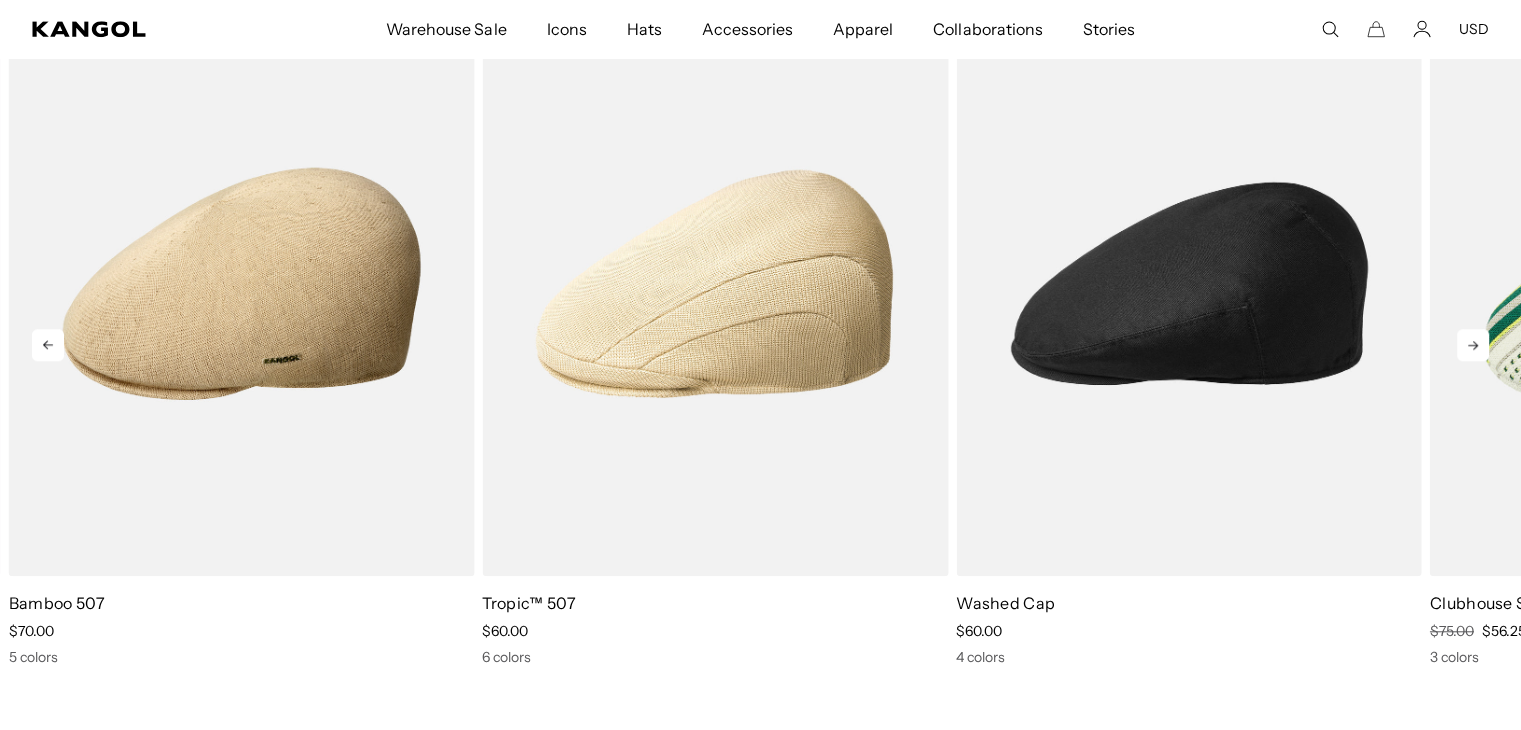 click 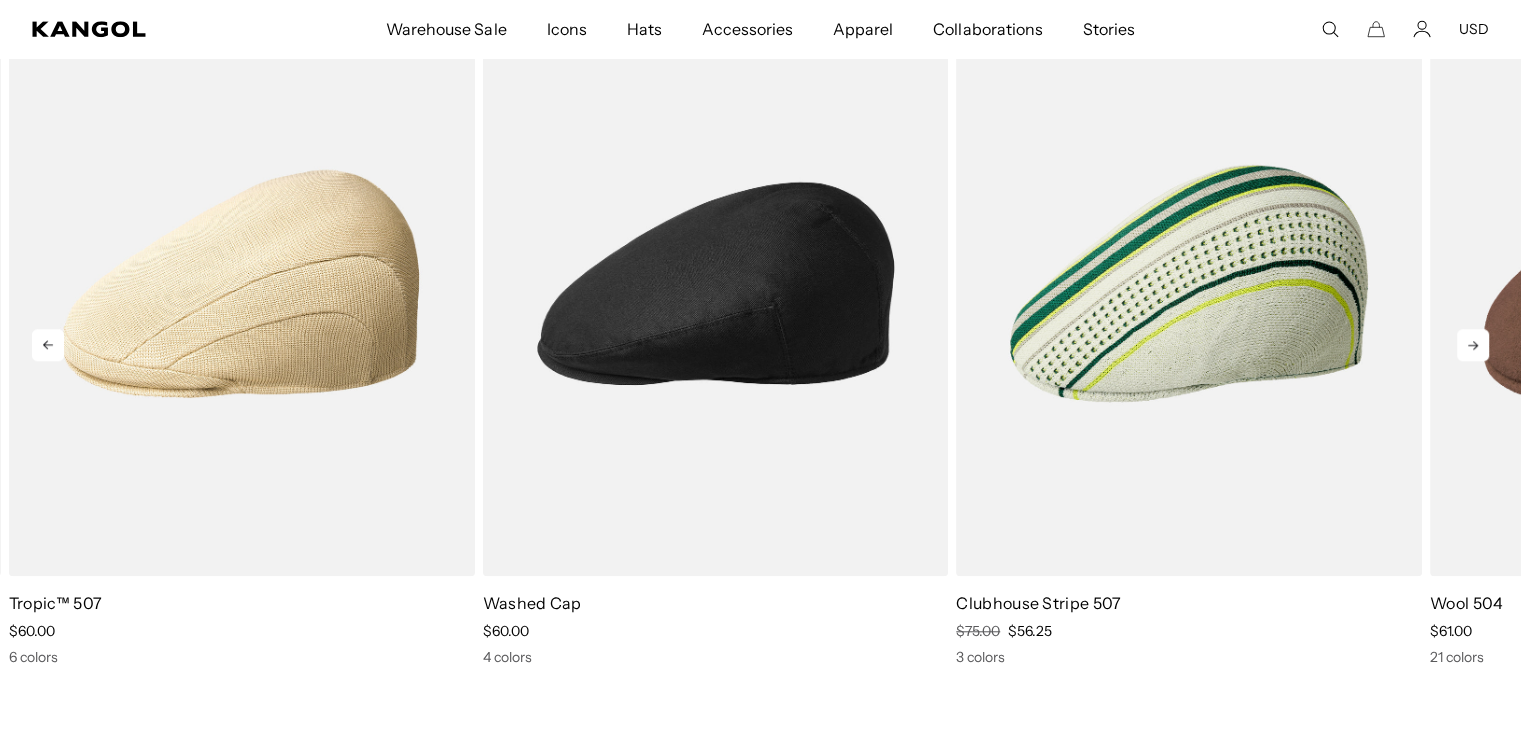 click 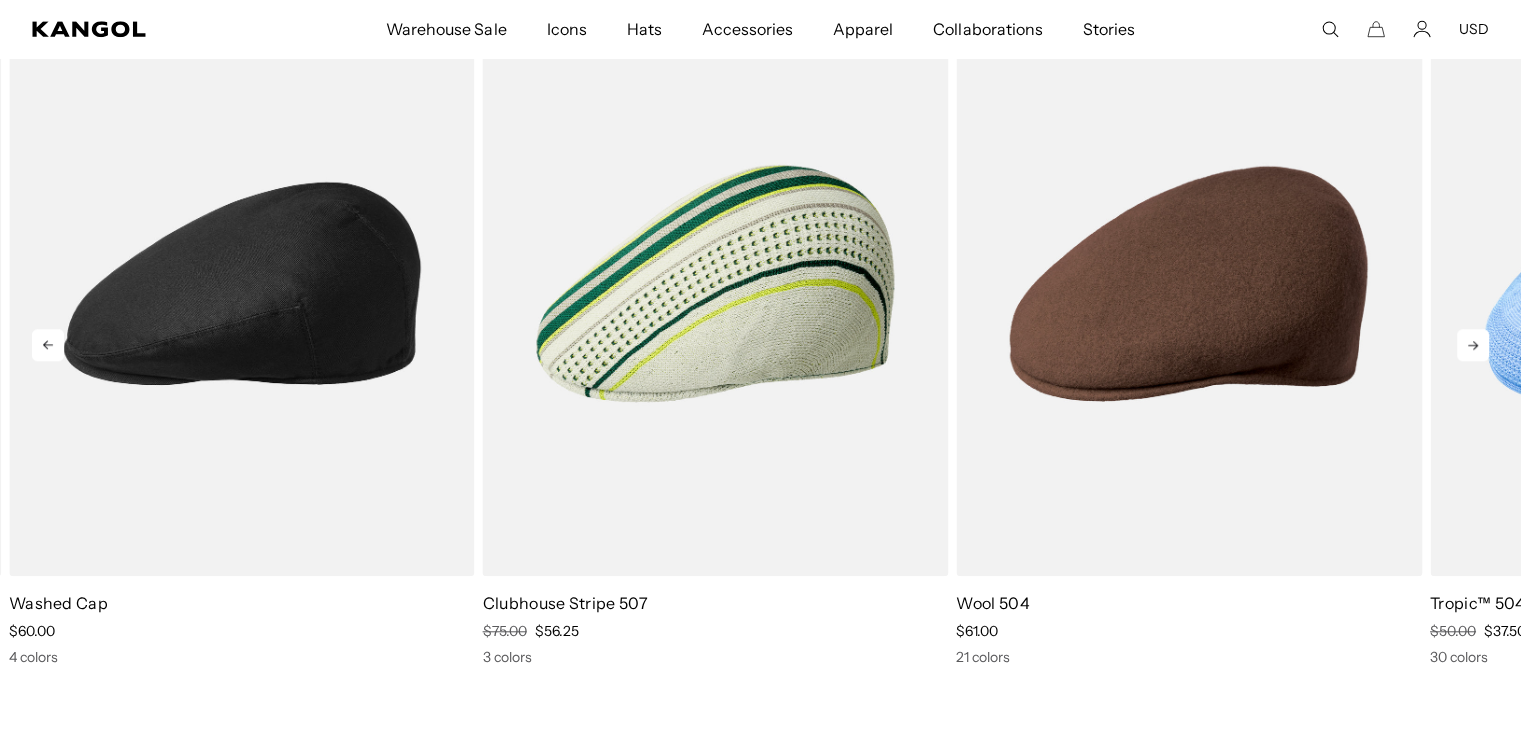 click 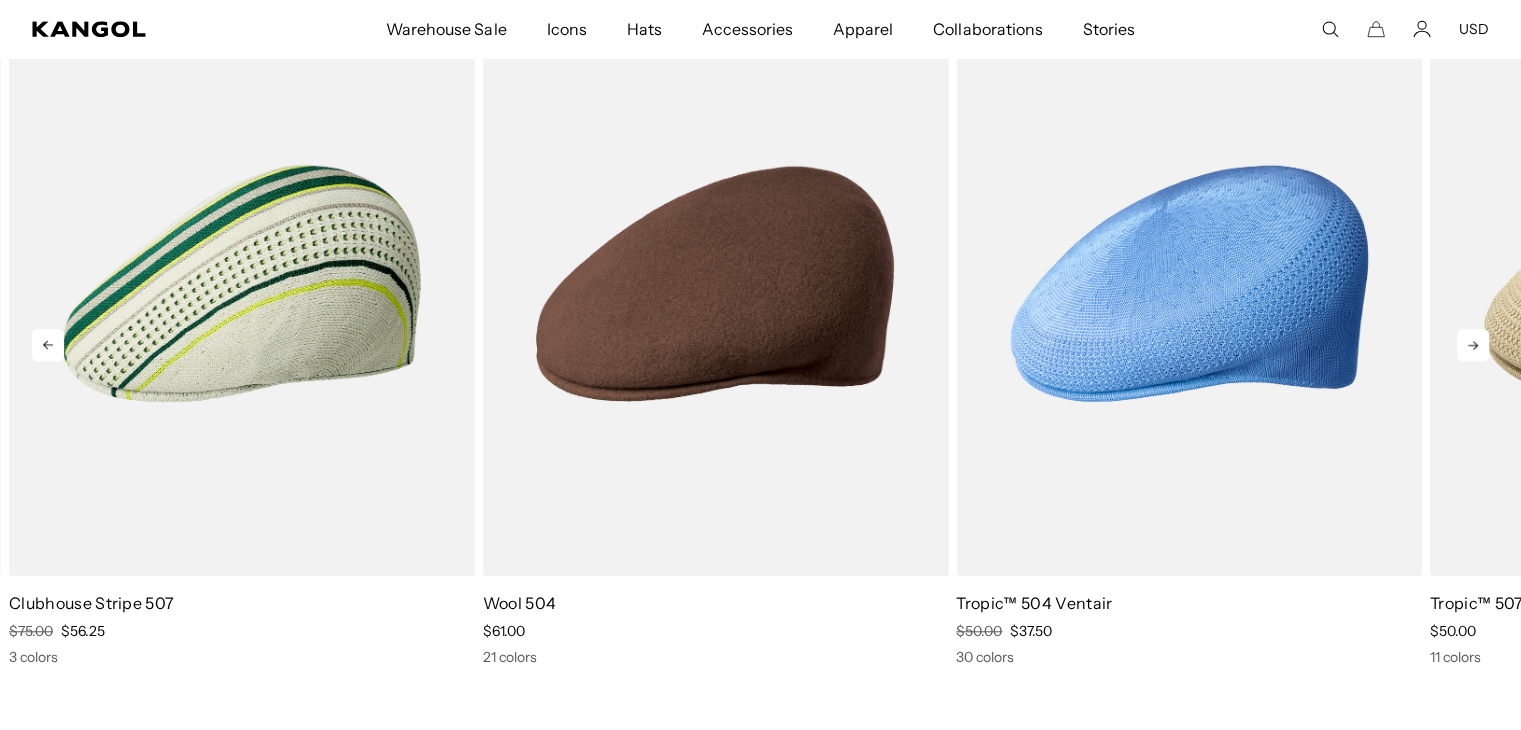 click 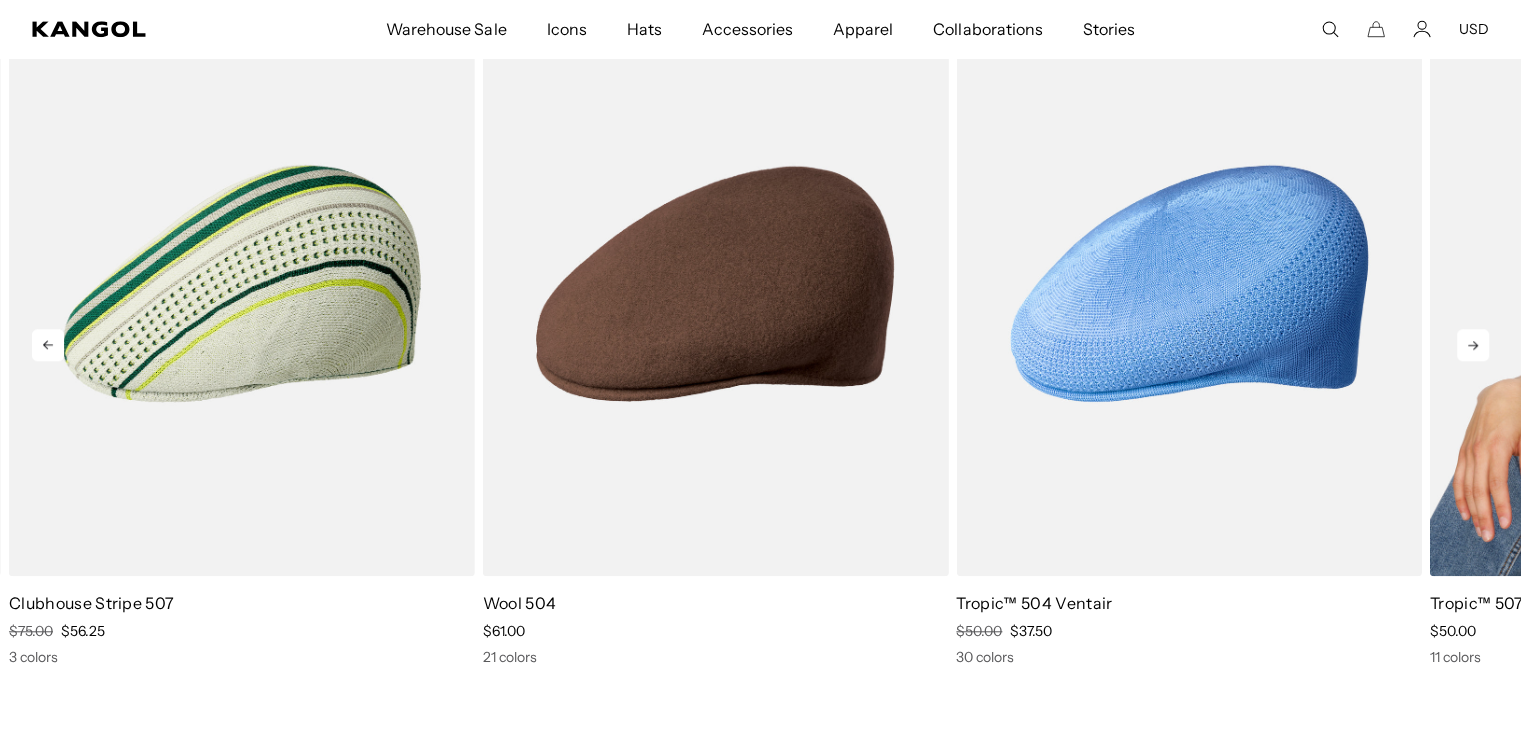 click at bounding box center (1663, 283) 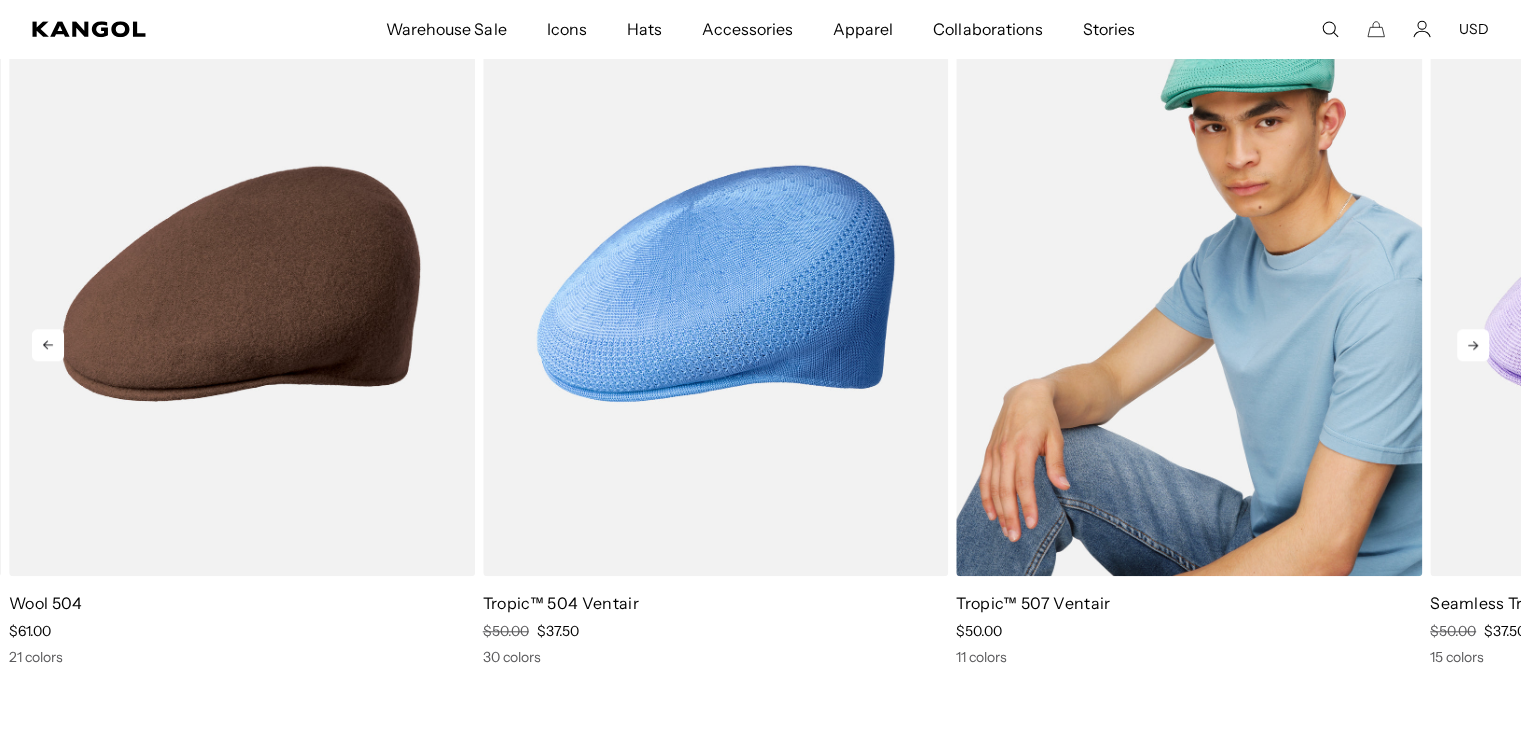 click at bounding box center [0, 0] 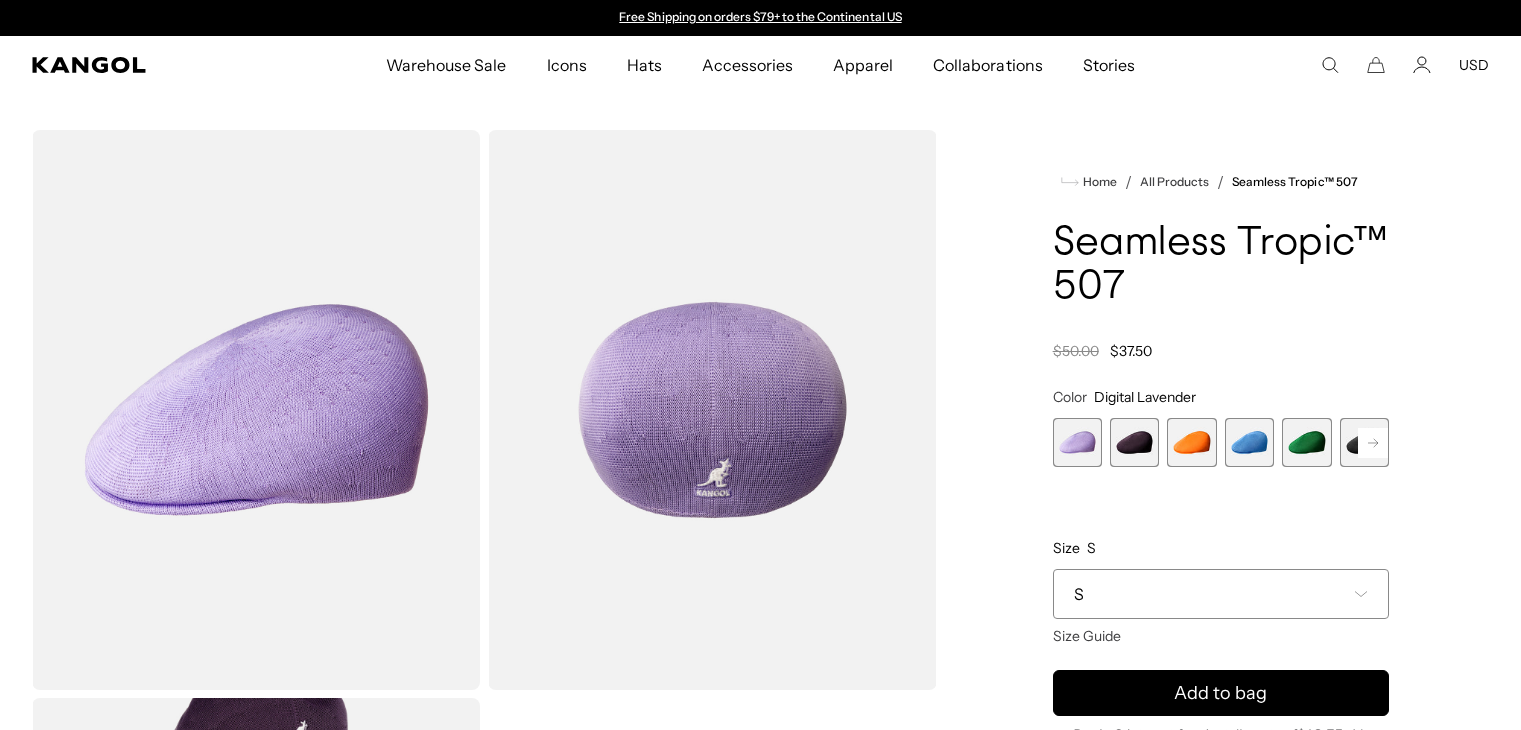 scroll, scrollTop: 0, scrollLeft: 0, axis: both 